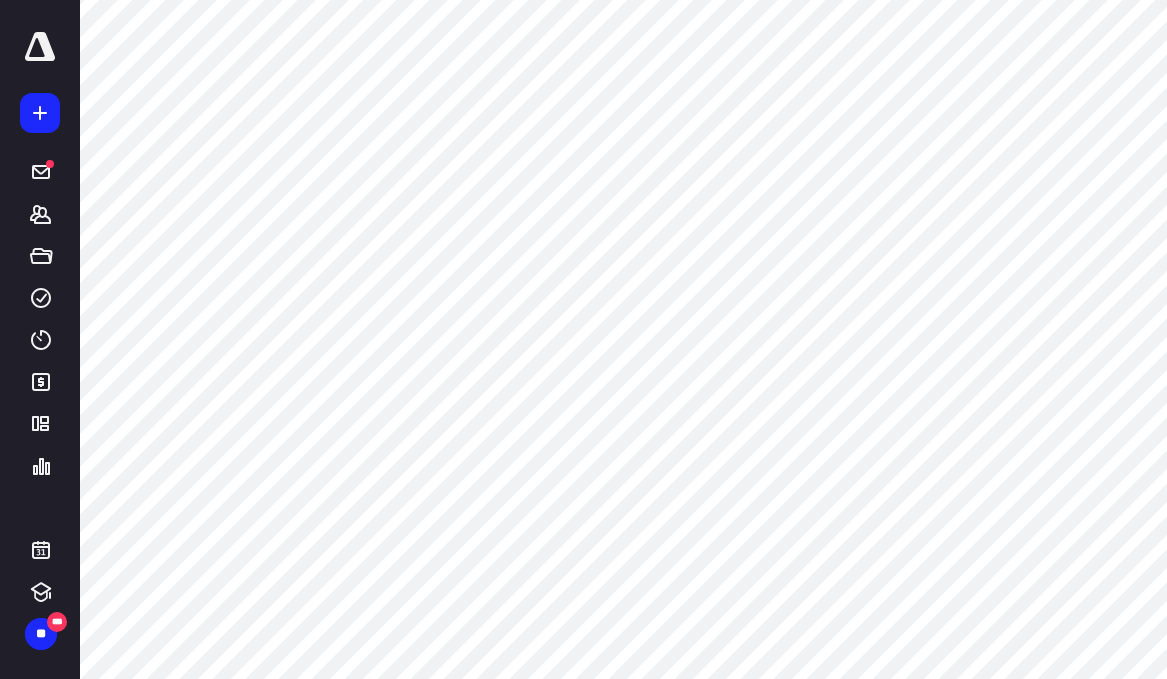 scroll, scrollTop: 0, scrollLeft: 0, axis: both 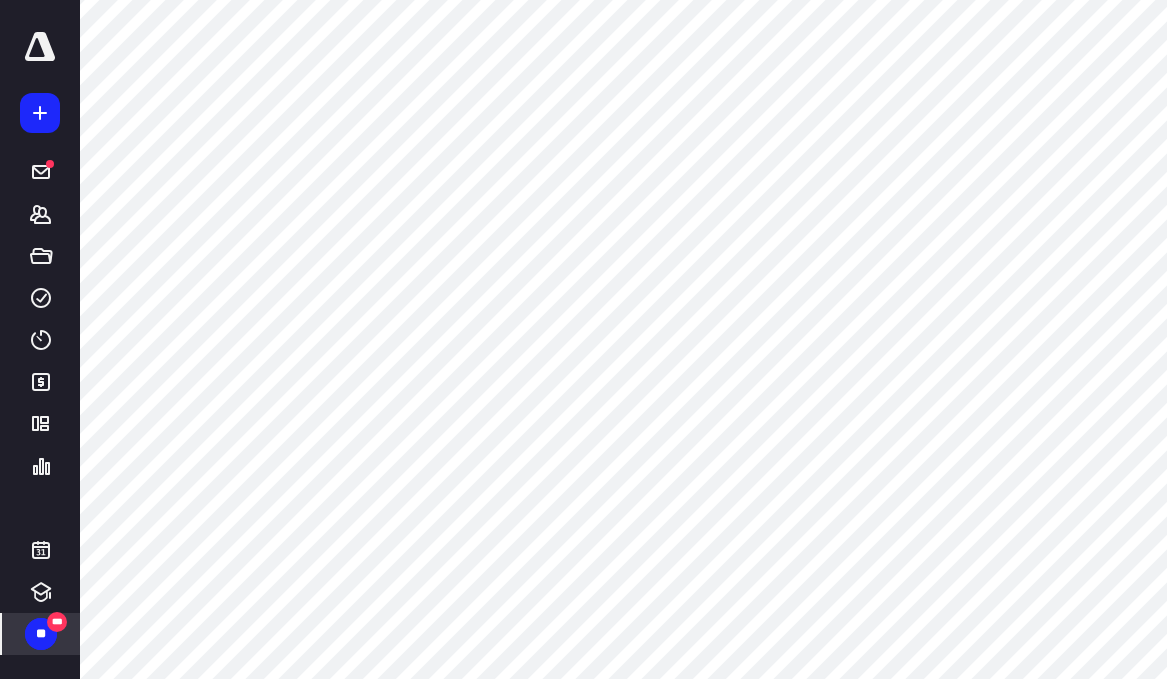click on "***" at bounding box center (57, 622) 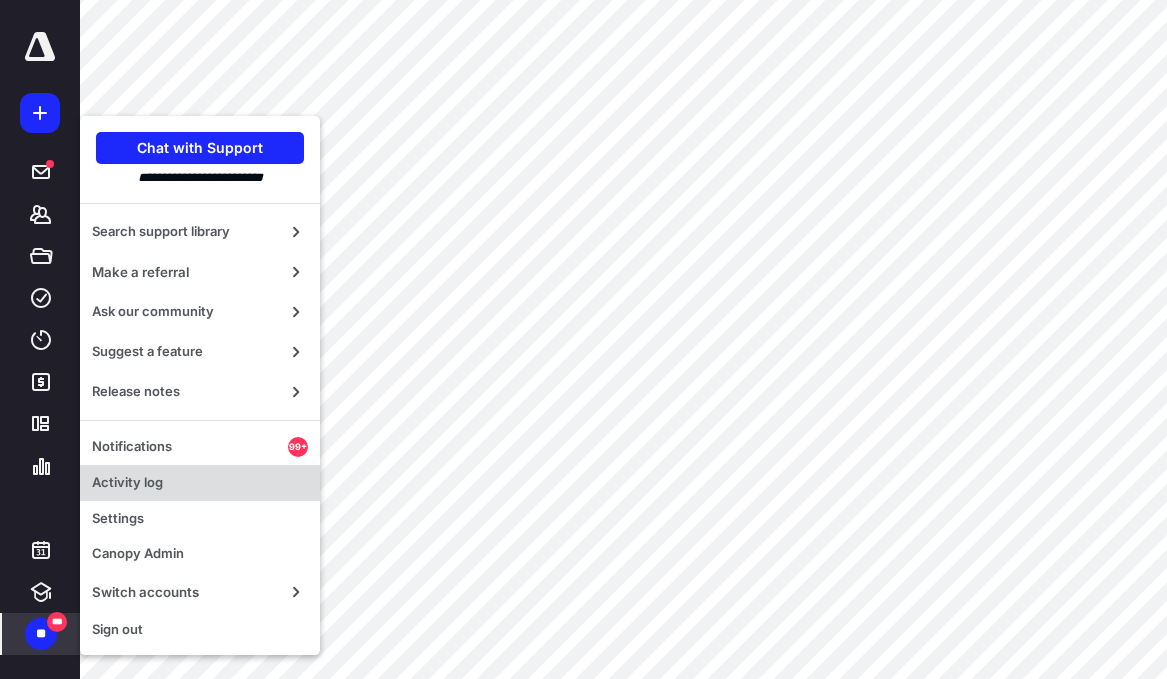 click on "Activity log" at bounding box center [200, 483] 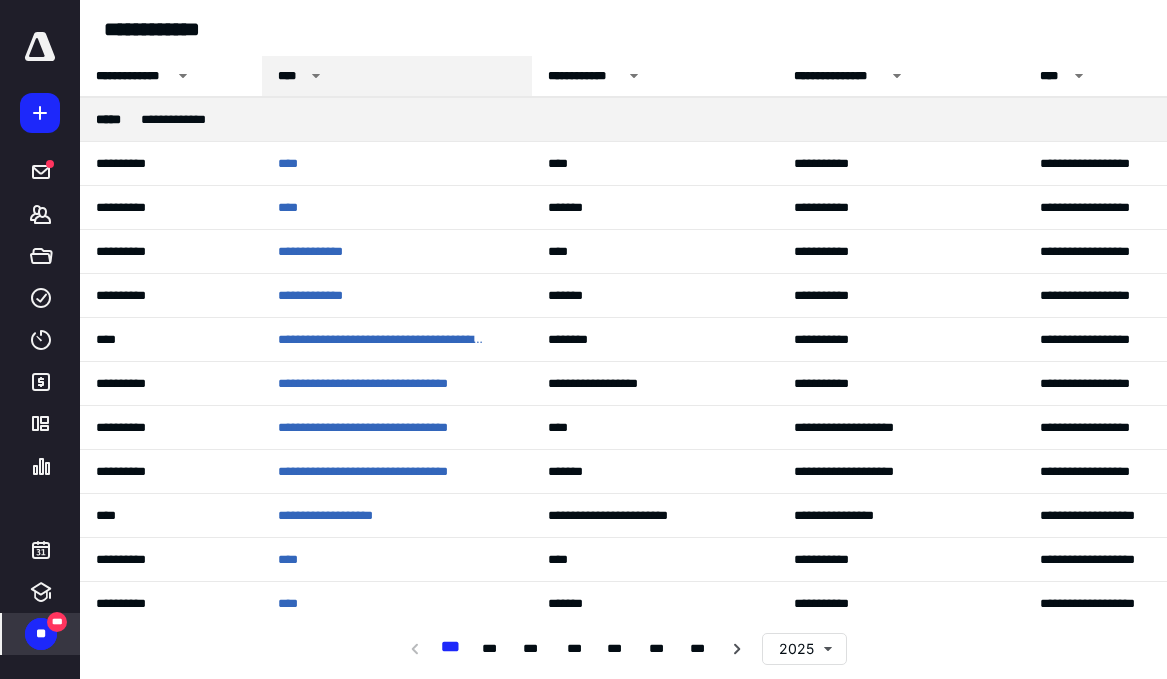 click 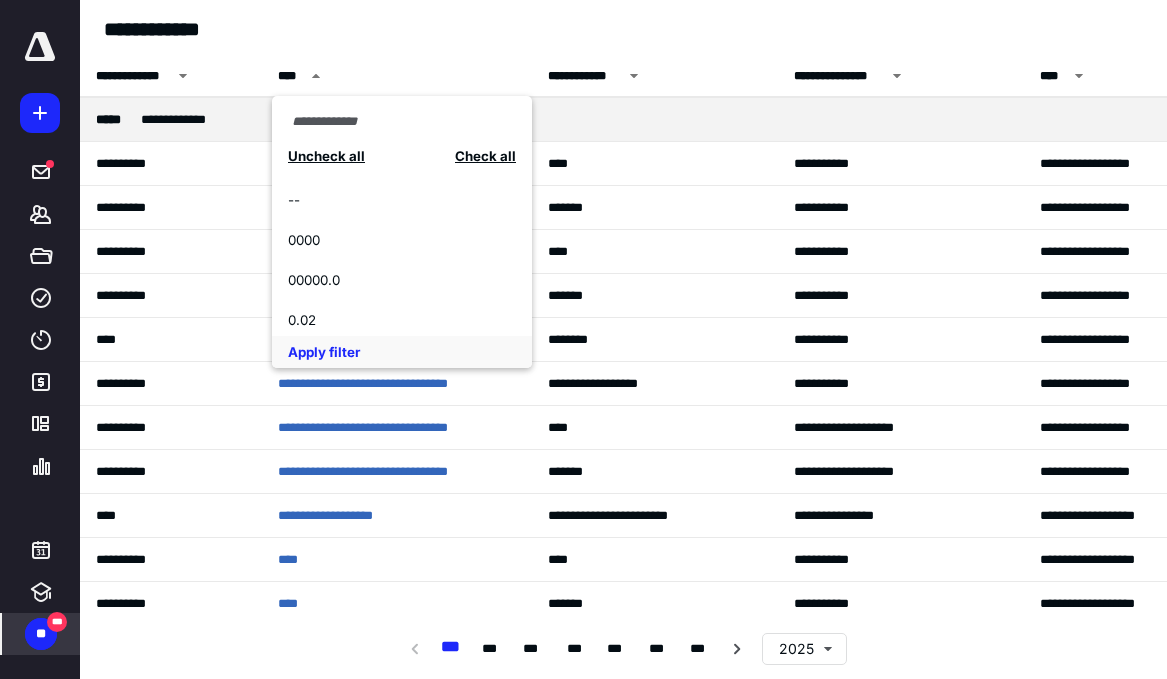click at bounding box center [357, 122] 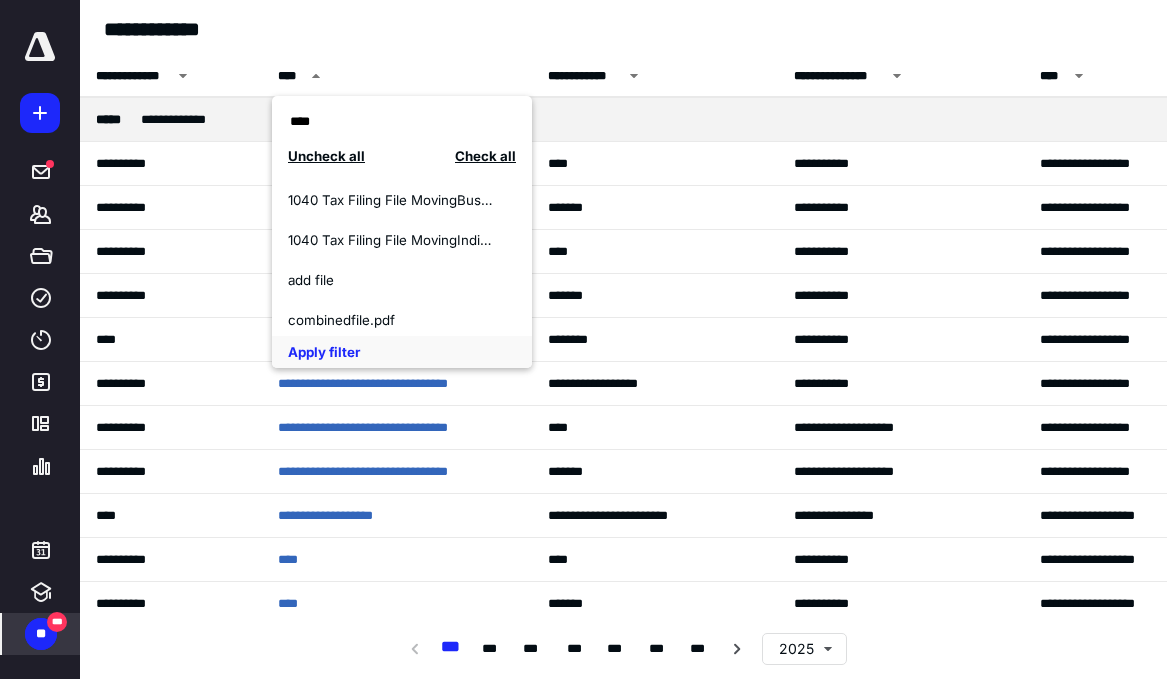 type on "****" 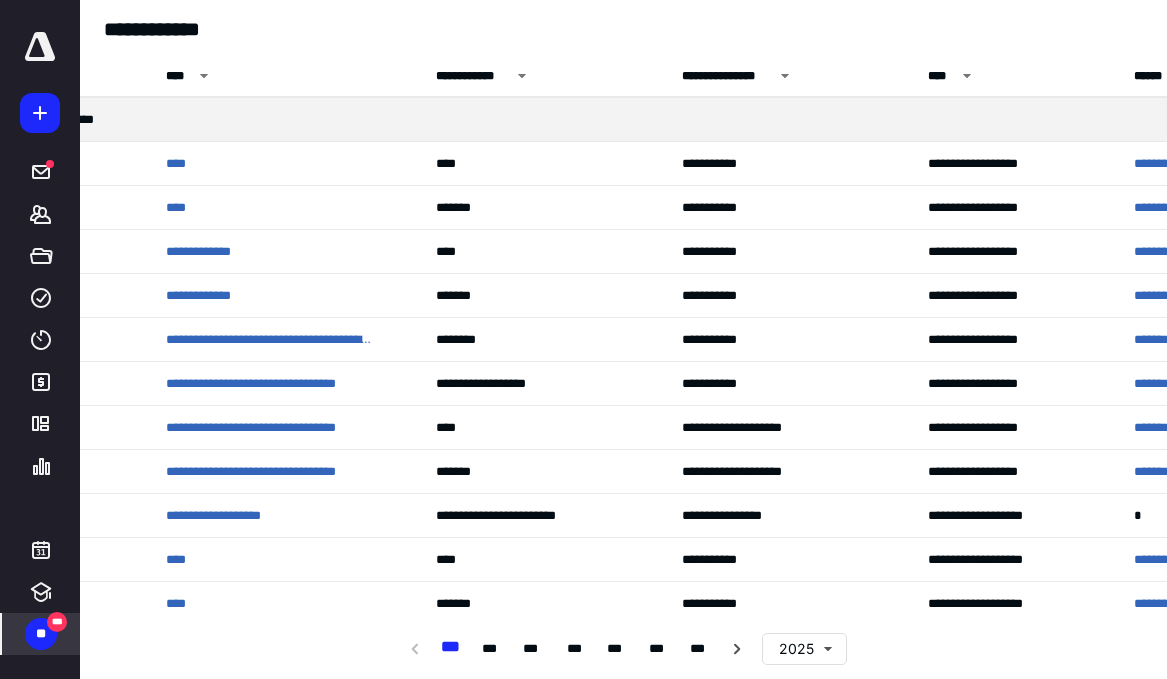 scroll, scrollTop: 0, scrollLeft: 0, axis: both 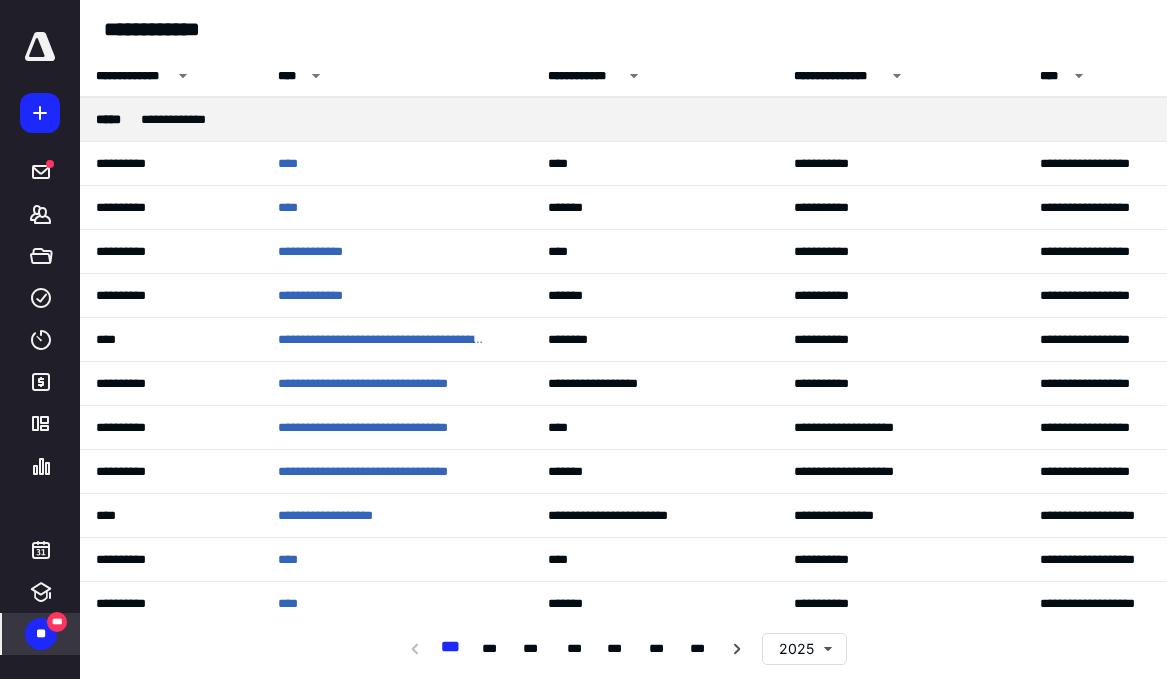 drag, startPoint x: 60, startPoint y: 625, endPoint x: 72, endPoint y: 622, distance: 12.369317 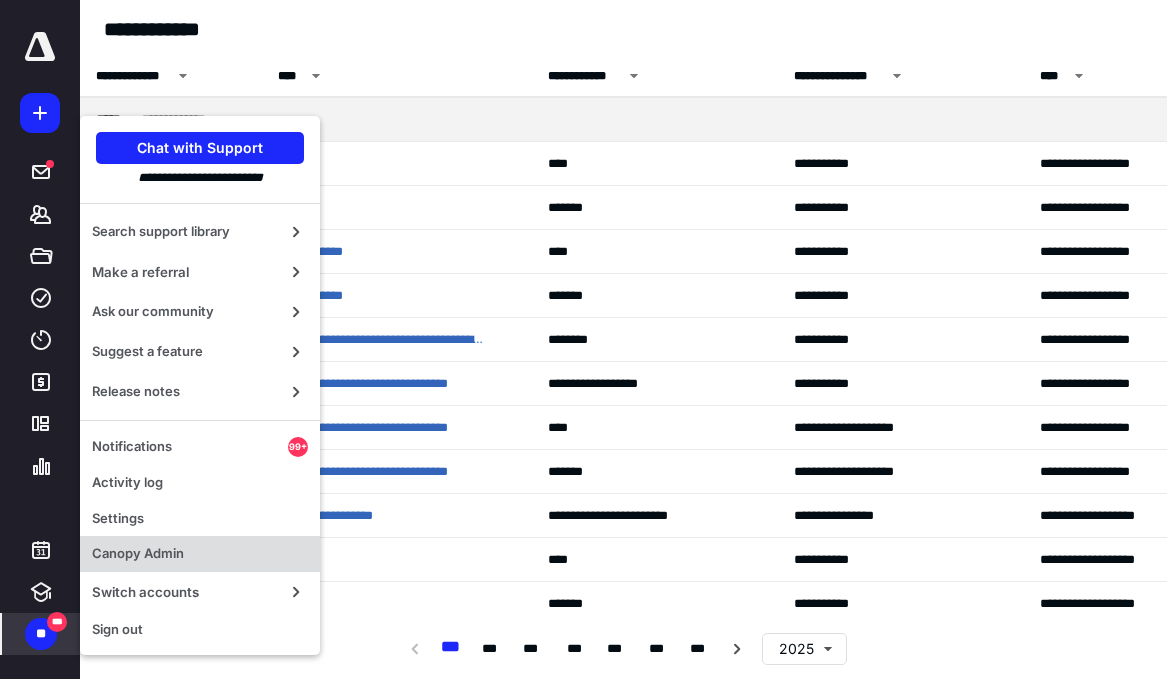 click on "Canopy Admin" at bounding box center [200, 554] 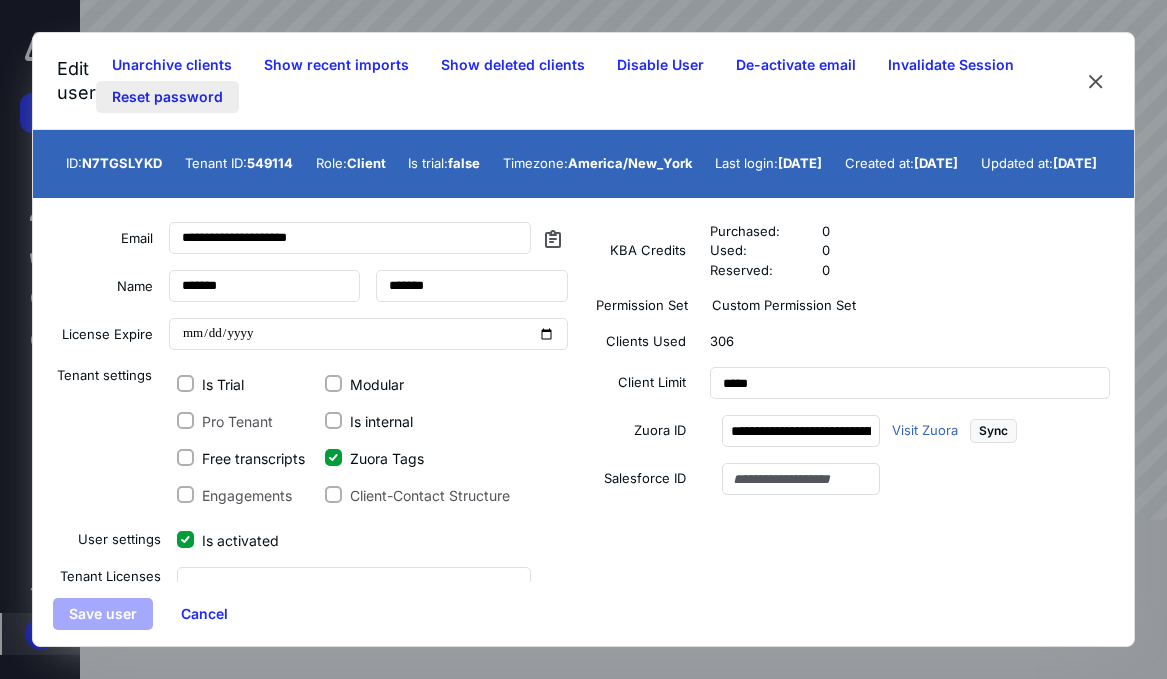 click on "Reset password" at bounding box center (167, 97) 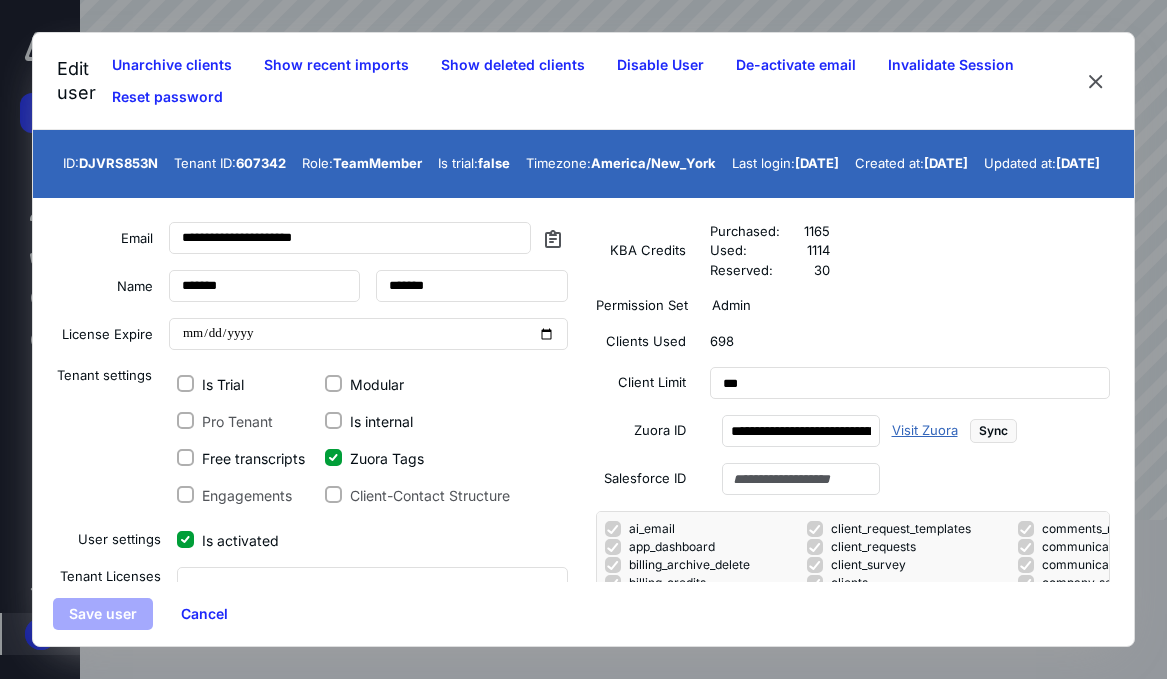 click on "Visit Zuora" at bounding box center [925, 431] 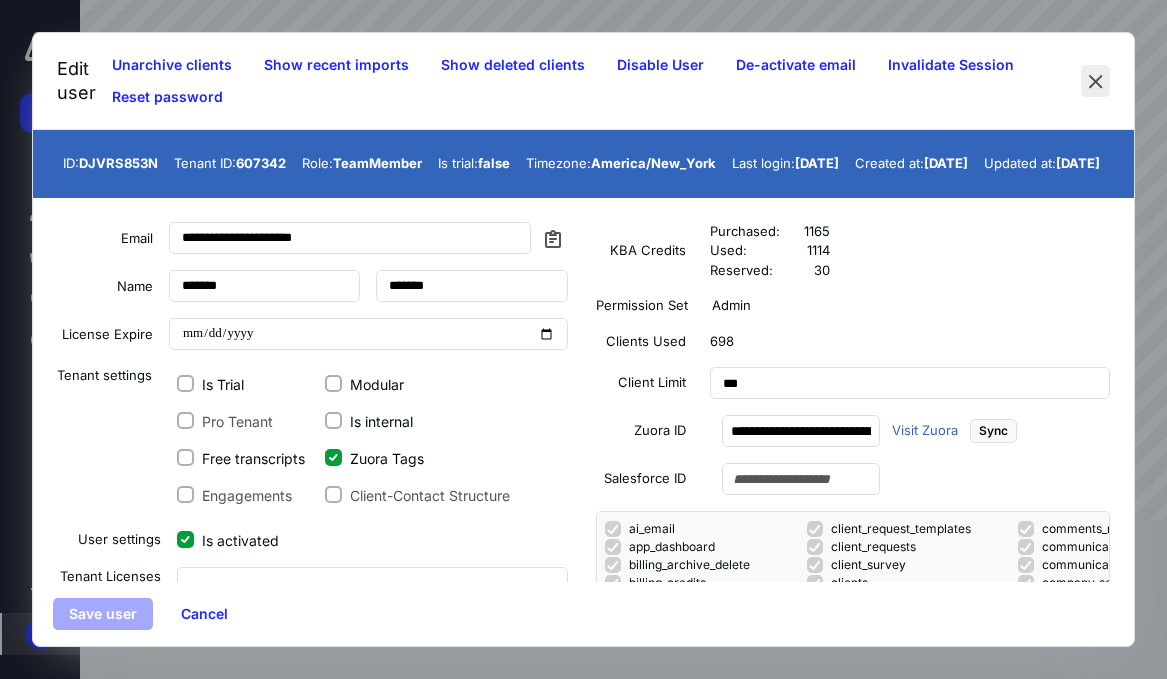click at bounding box center [1095, 81] 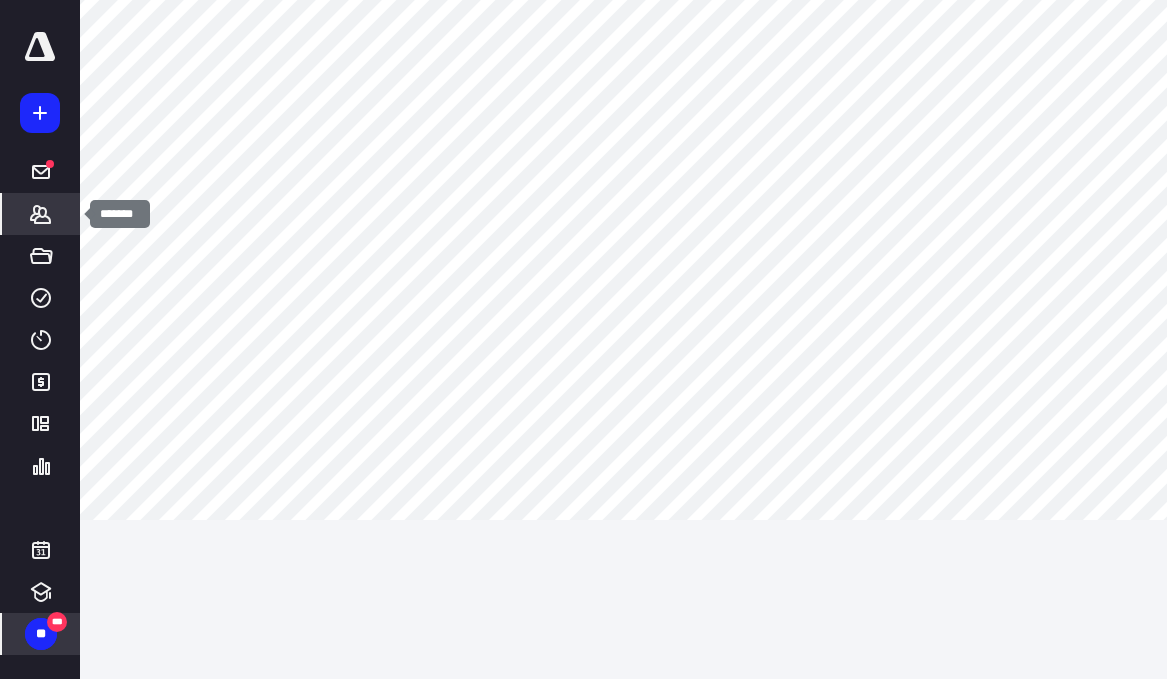 click 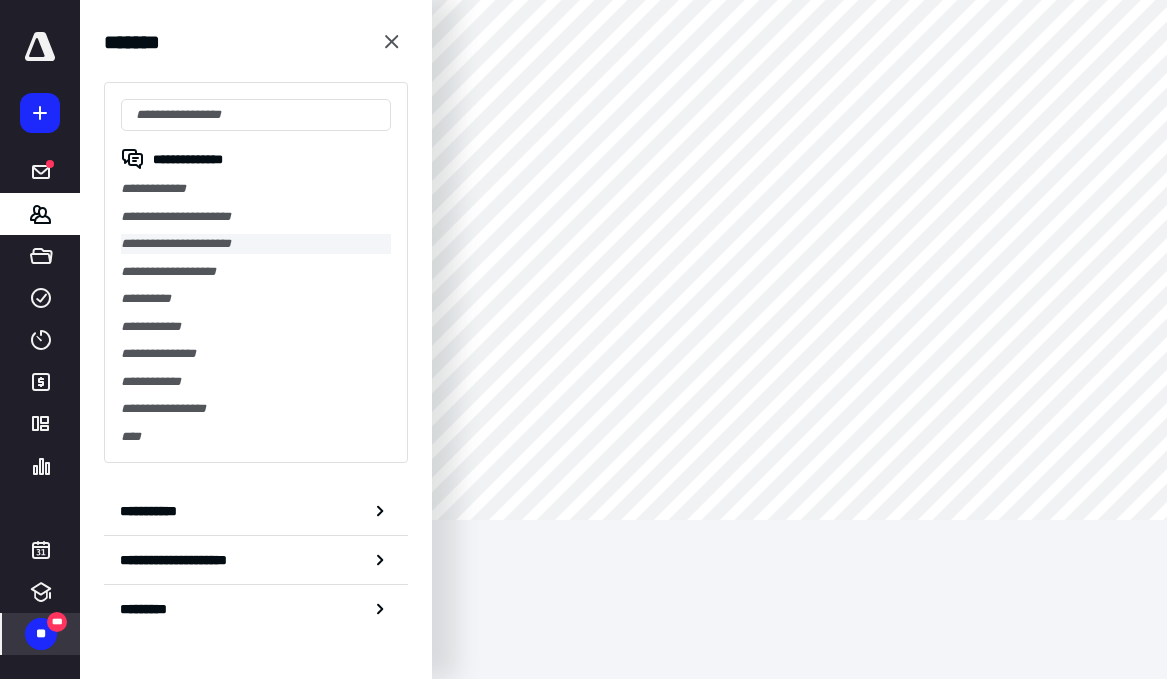 click on "**********" at bounding box center (256, 244) 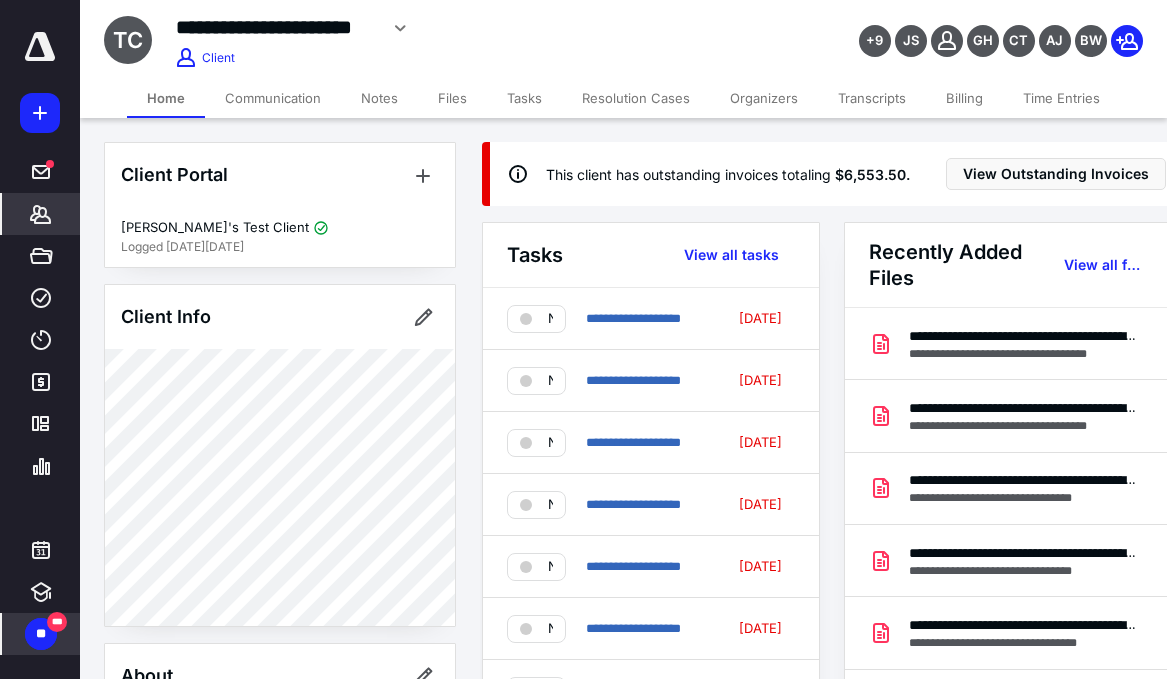 click on "Communication" at bounding box center (273, 98) 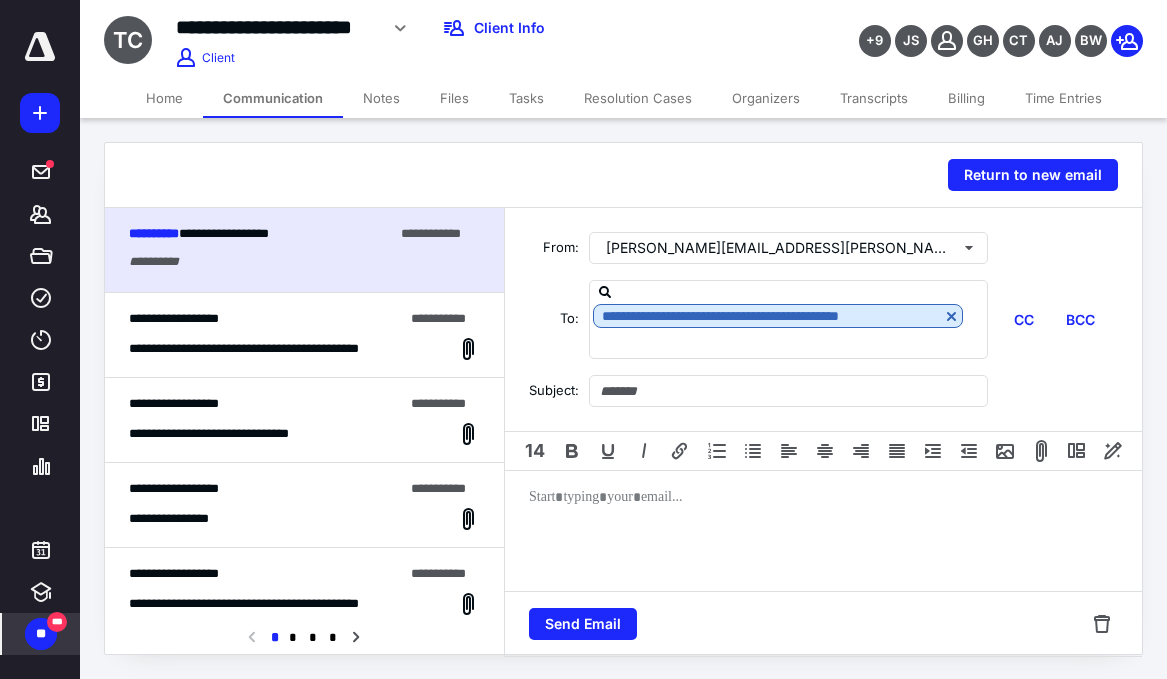 click on "**" at bounding box center [41, 634] 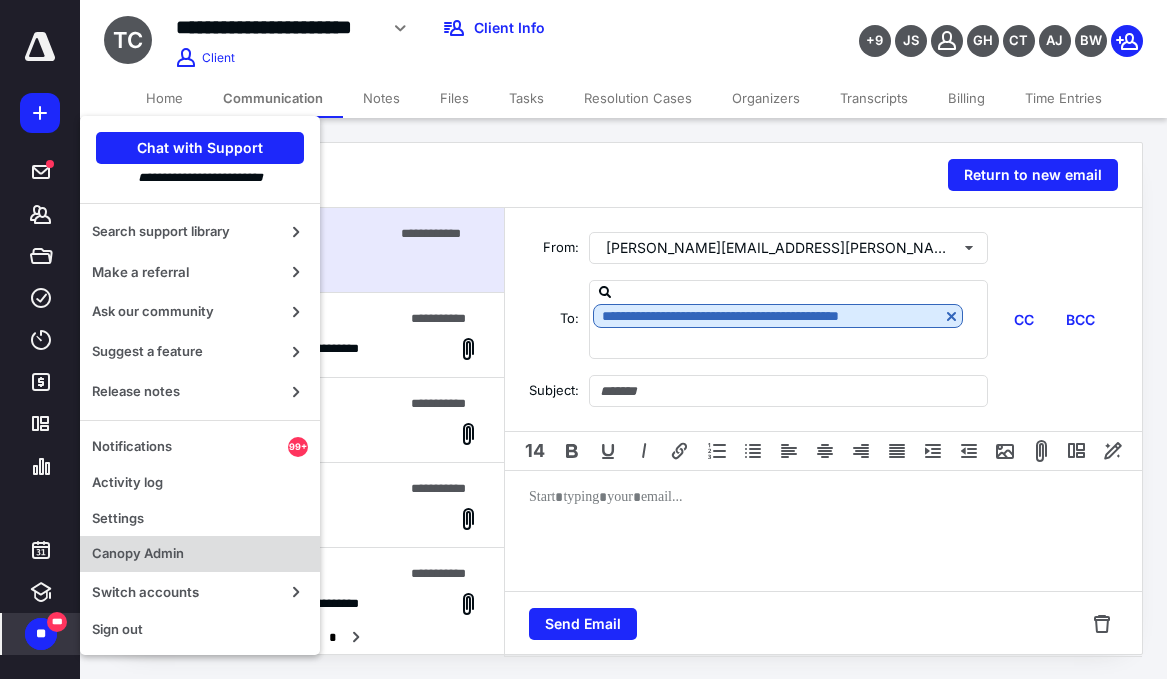 click on "Canopy Admin" at bounding box center [200, 554] 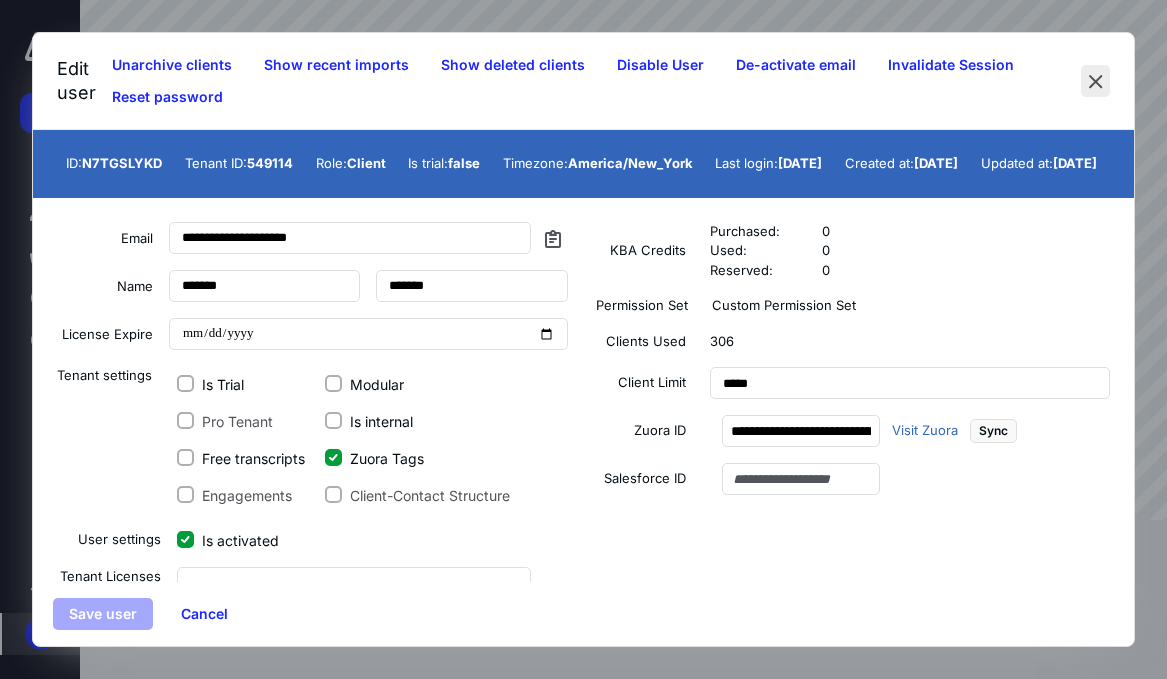 click at bounding box center [1095, 81] 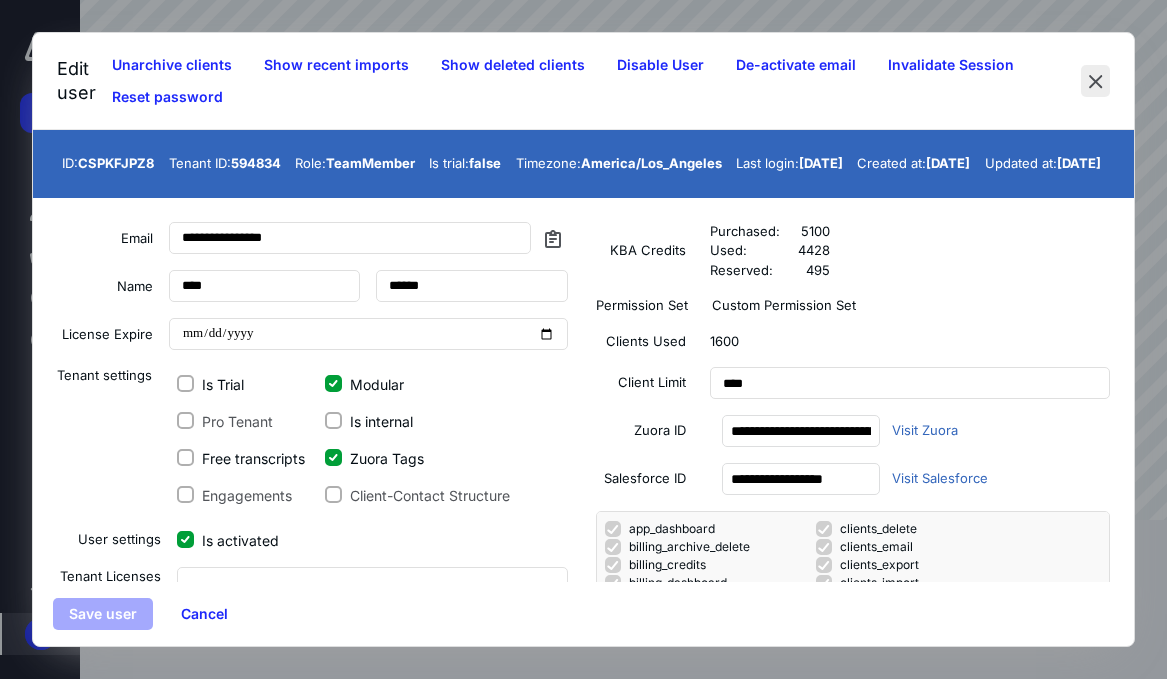 click at bounding box center (1095, 81) 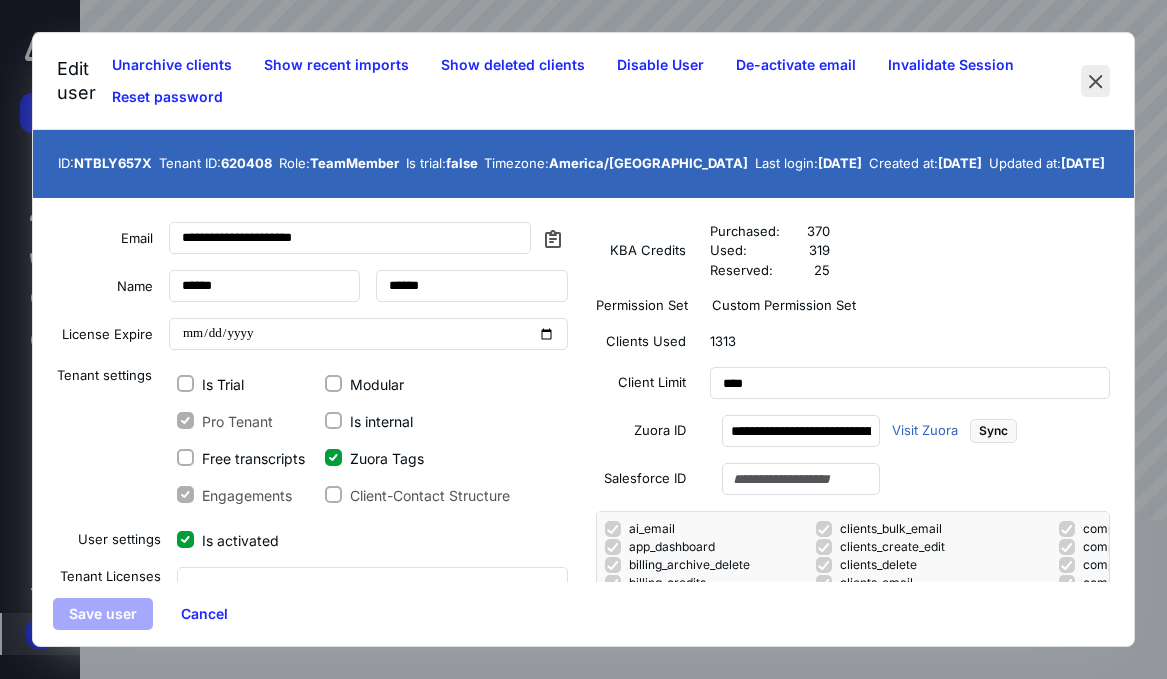 click at bounding box center (1095, 81) 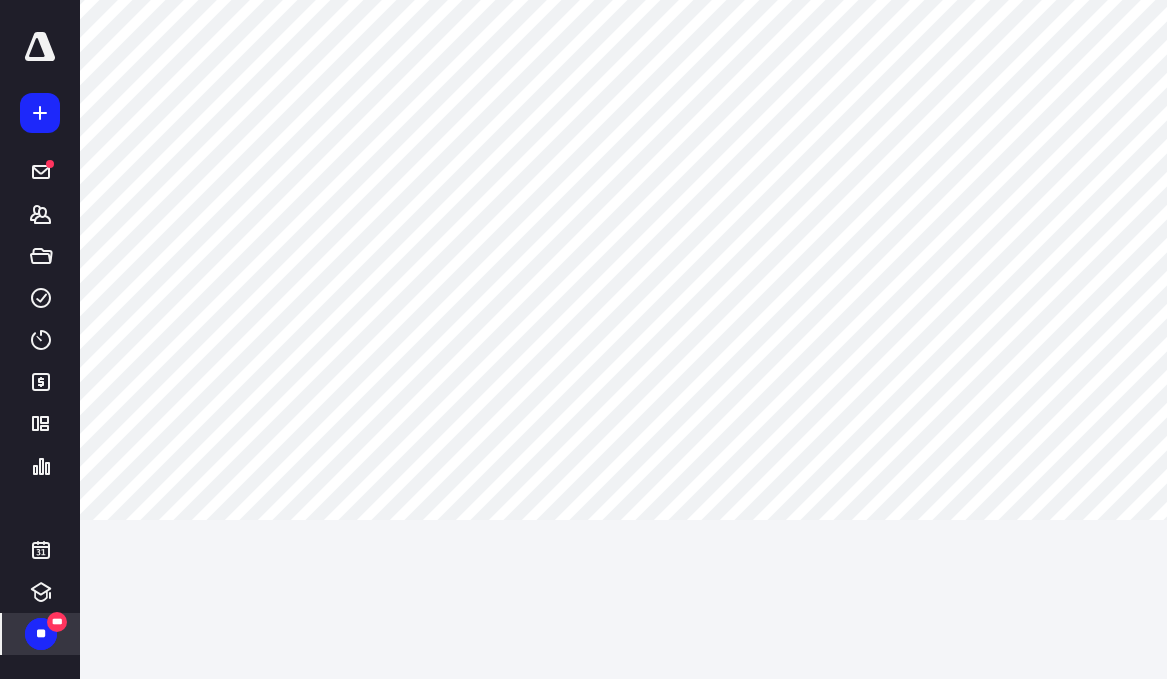 click on "**" at bounding box center (41, 634) 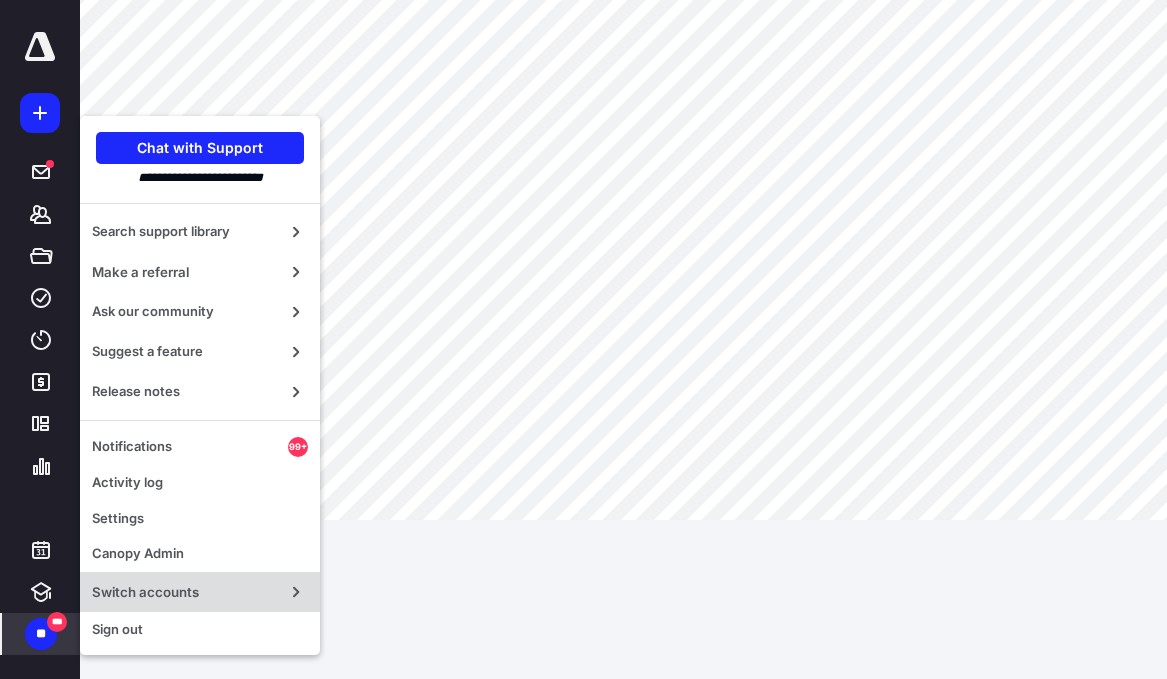 click on "Switch accounts" at bounding box center (200, 592) 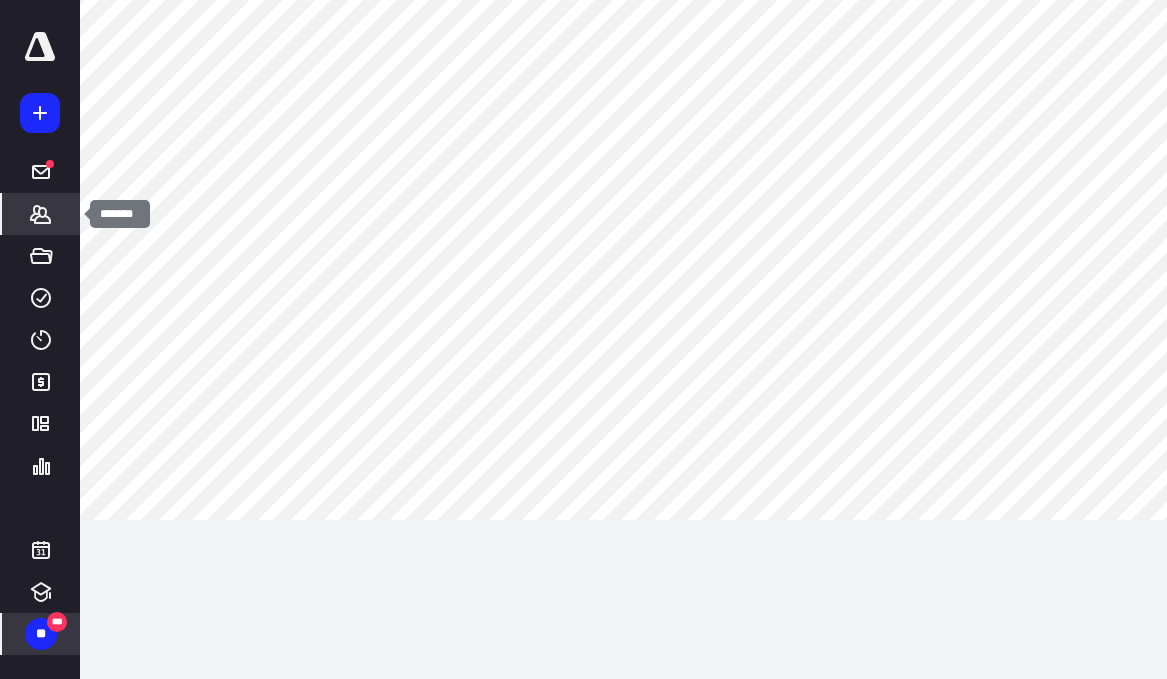 click on "*******" at bounding box center (41, 214) 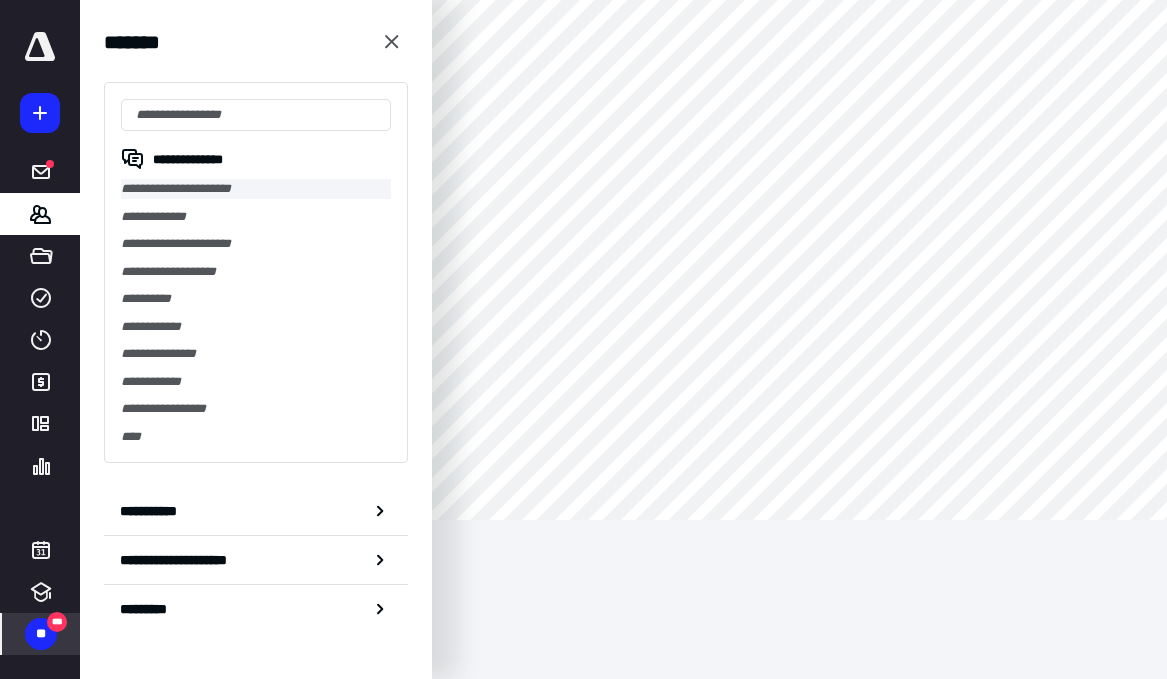 click on "**********" at bounding box center (256, 189) 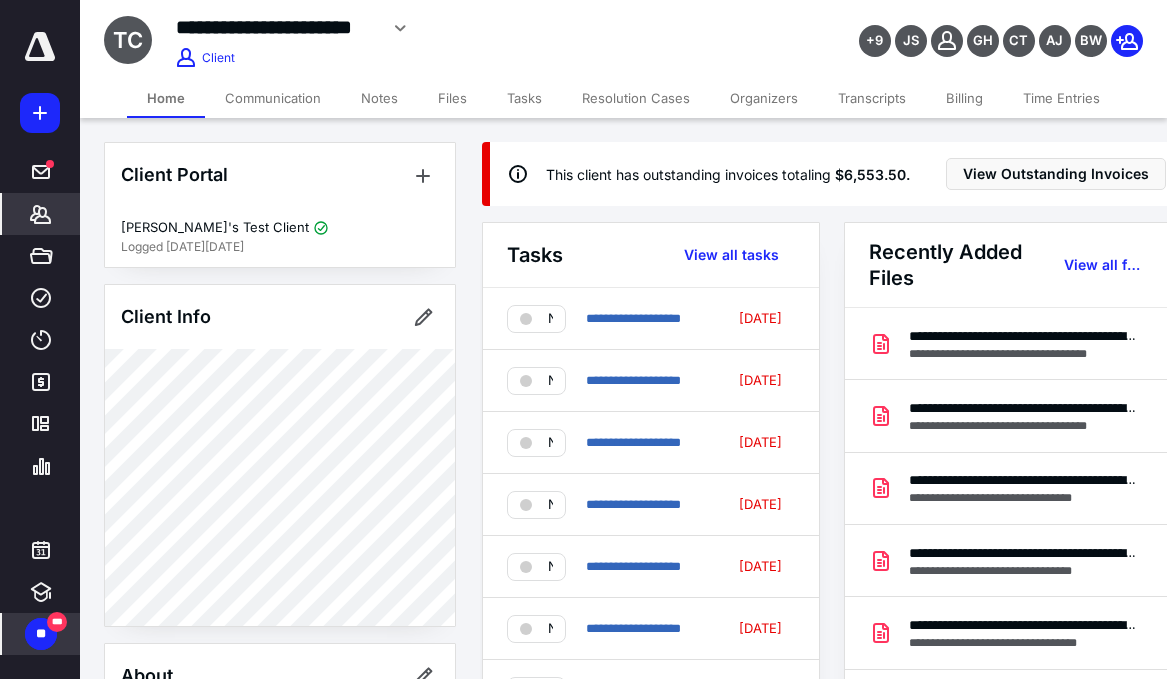click on "Tasks" at bounding box center [524, 98] 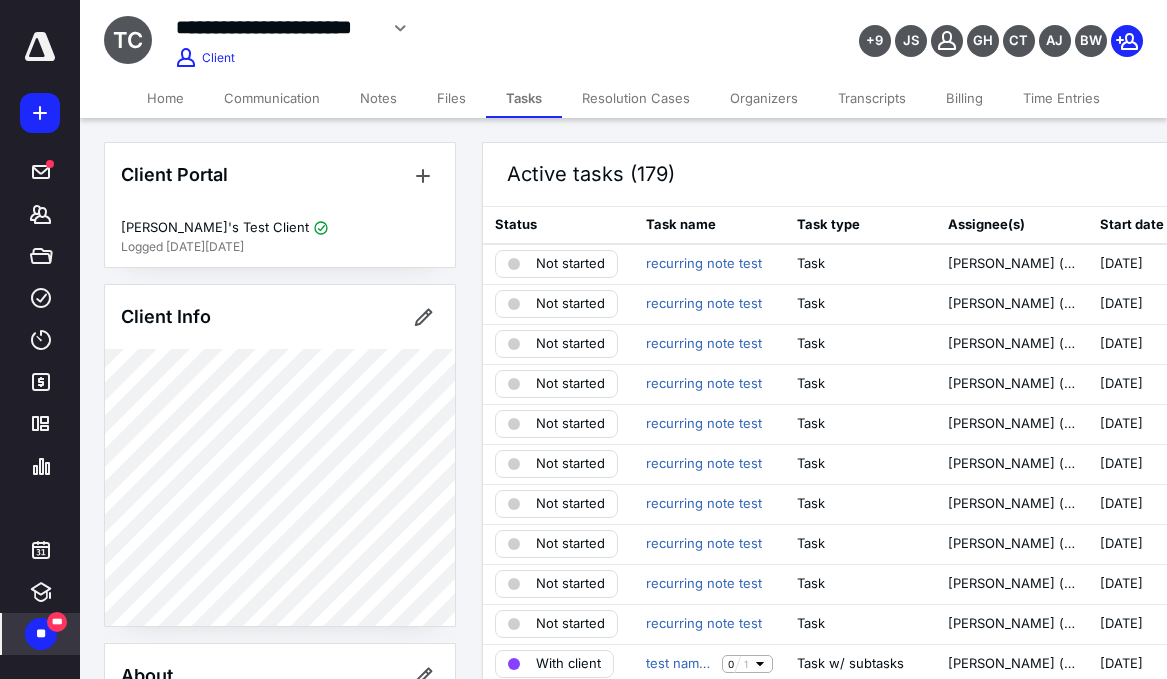 scroll, scrollTop: 34, scrollLeft: 0, axis: vertical 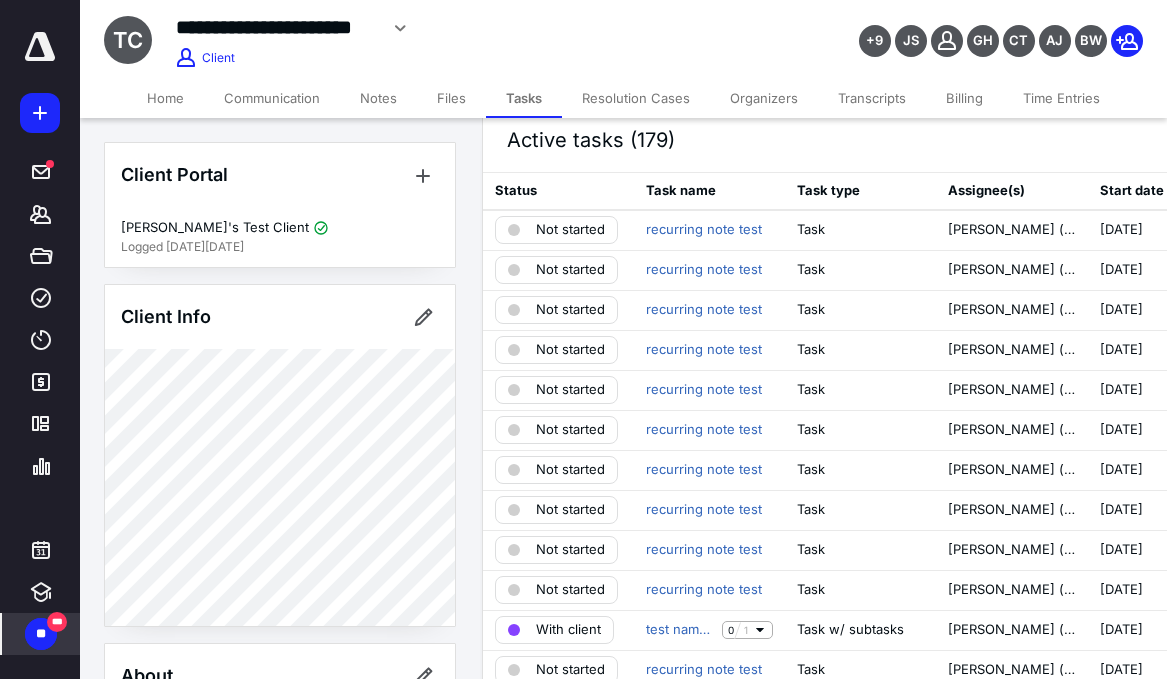 click on "Organizers" at bounding box center [764, 98] 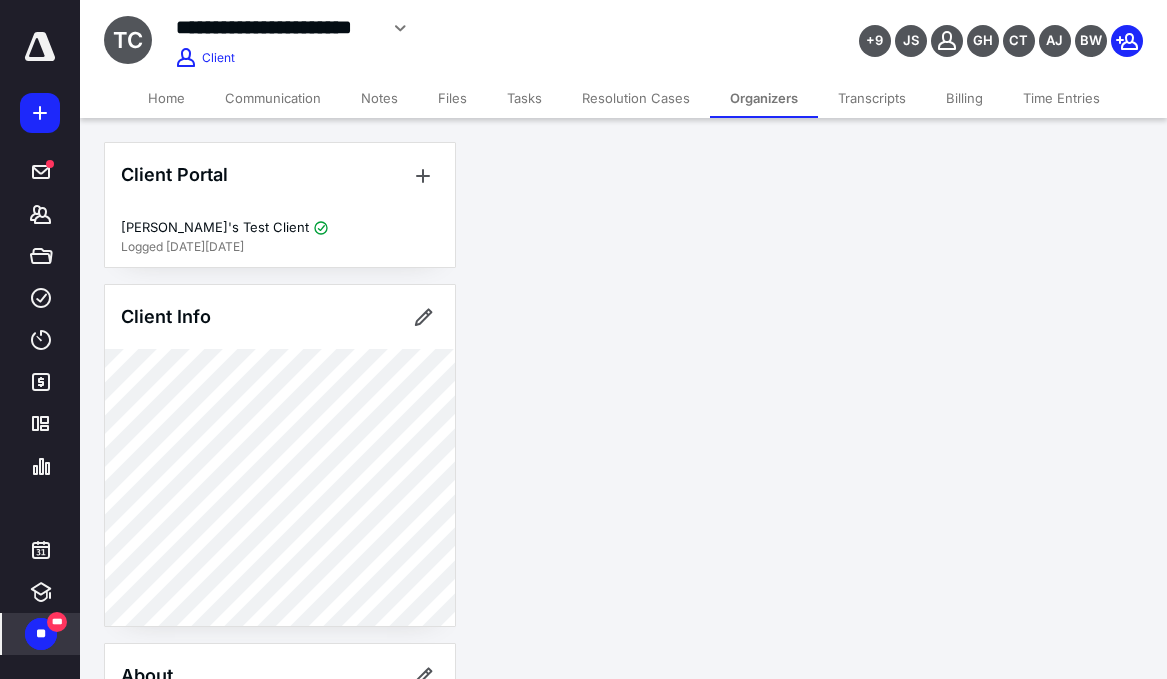 scroll, scrollTop: 0, scrollLeft: 0, axis: both 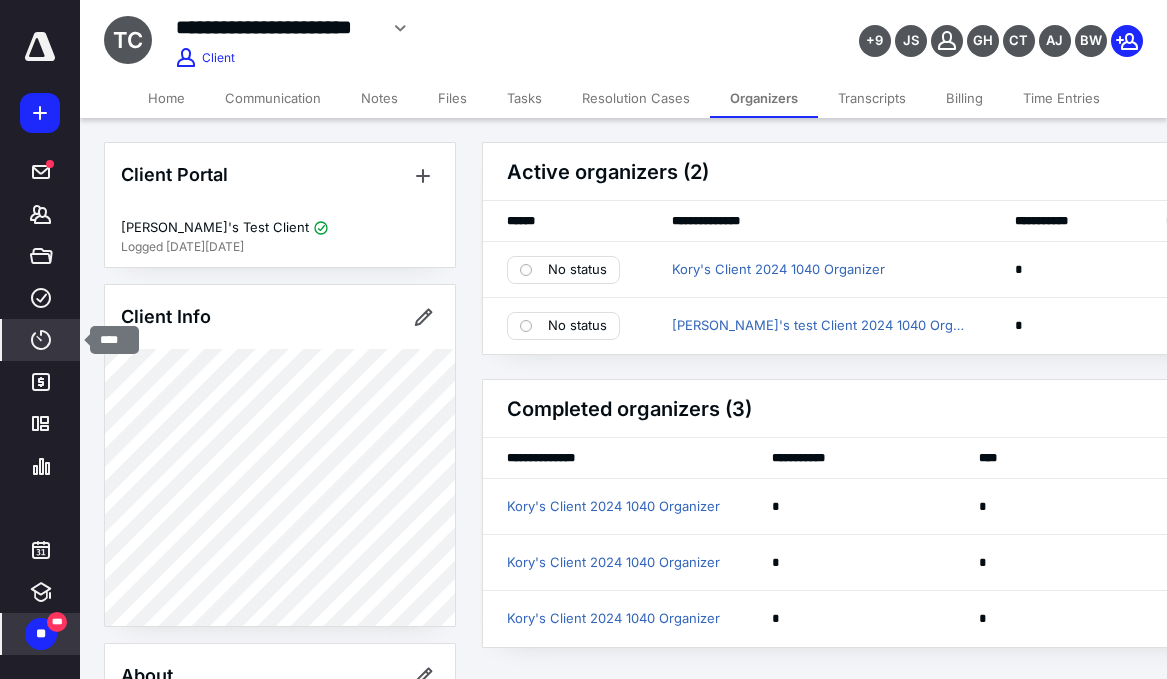 click 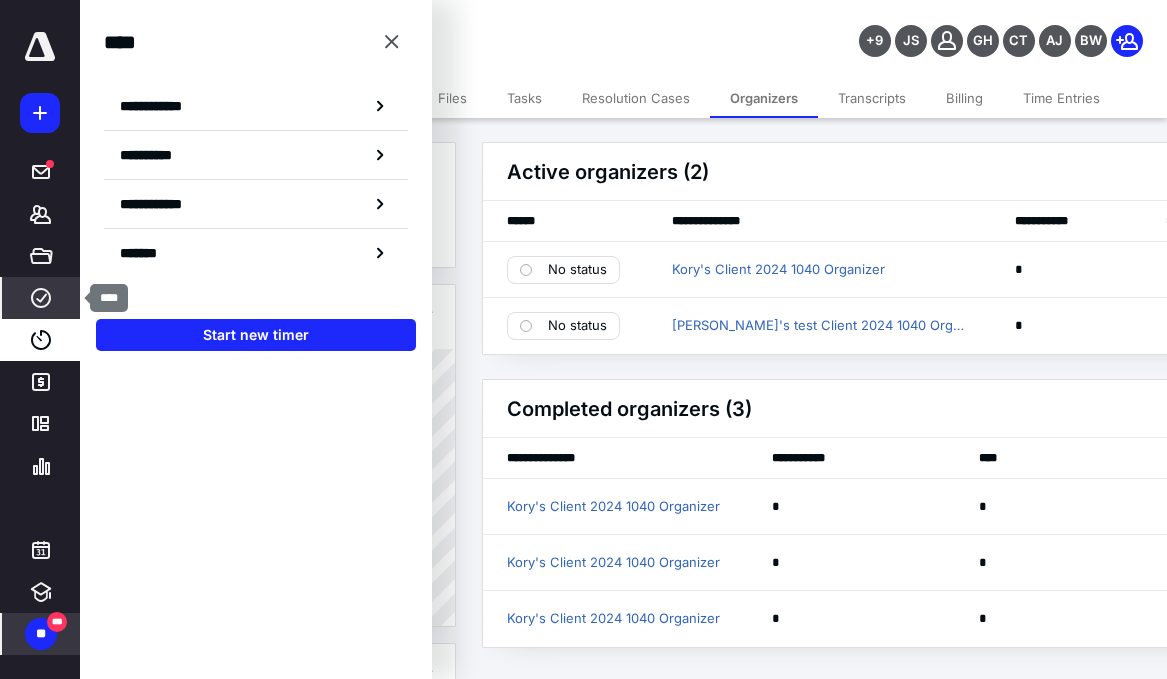 click on "****" at bounding box center (41, 298) 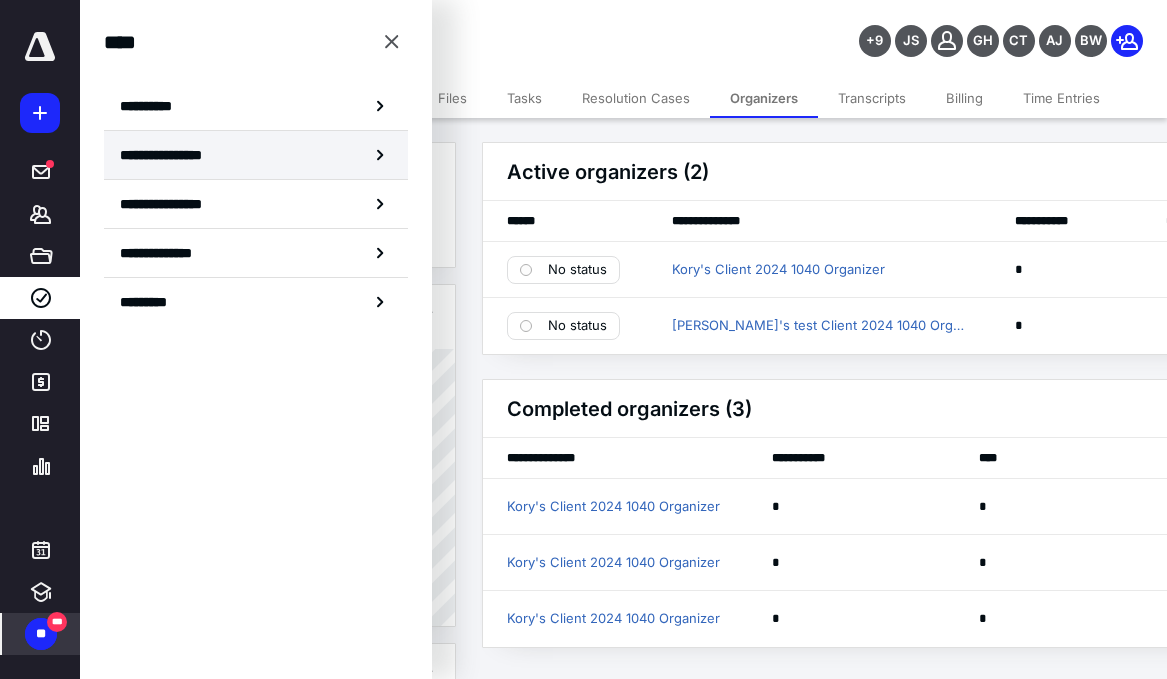 click on "**********" at bounding box center [256, 155] 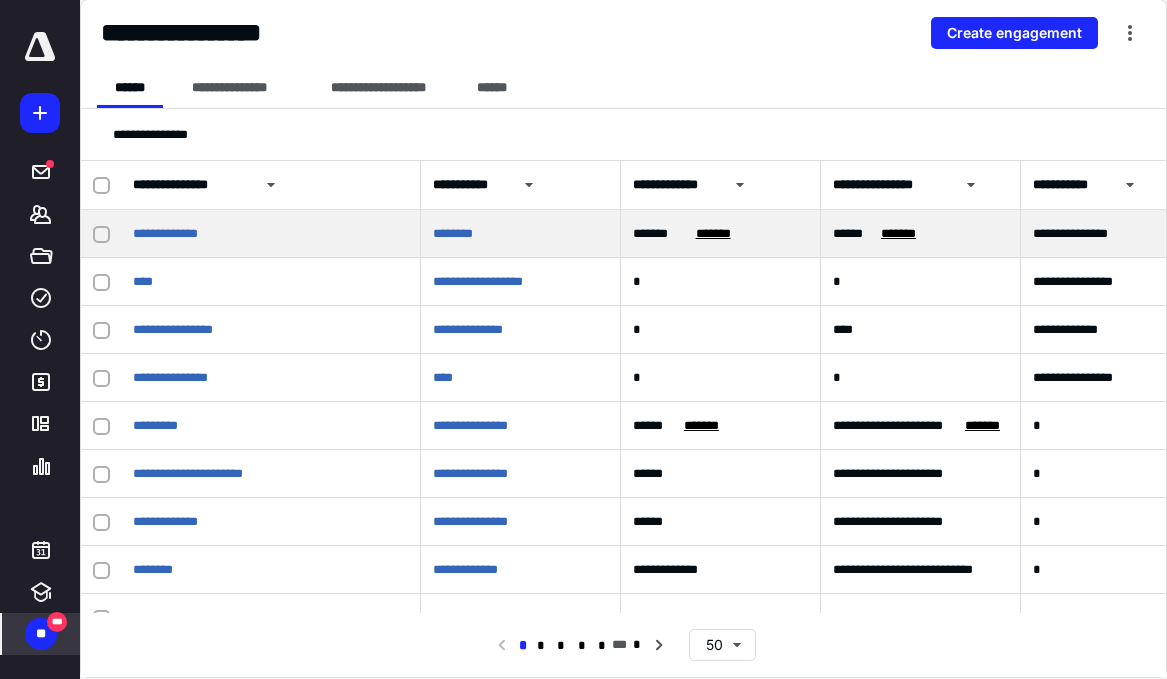 click 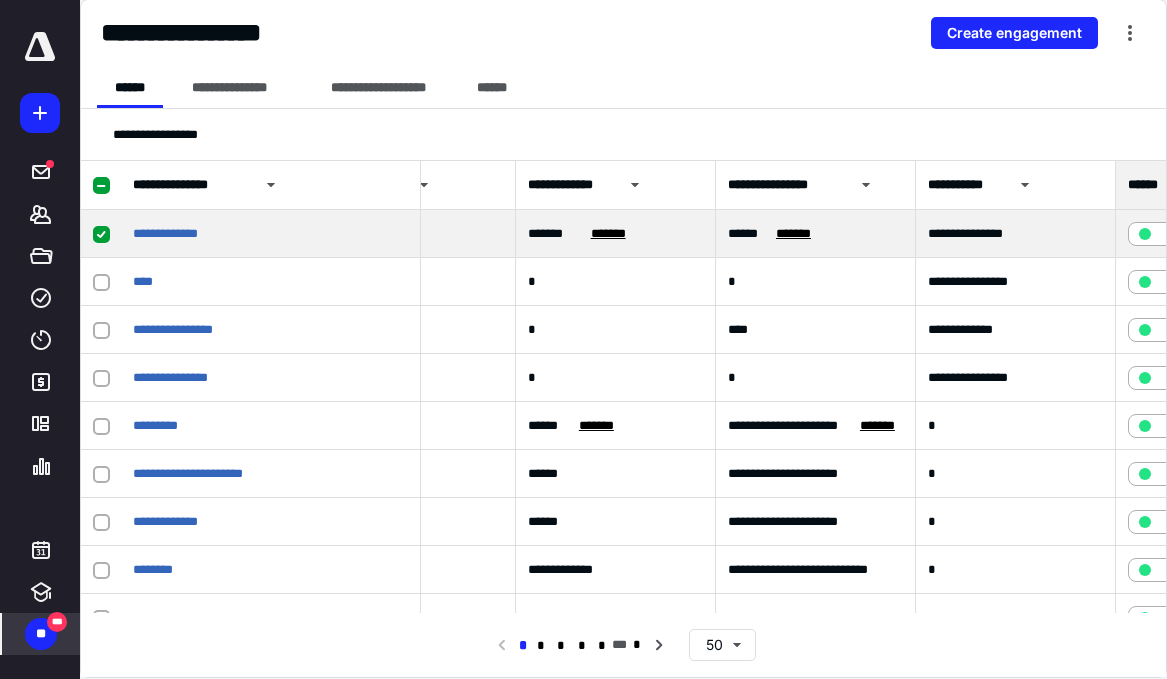 scroll, scrollTop: 0, scrollLeft: 0, axis: both 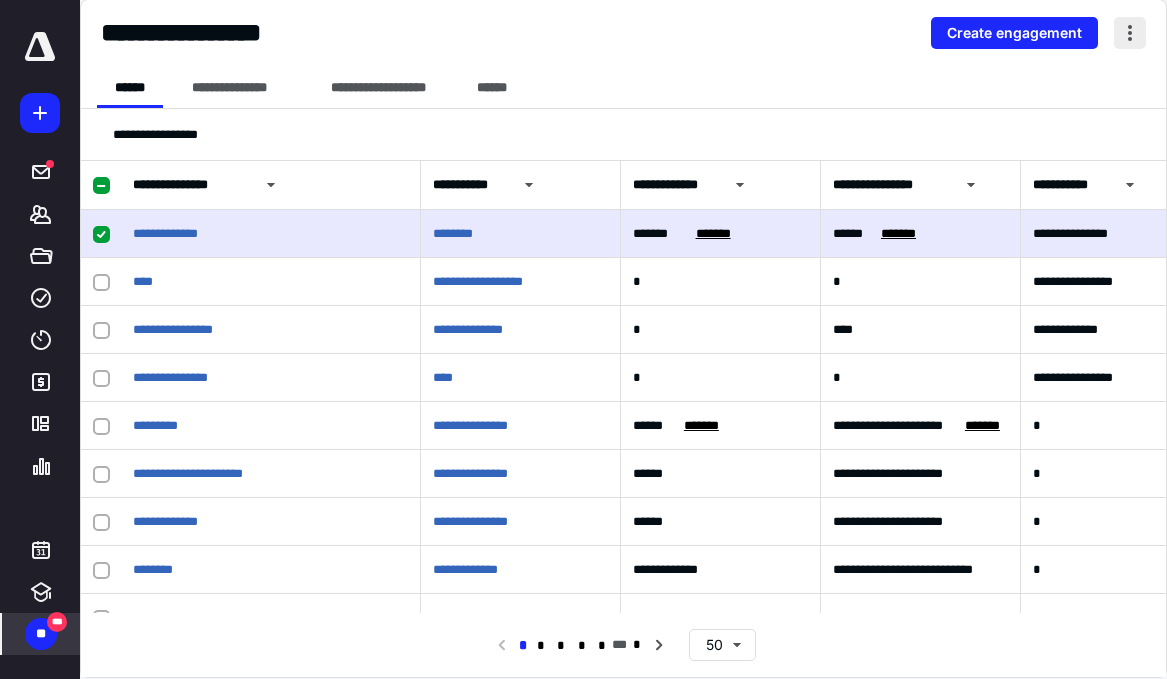 click at bounding box center (1130, 33) 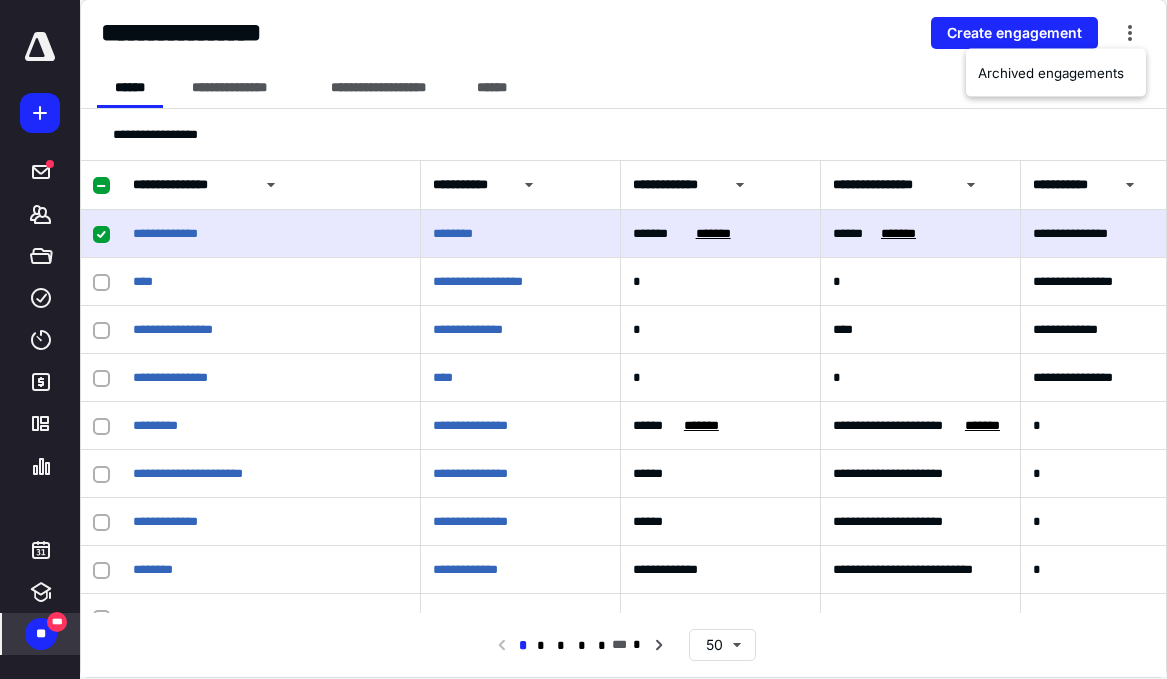 click on "**********" at bounding box center [623, 34] 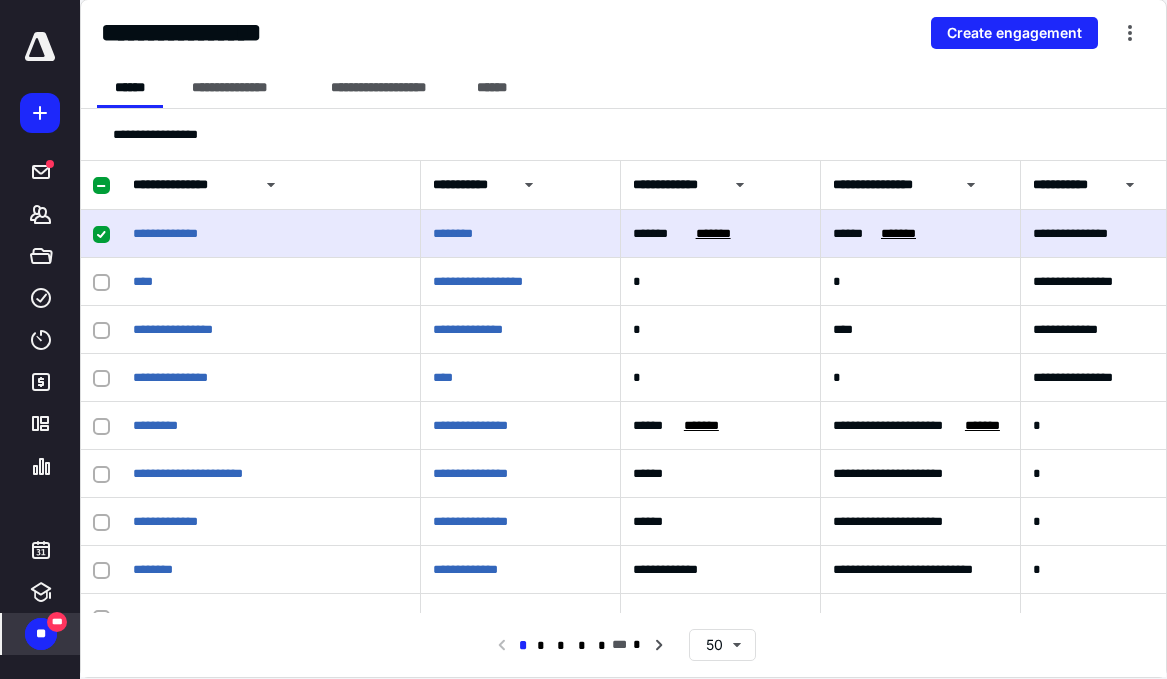 click 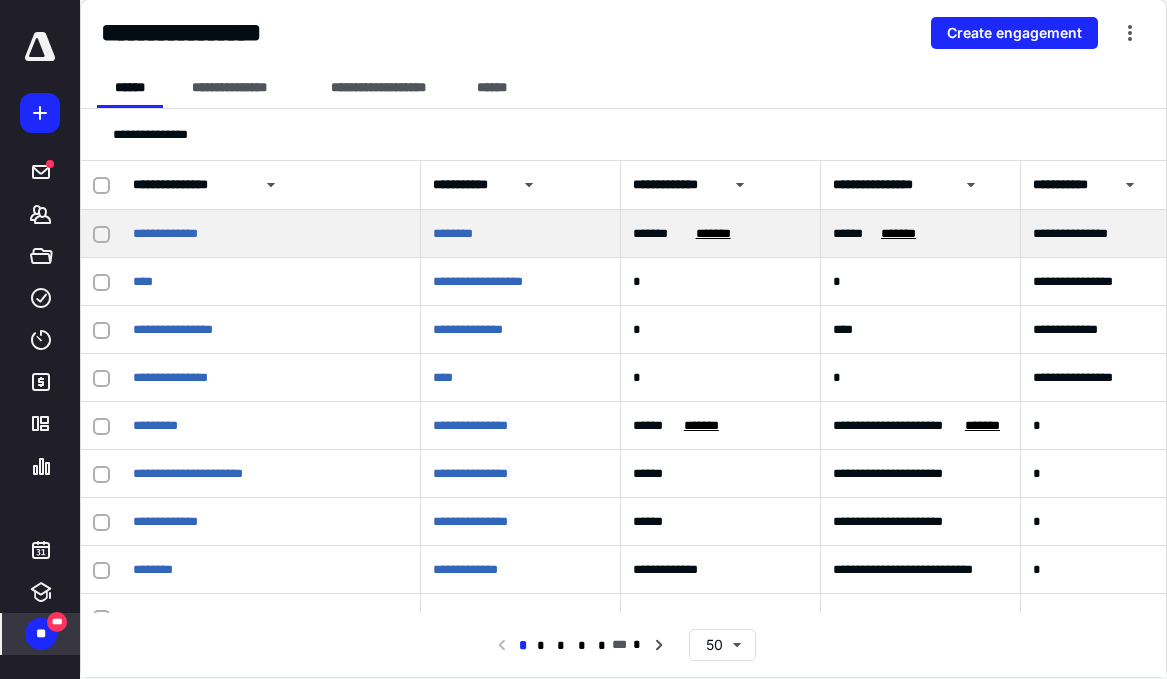 click at bounding box center (101, 234) 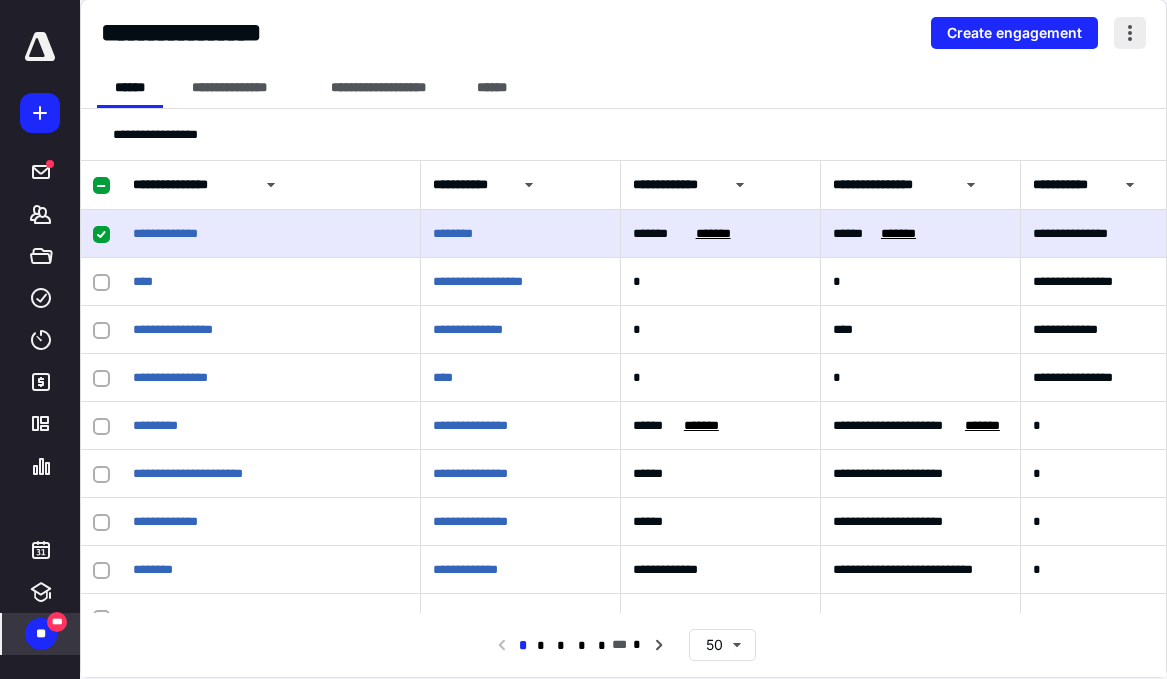 click at bounding box center [1130, 33] 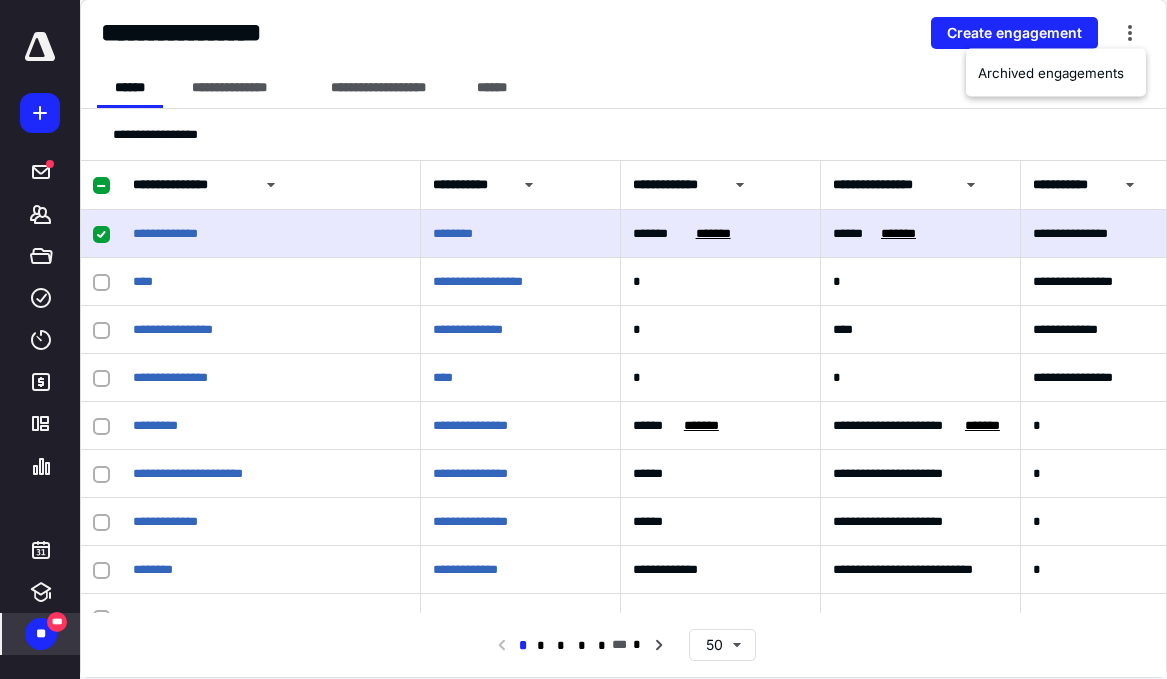 click at bounding box center [101, 186] 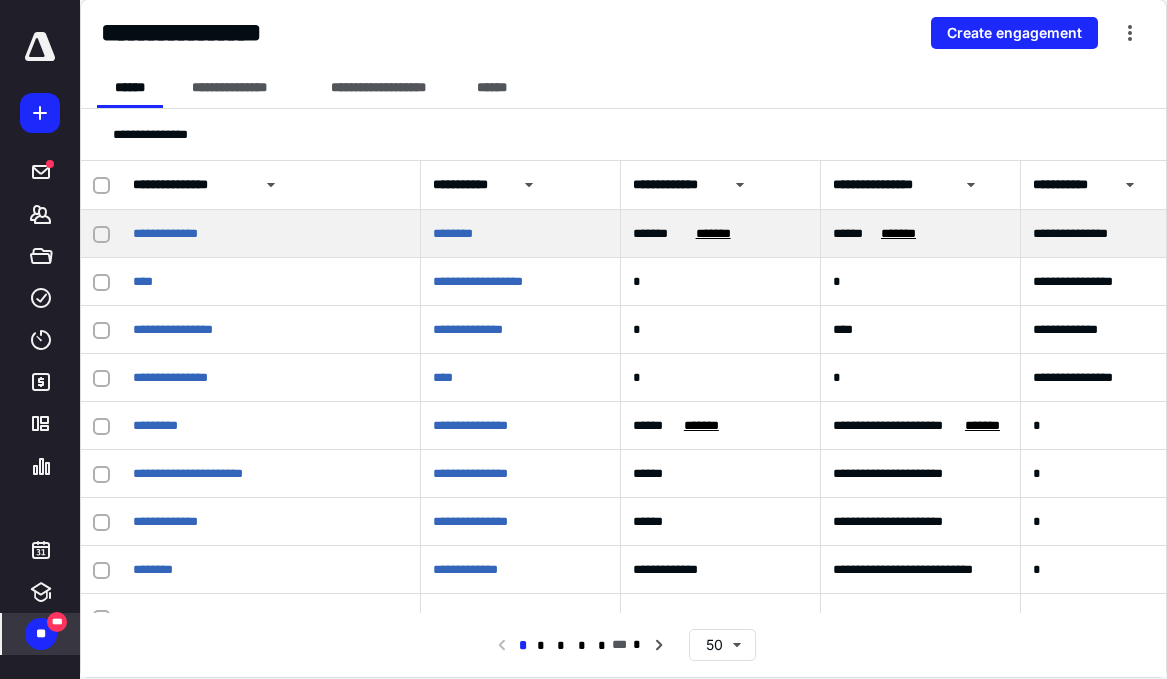 click 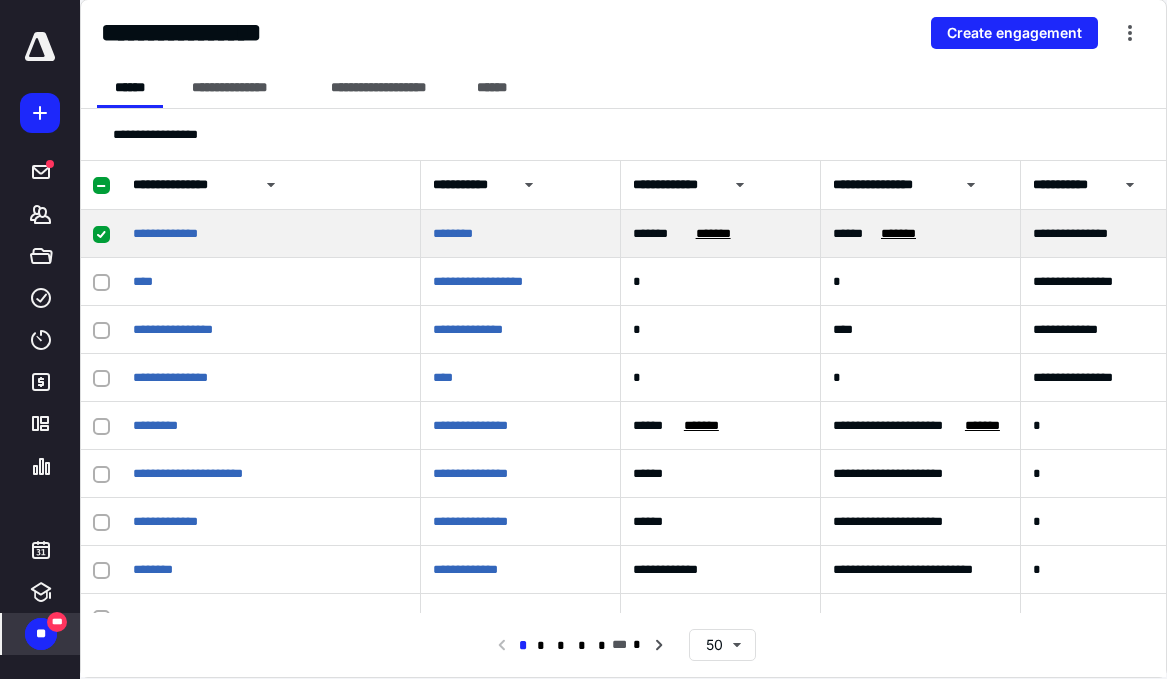 click 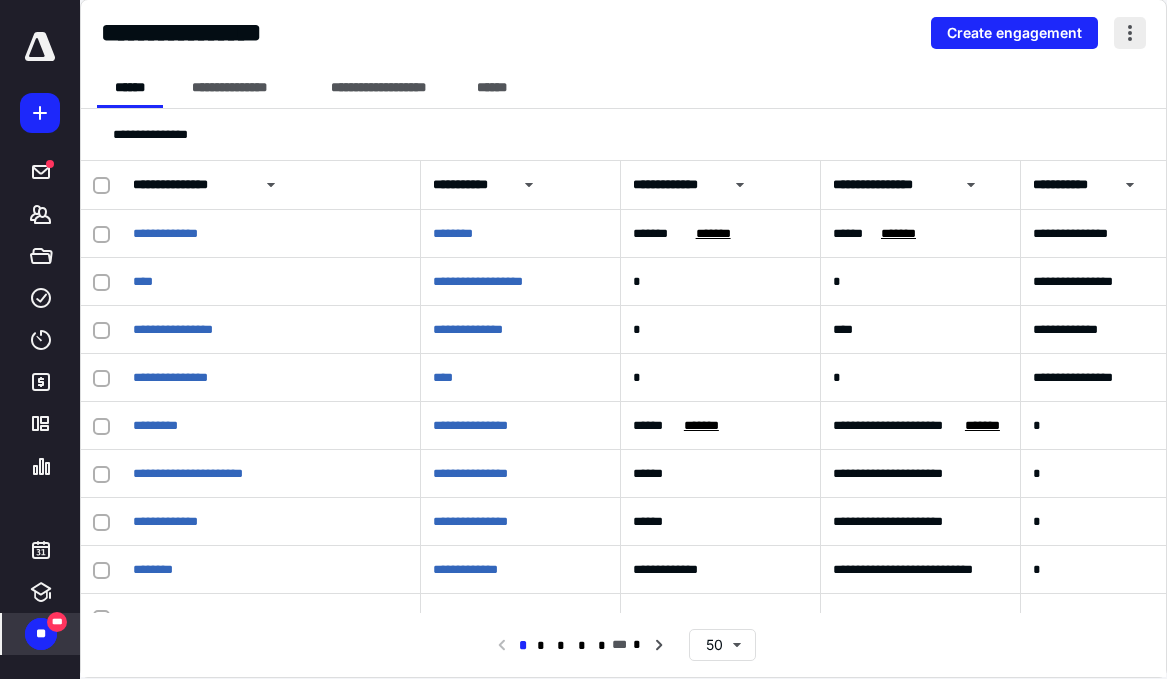 click at bounding box center [1130, 33] 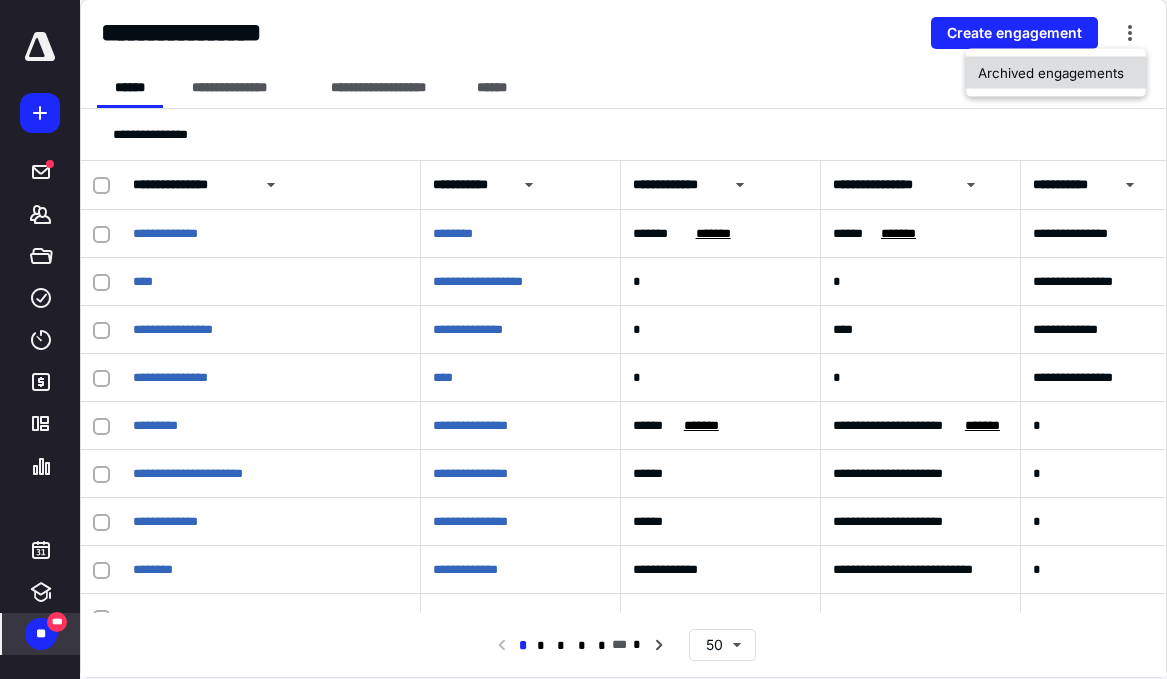 click on "Archived engagements" at bounding box center [1056, 73] 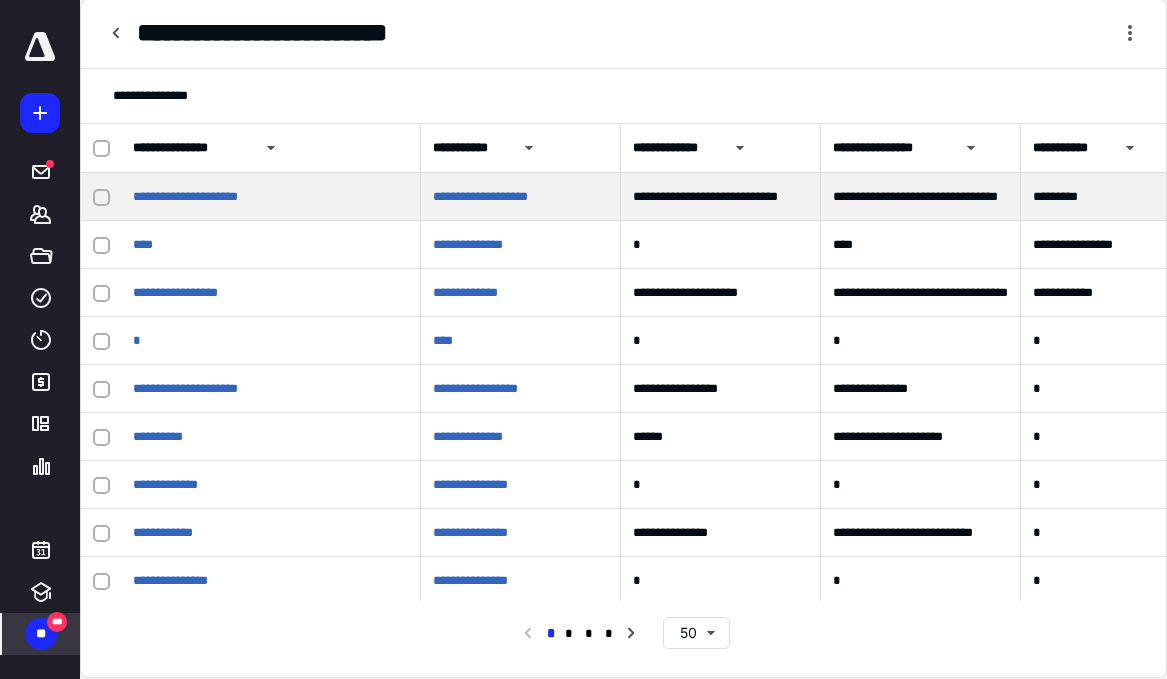 click 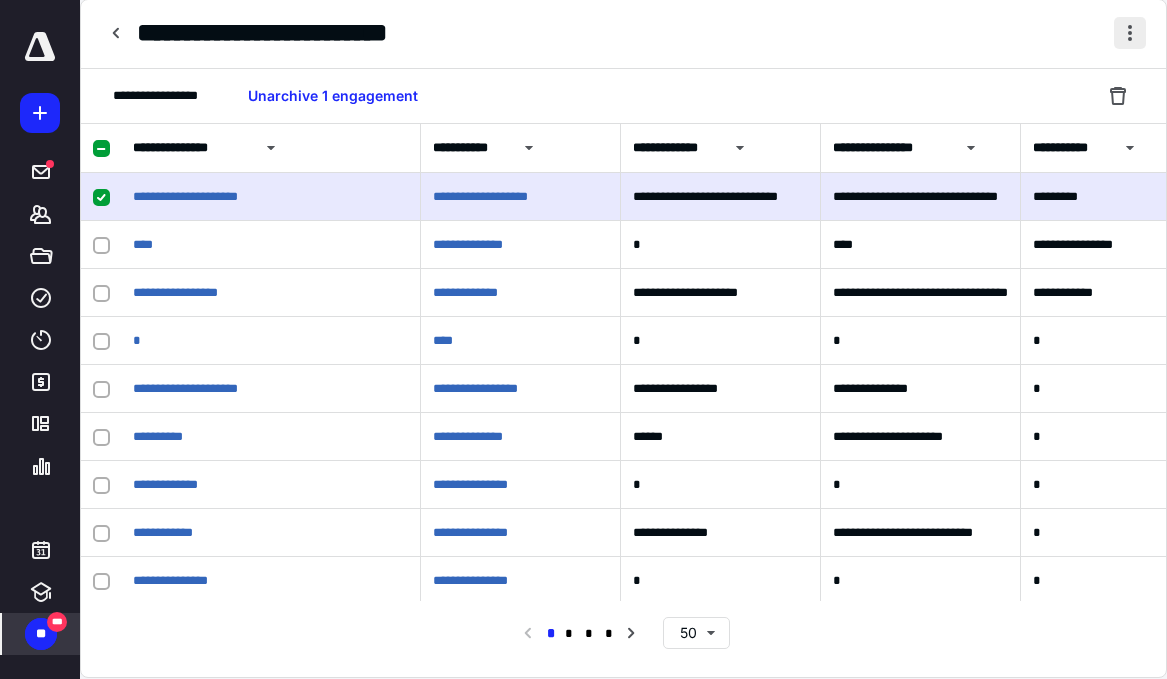 click at bounding box center [1130, 33] 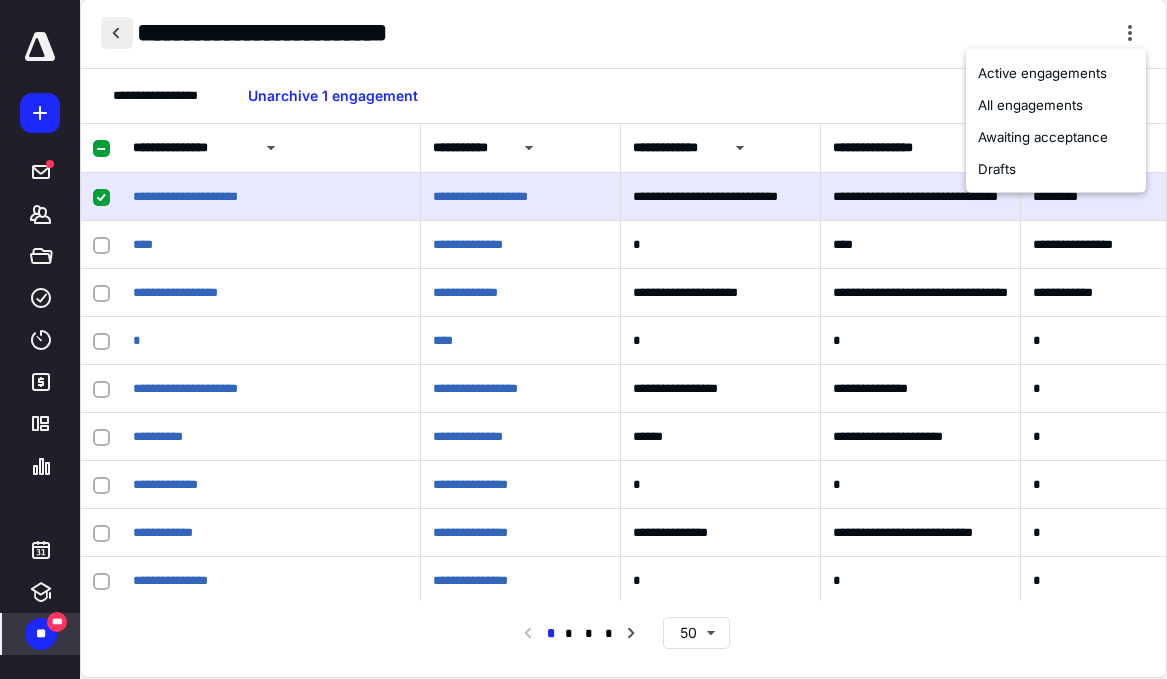click at bounding box center (117, 33) 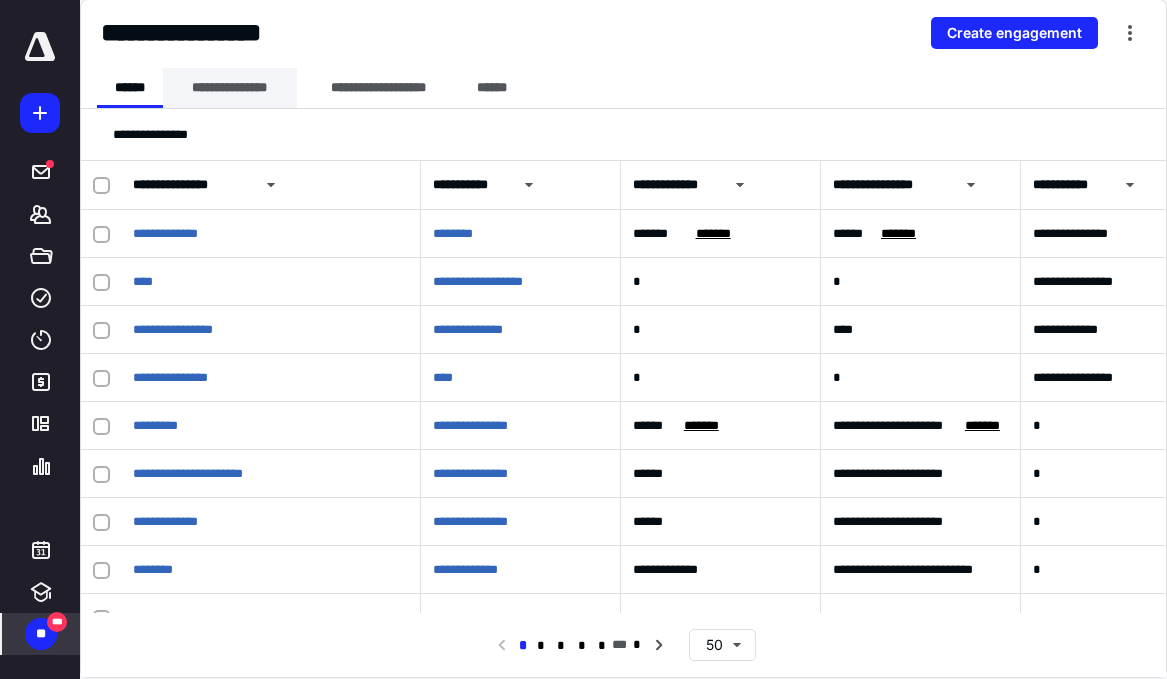 click on "**********" at bounding box center [230, 88] 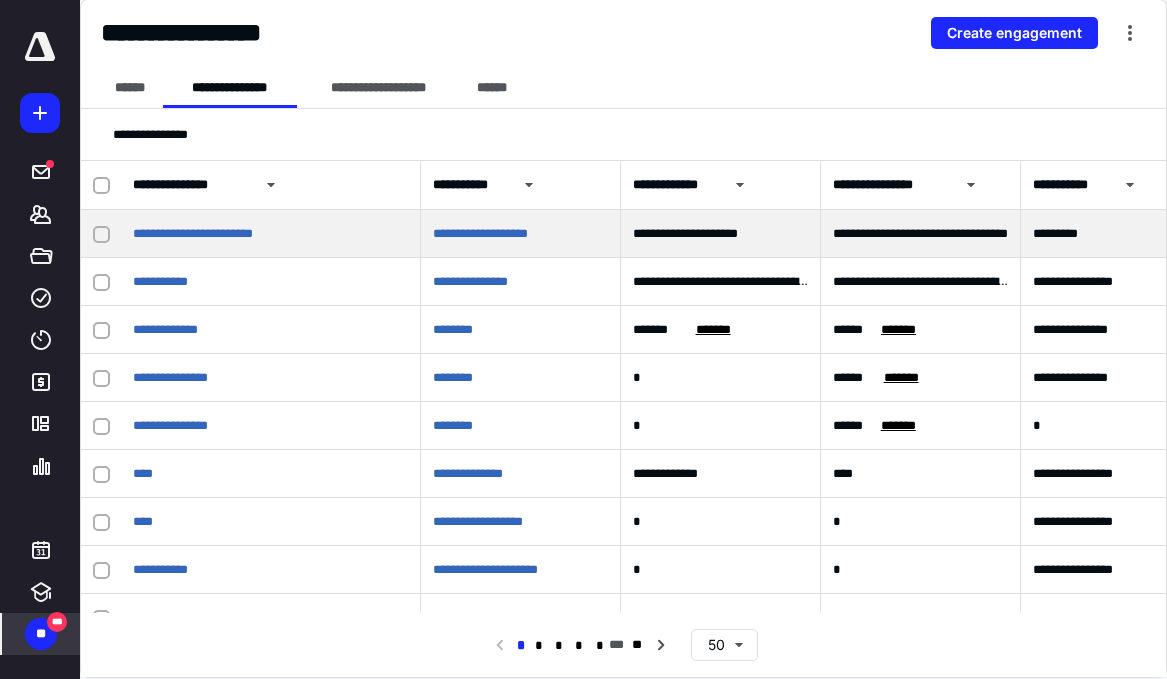 click at bounding box center [101, 234] 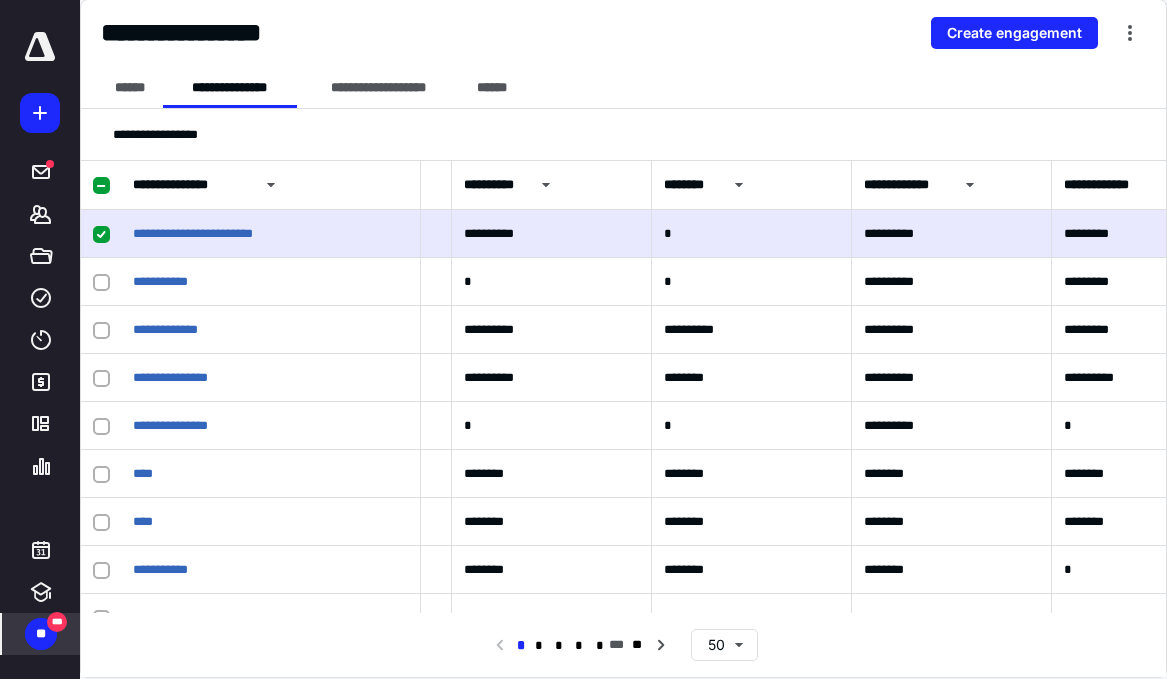 scroll, scrollTop: 0, scrollLeft: 1555, axis: horizontal 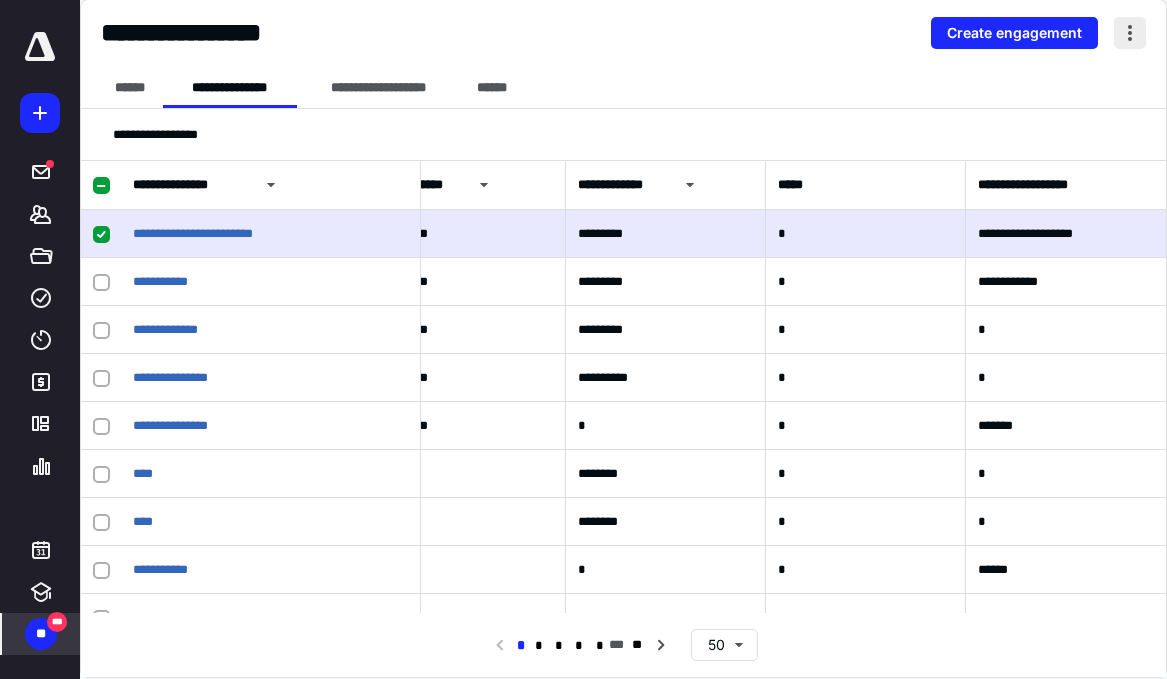 click at bounding box center (1130, 33) 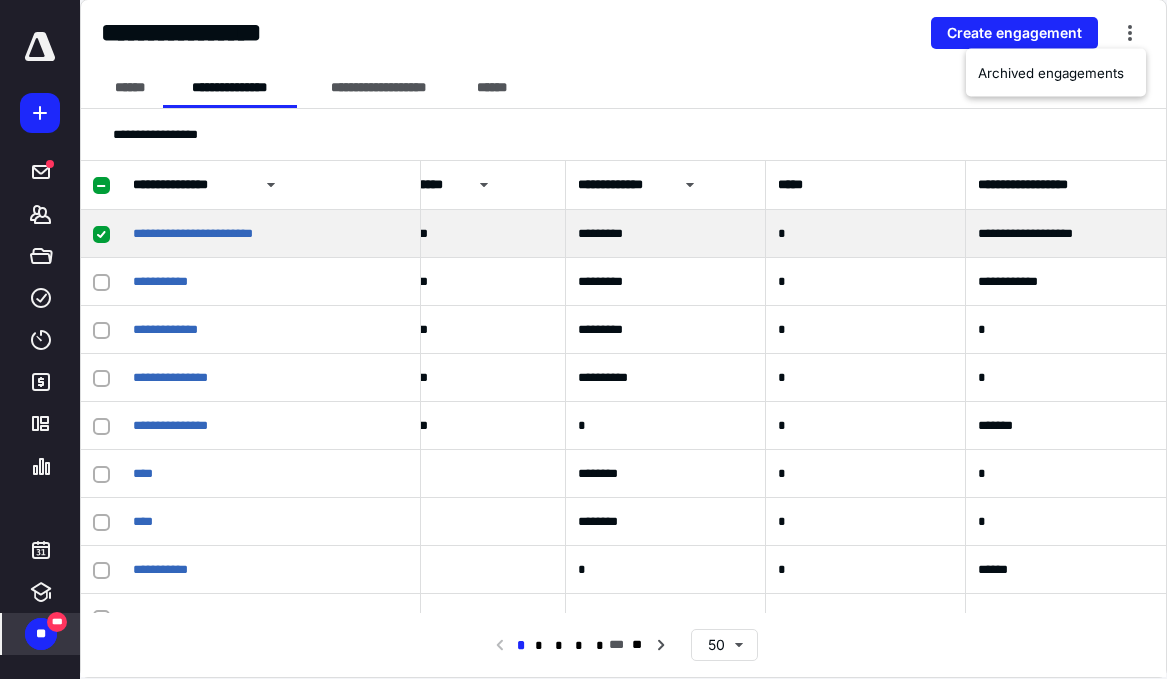 click 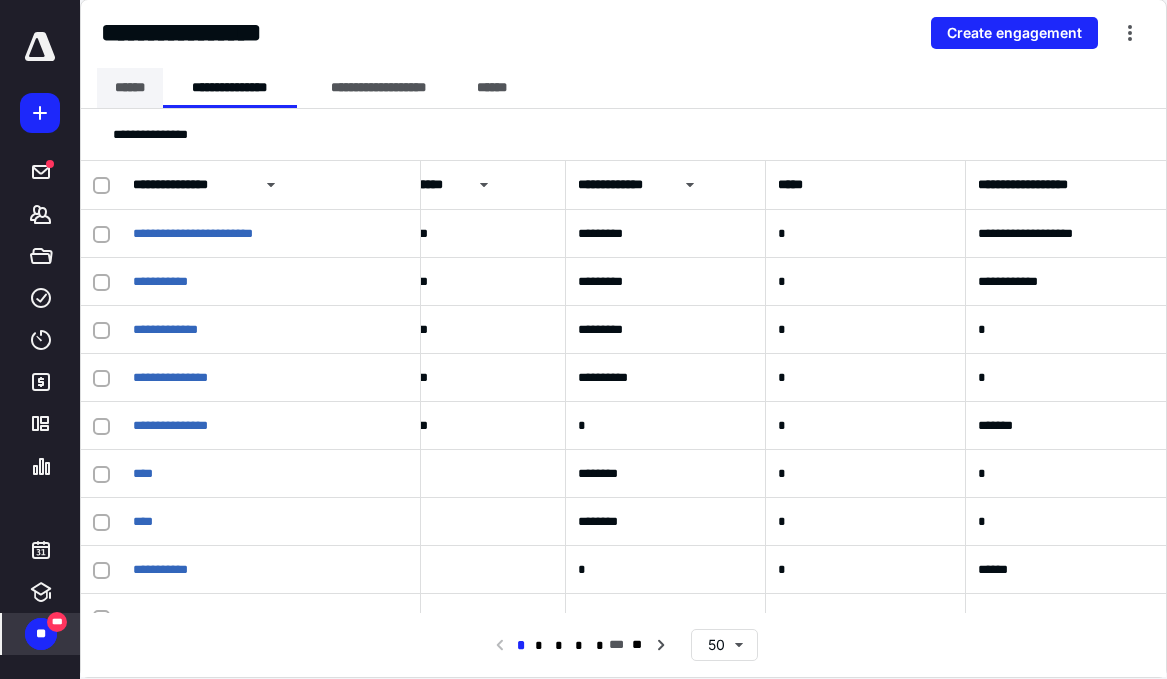click on "******" at bounding box center (130, 88) 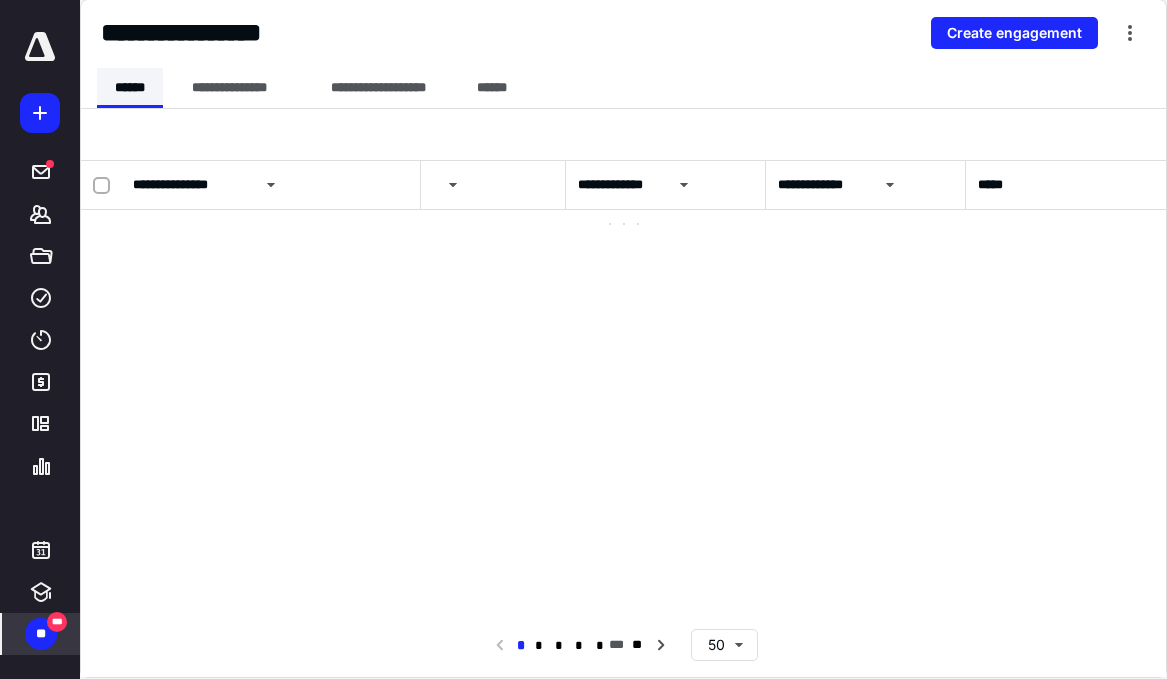 scroll, scrollTop: 0, scrollLeft: 1355, axis: horizontal 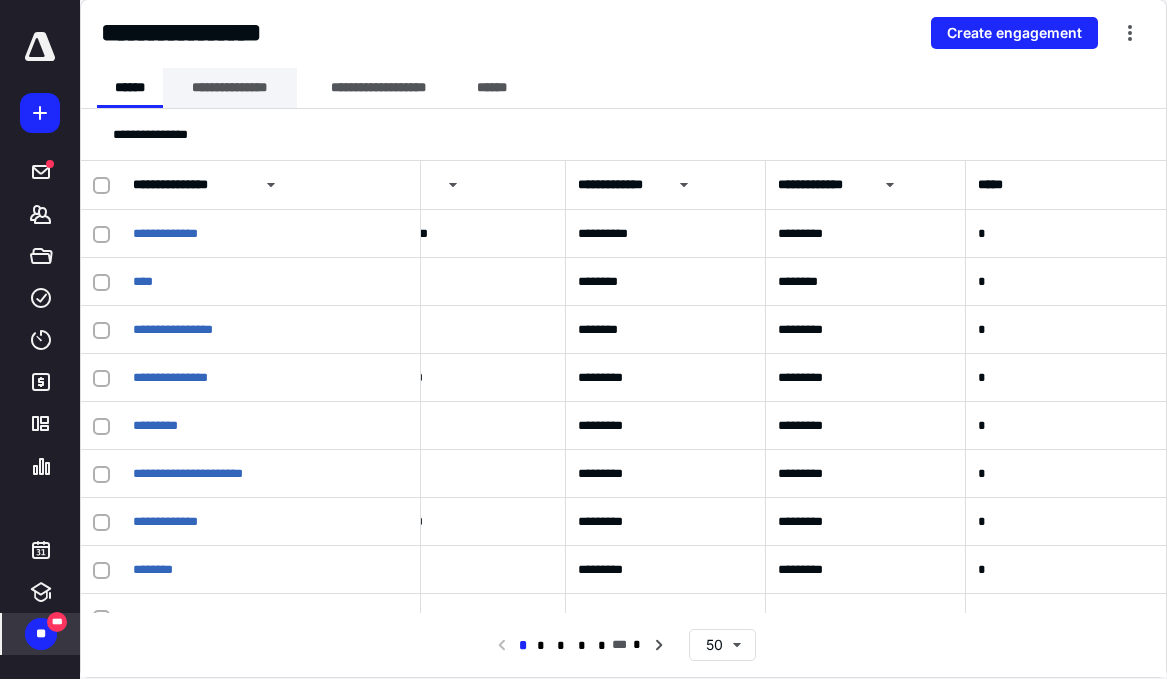 click on "**********" at bounding box center (230, 88) 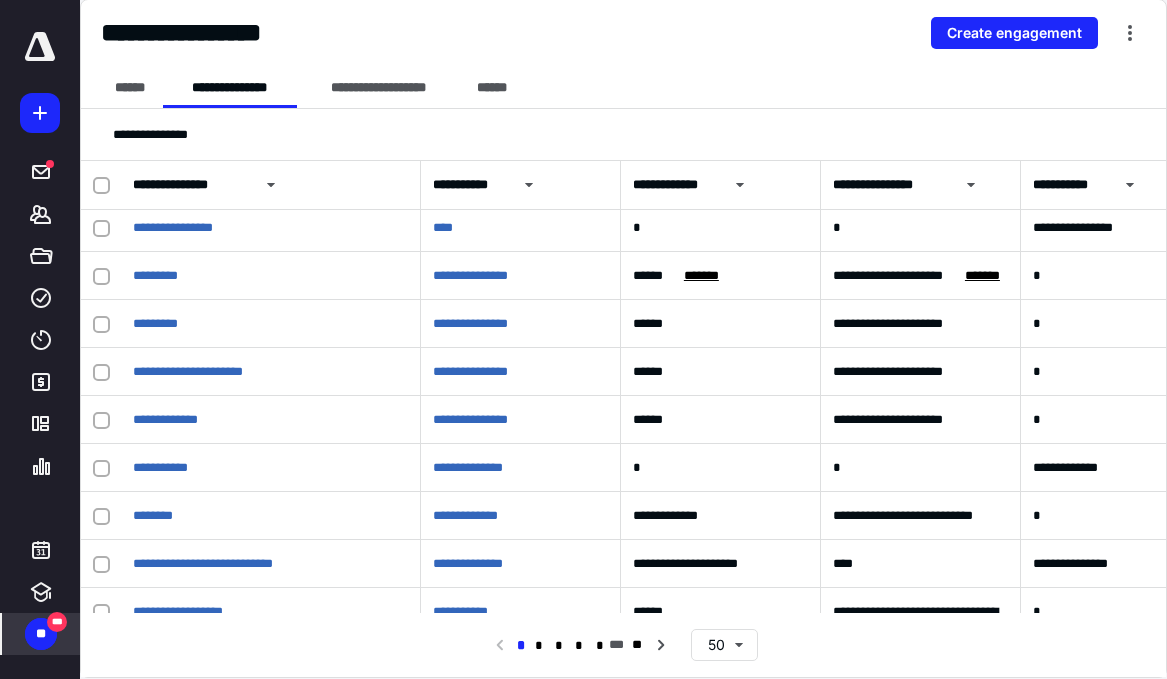 scroll, scrollTop: 776, scrollLeft: 0, axis: vertical 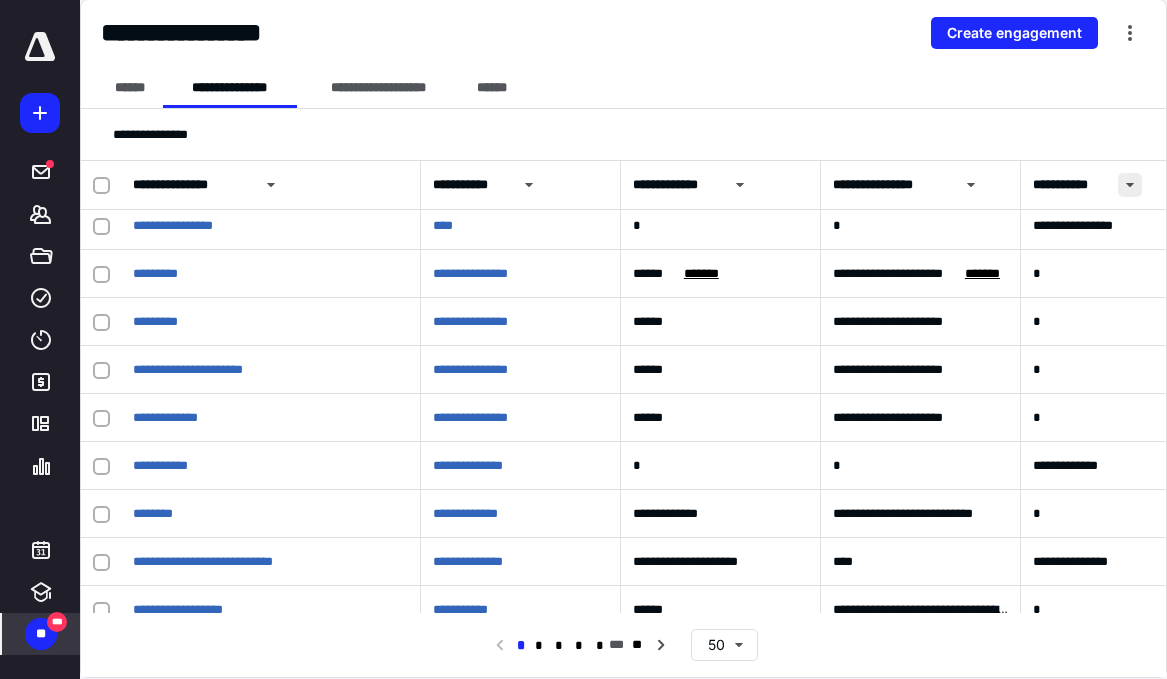 click at bounding box center [1130, 185] 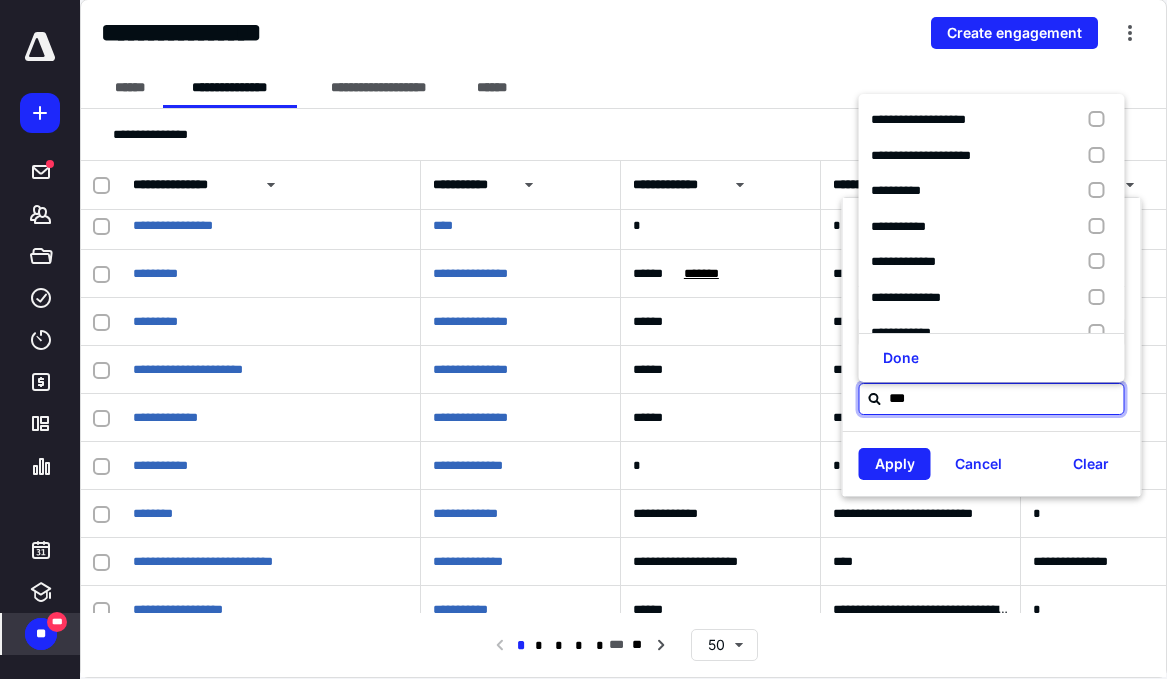 type on "****" 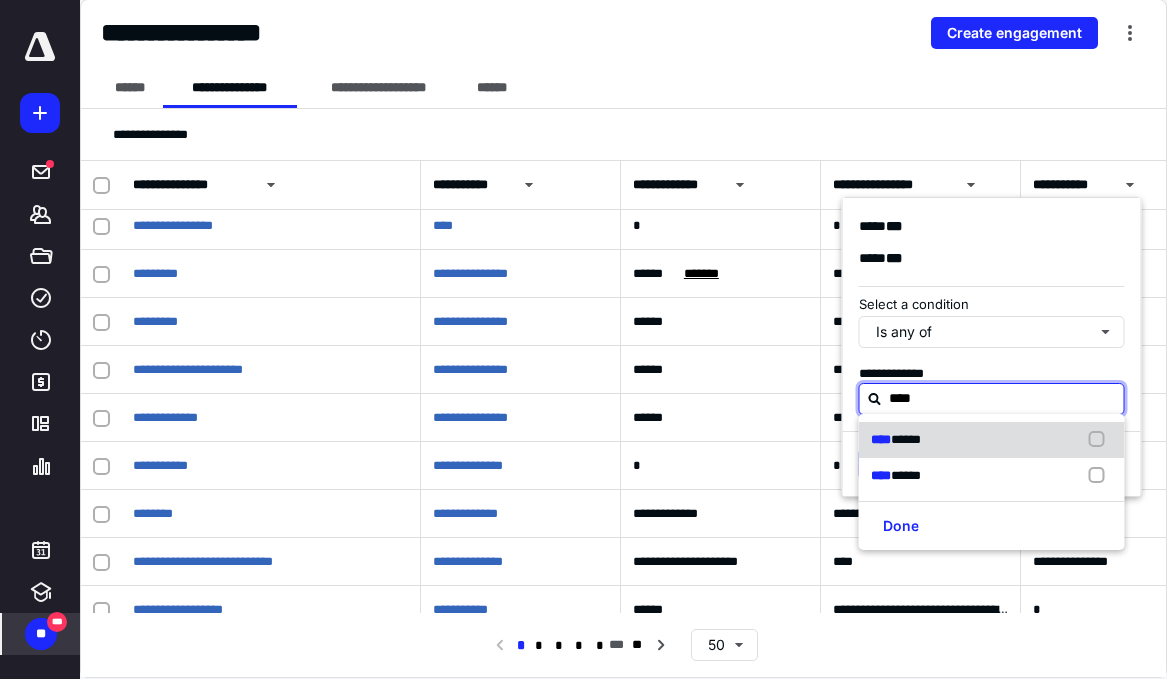 click on "**** *****" at bounding box center (992, 440) 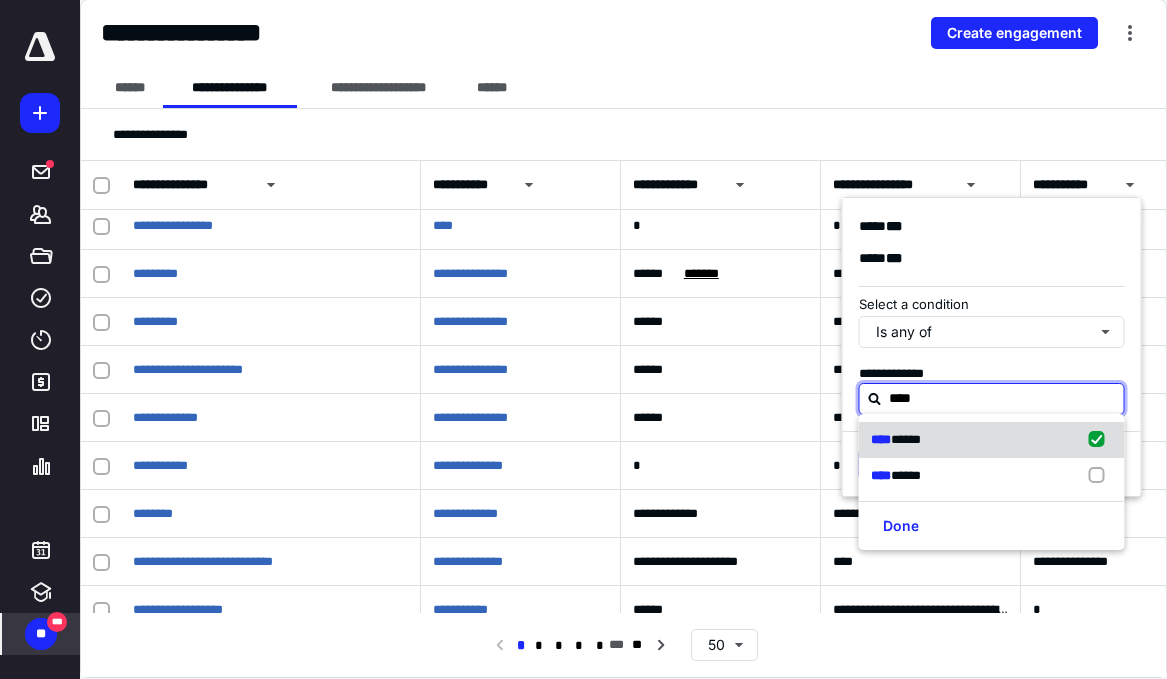 checkbox on "true" 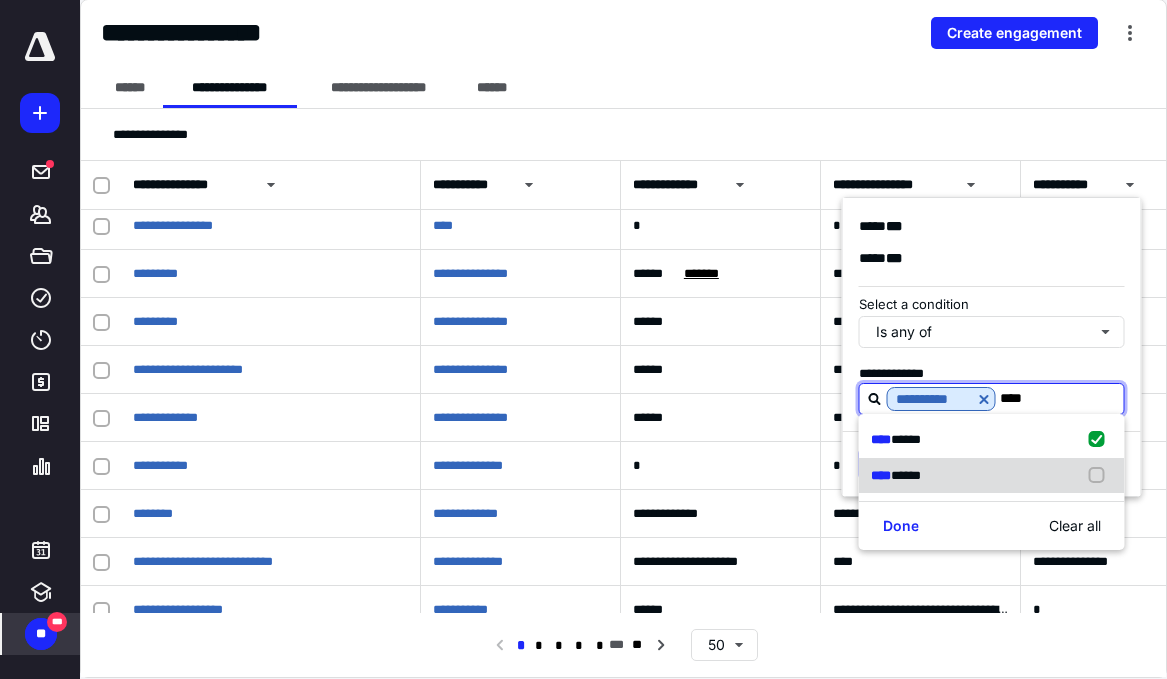 click on "**** *****" at bounding box center [992, 476] 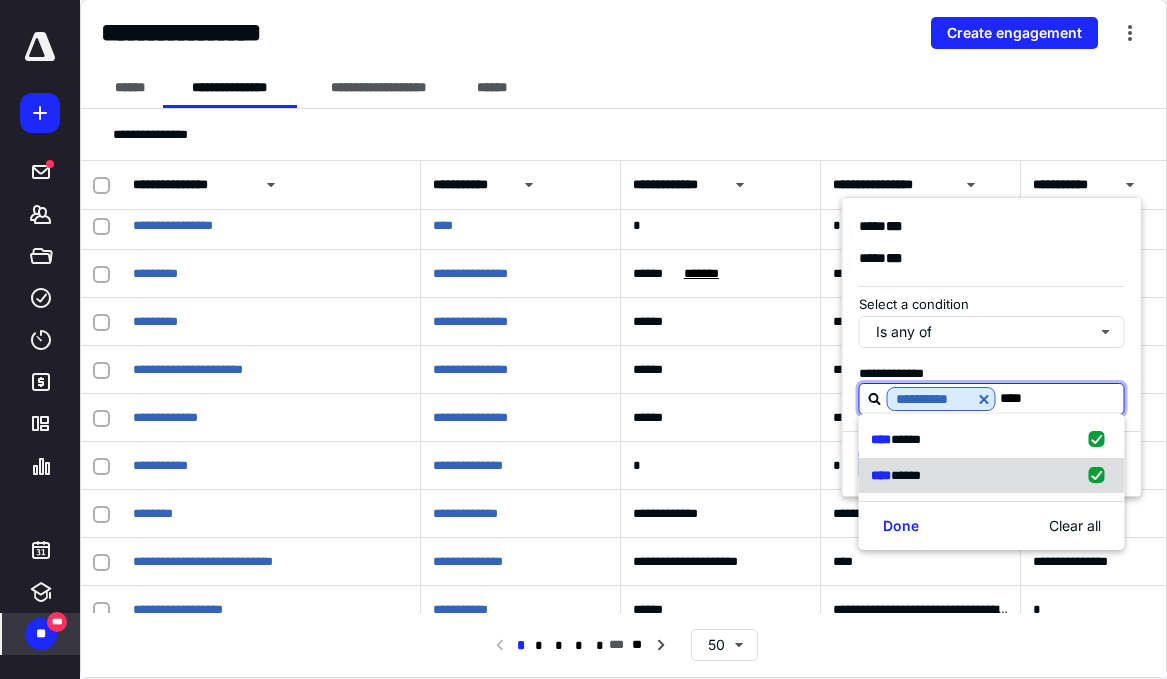 checkbox on "true" 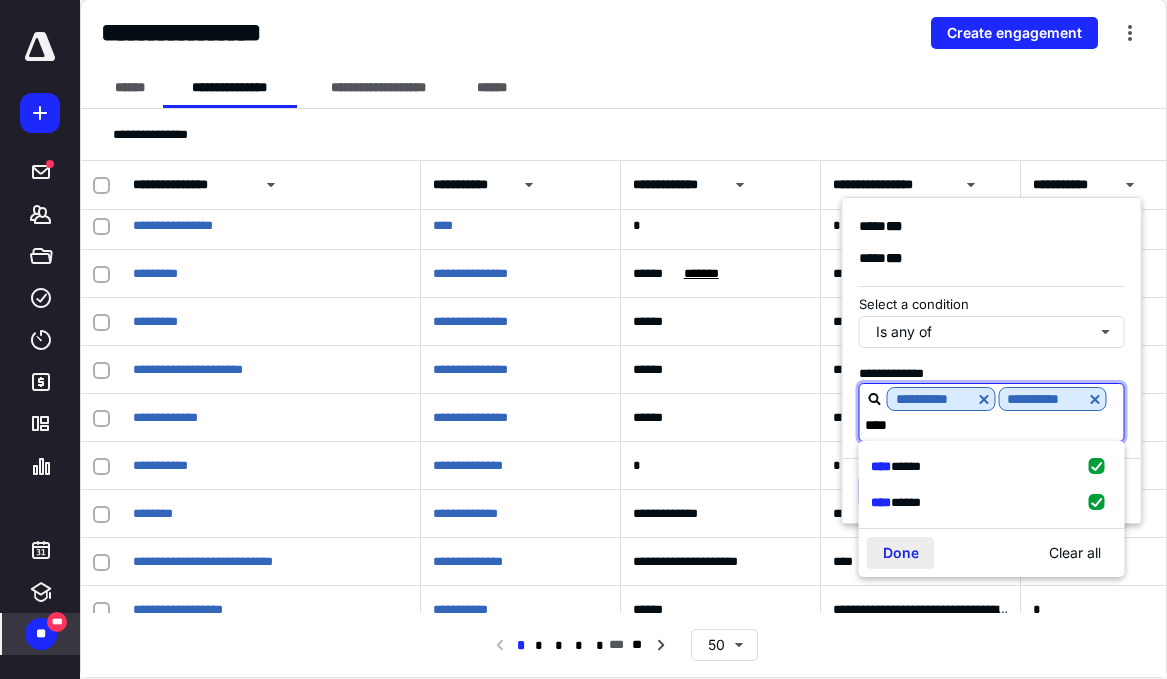 type on "****" 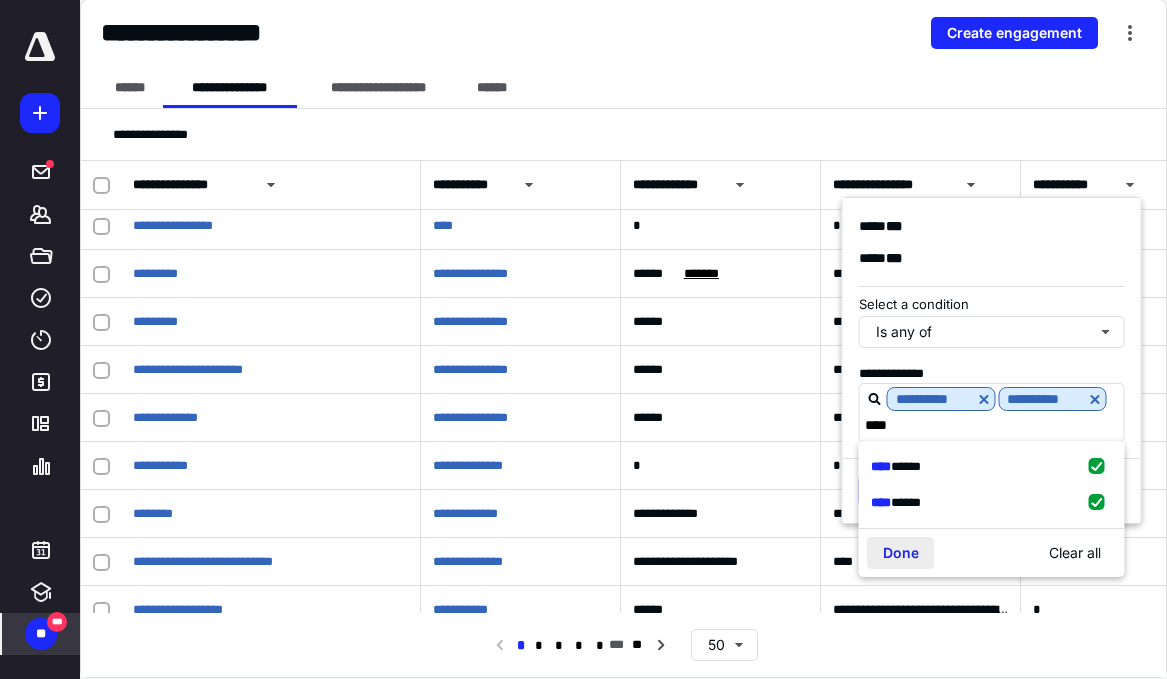 click on "Done" at bounding box center [901, 553] 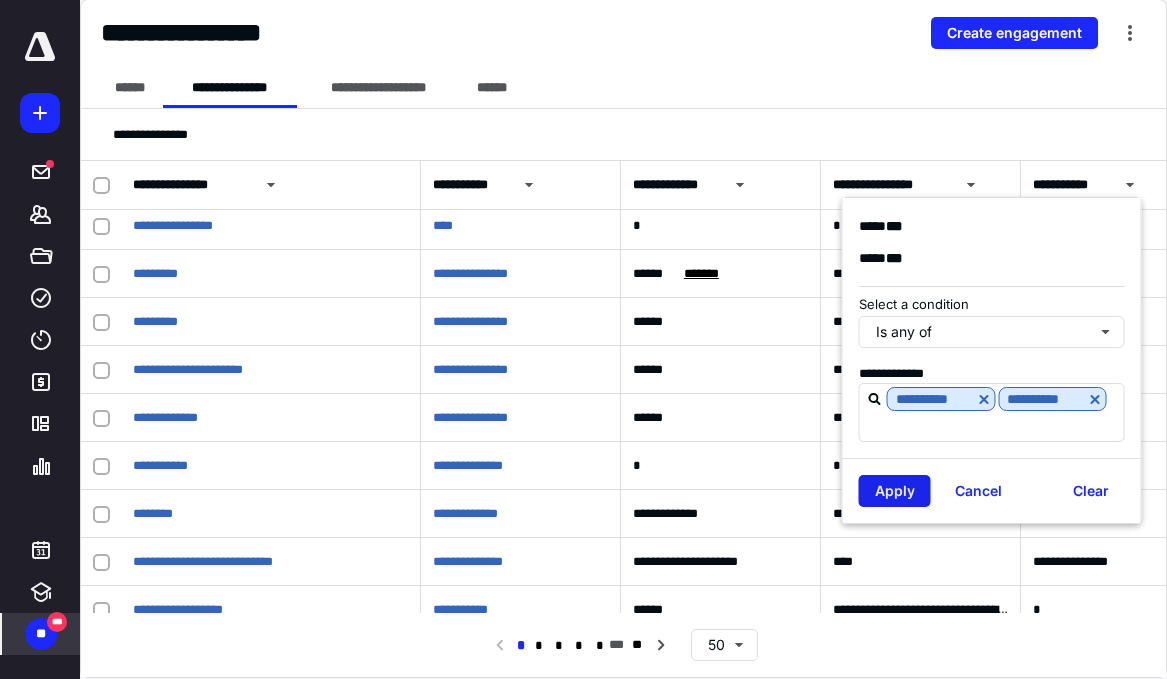 click on "Apply" at bounding box center [895, 491] 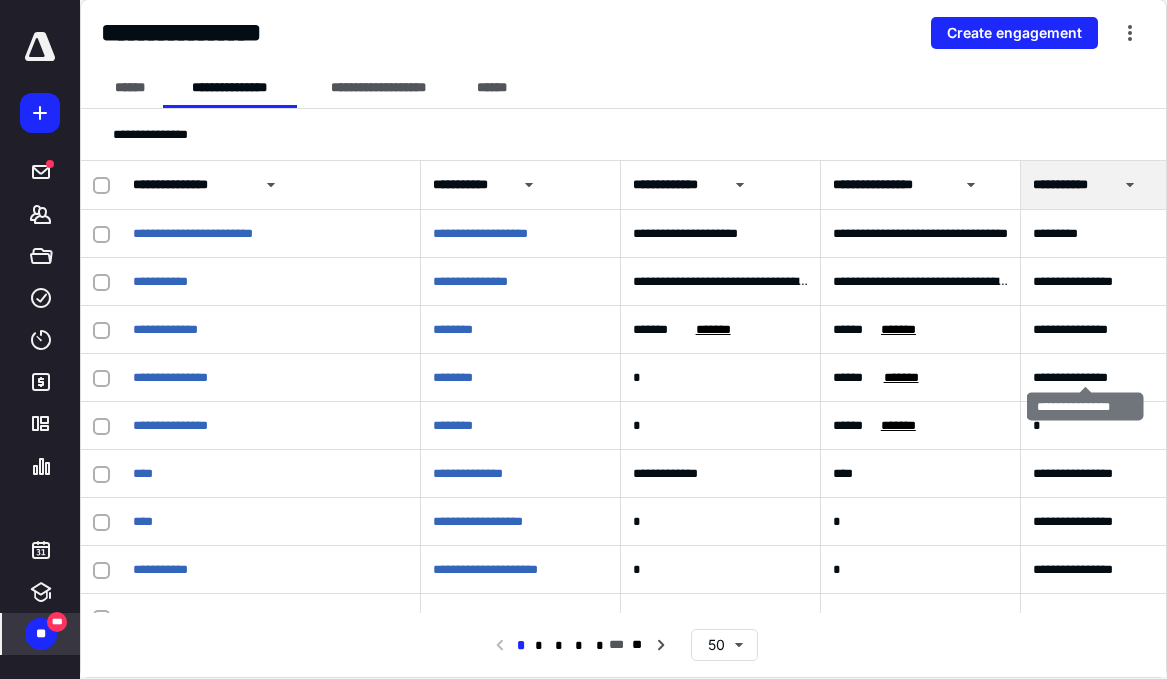 scroll, scrollTop: 19, scrollLeft: 0, axis: vertical 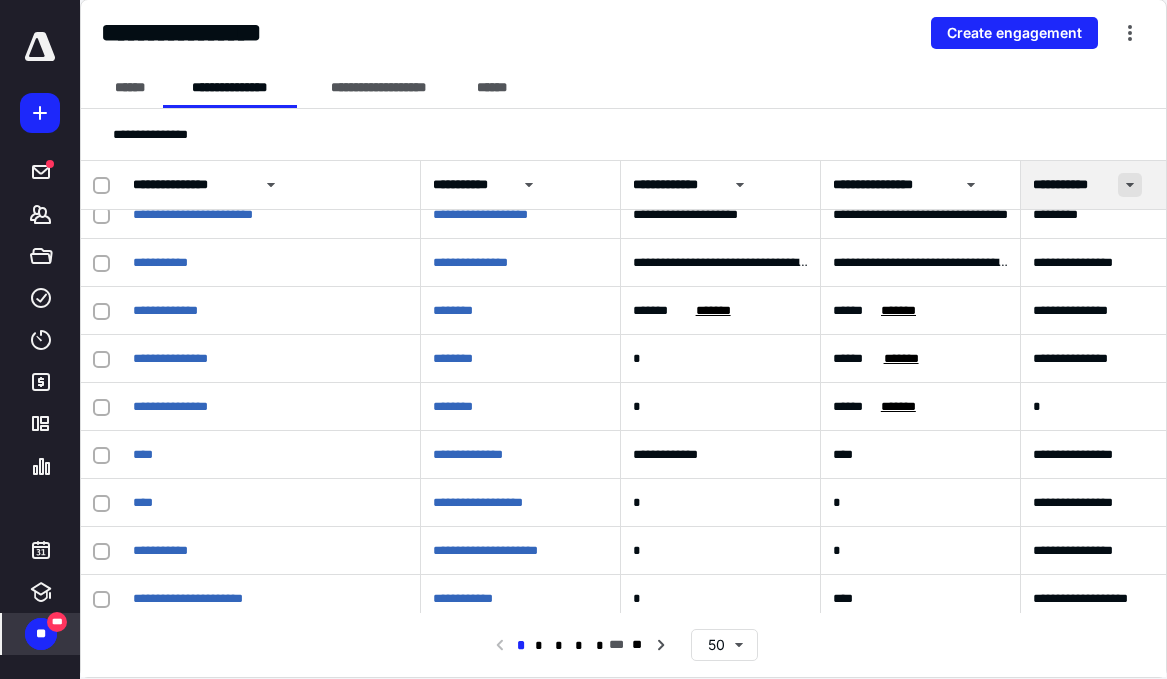 click at bounding box center [1130, 185] 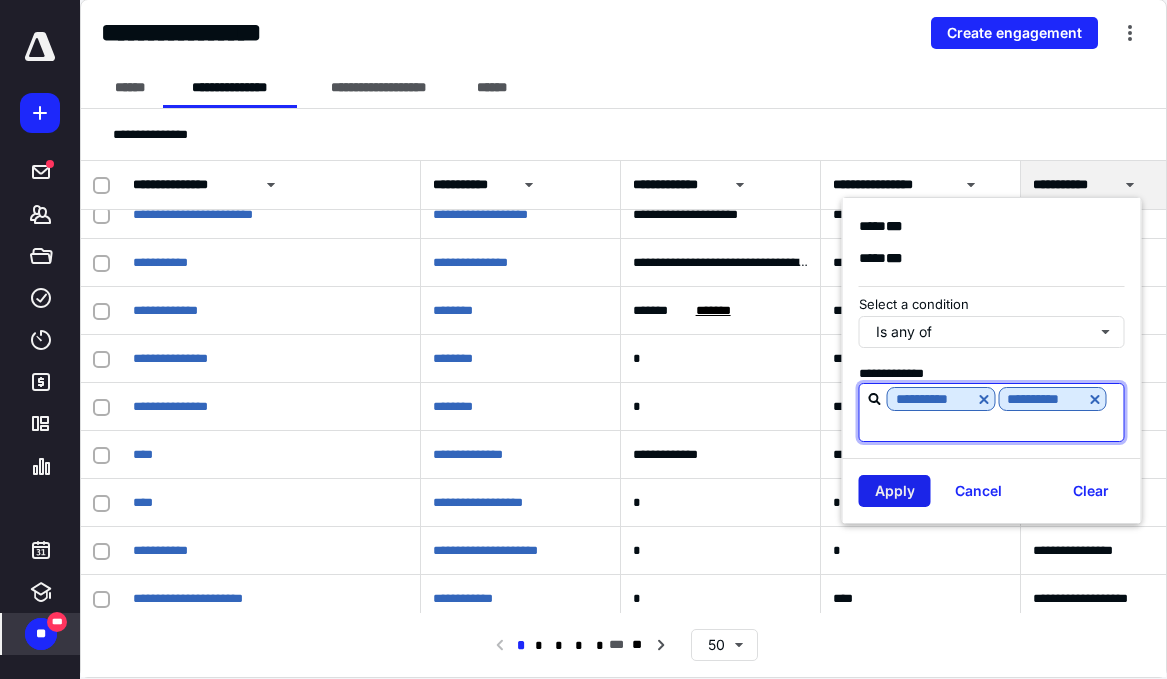 click on "Apply" at bounding box center [895, 491] 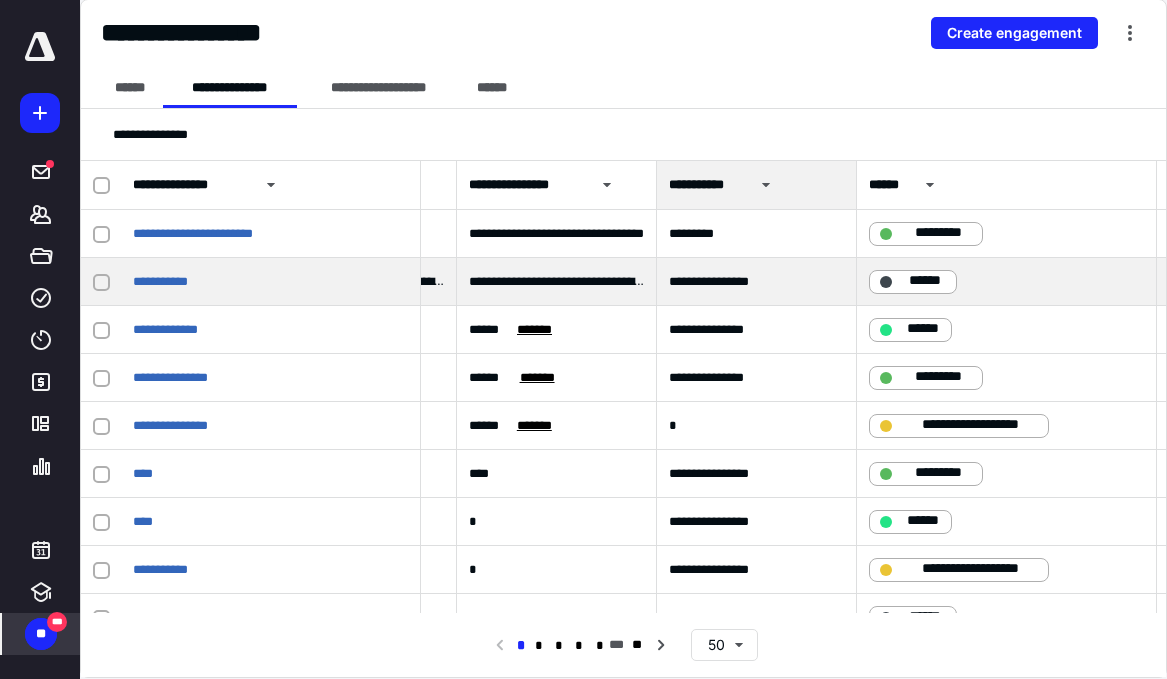 scroll, scrollTop: 0, scrollLeft: 323, axis: horizontal 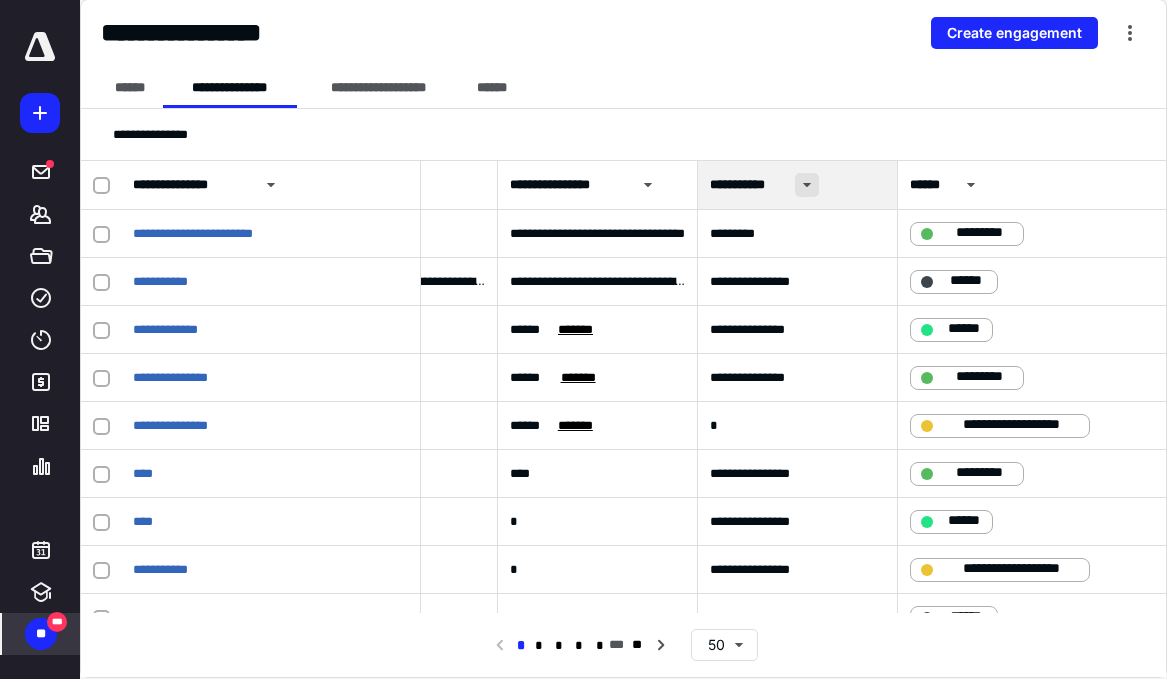 click at bounding box center (807, 185) 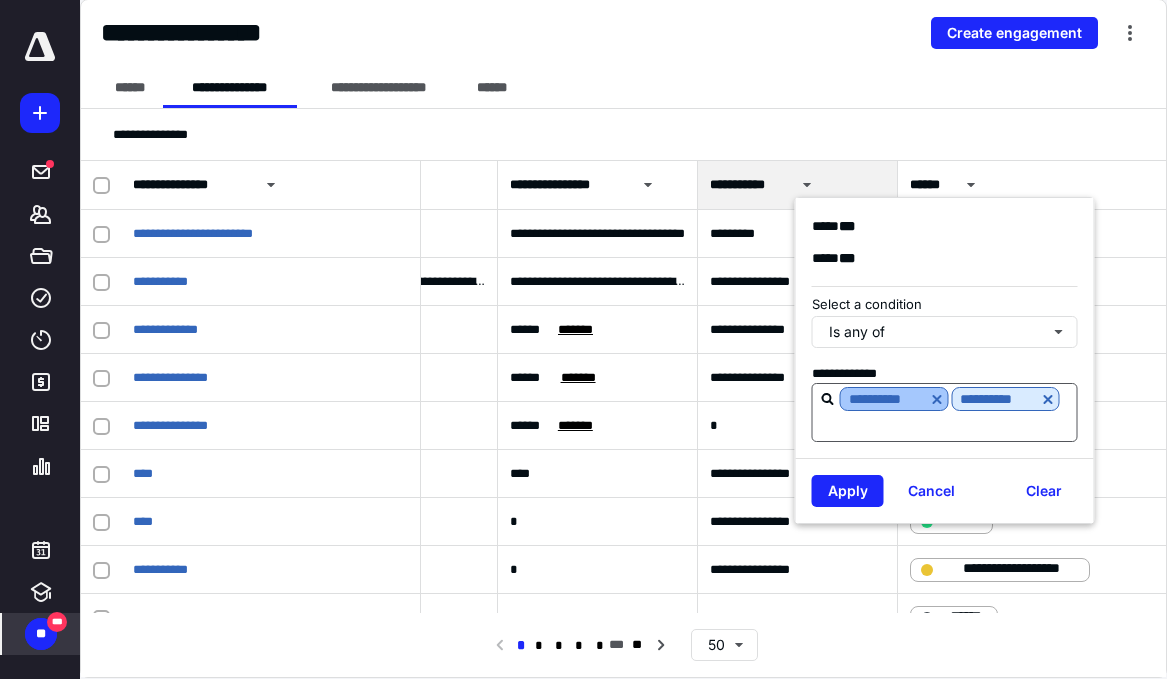 click at bounding box center [936, 399] 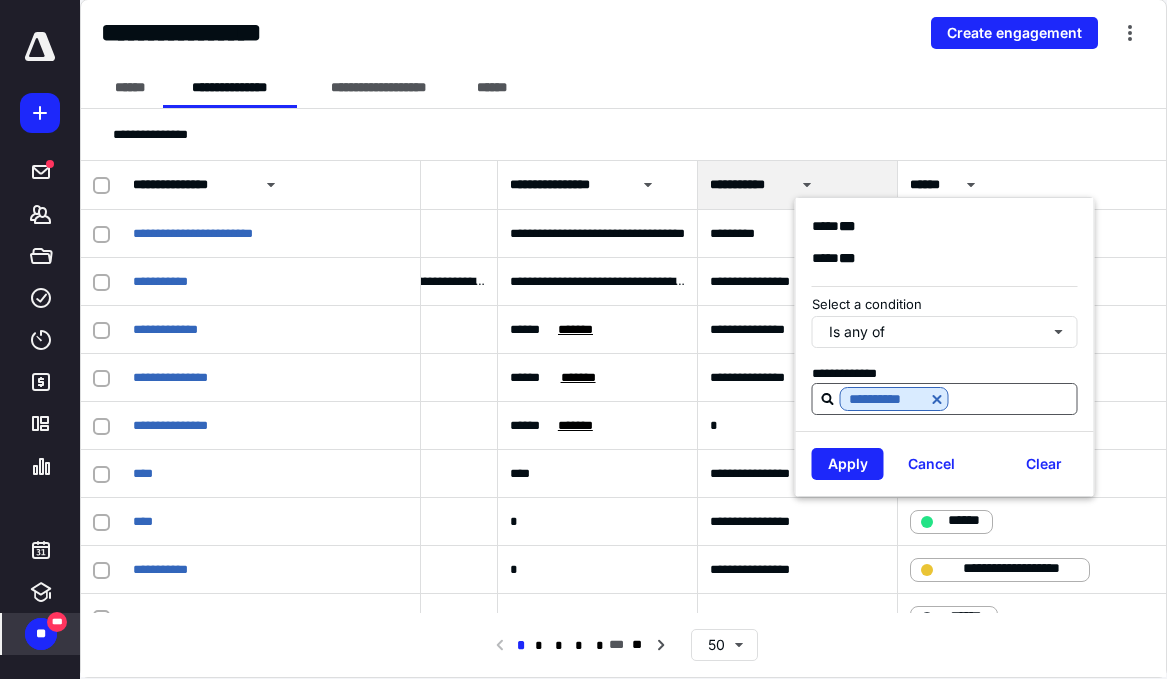 click at bounding box center (936, 399) 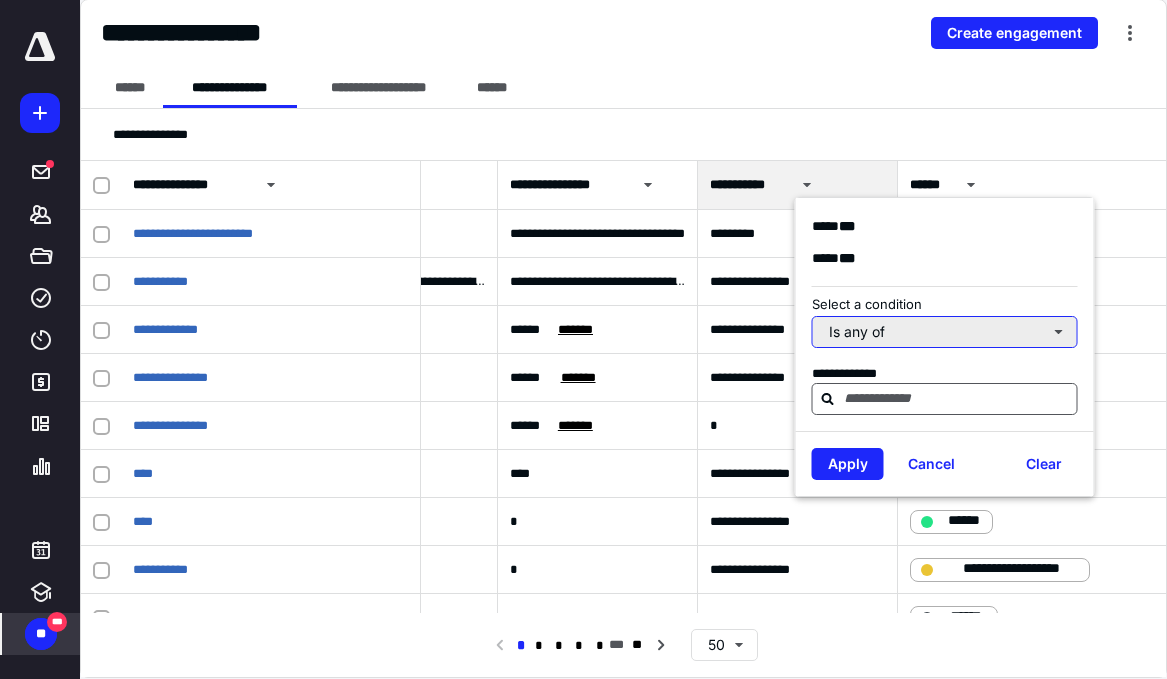 click on "Is any of" at bounding box center [945, 332] 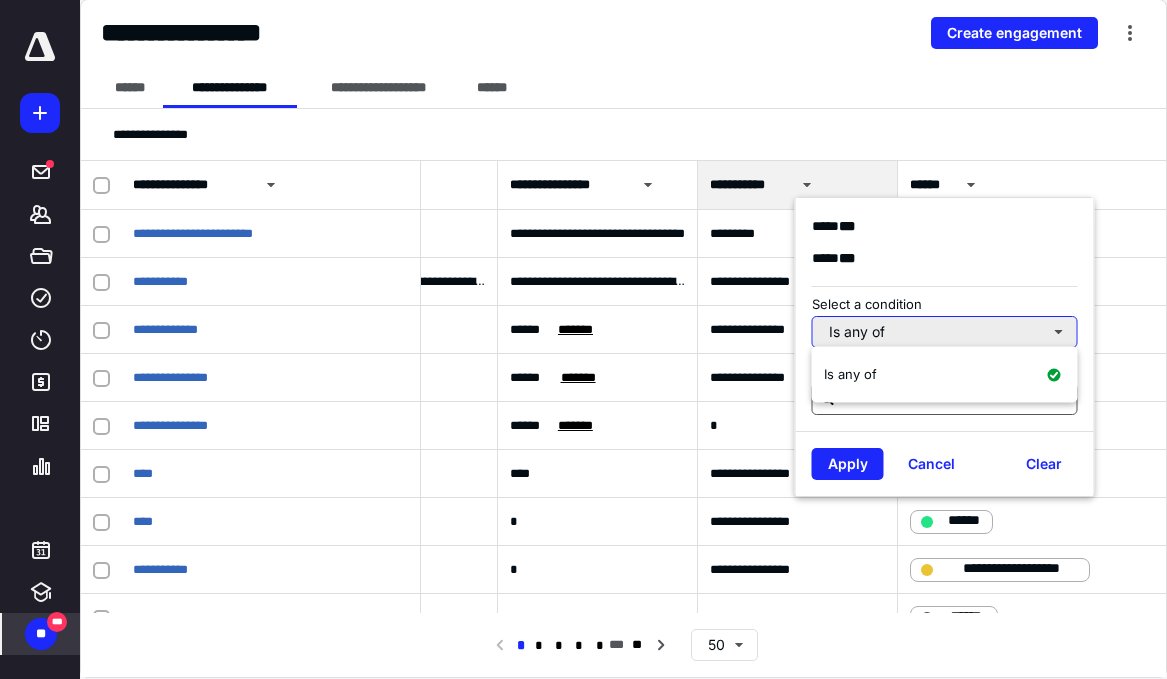 click on "Is any of" at bounding box center [945, 332] 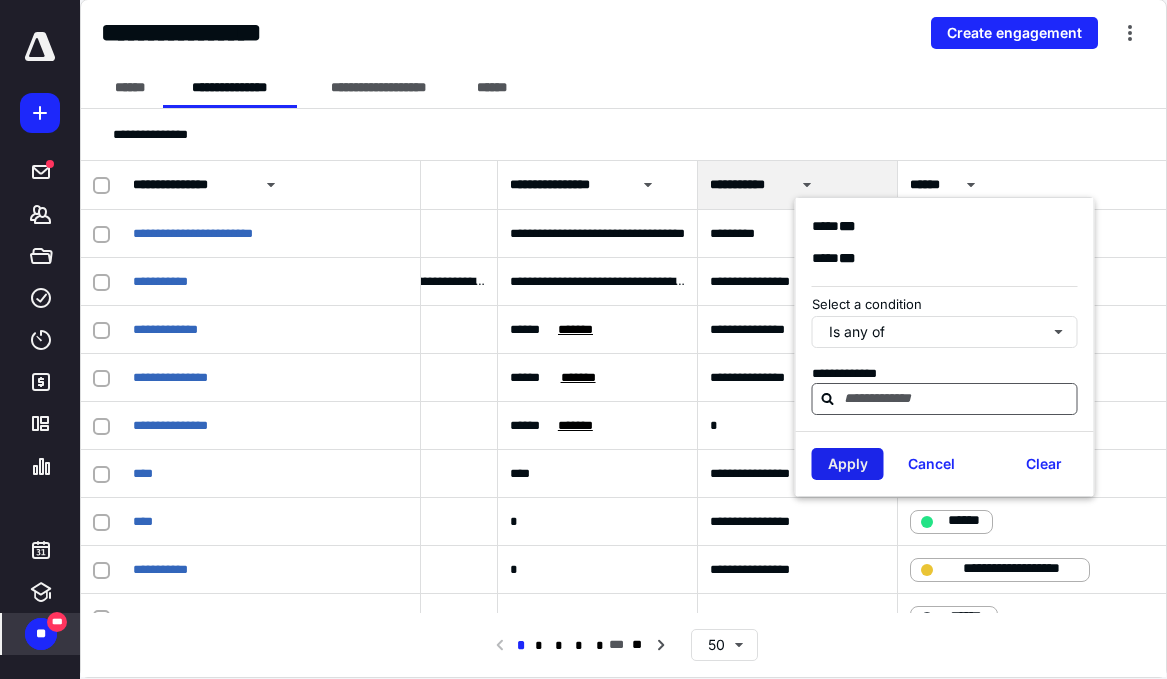 click on "Apply" at bounding box center [848, 464] 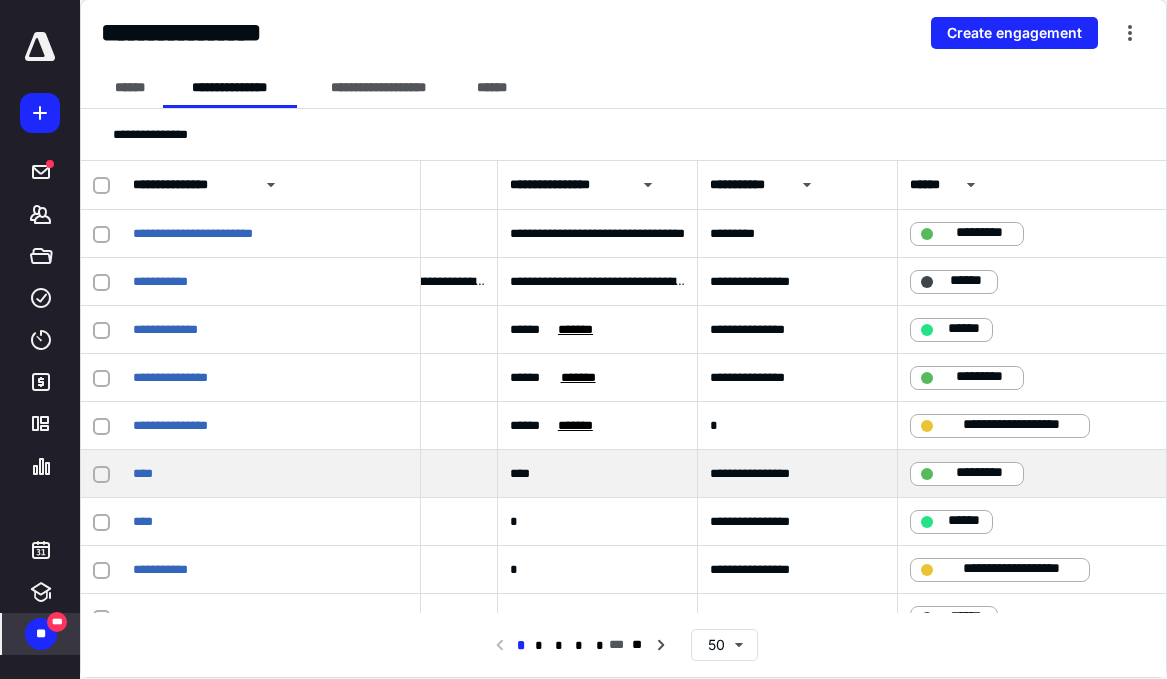 scroll, scrollTop: 0, scrollLeft: 0, axis: both 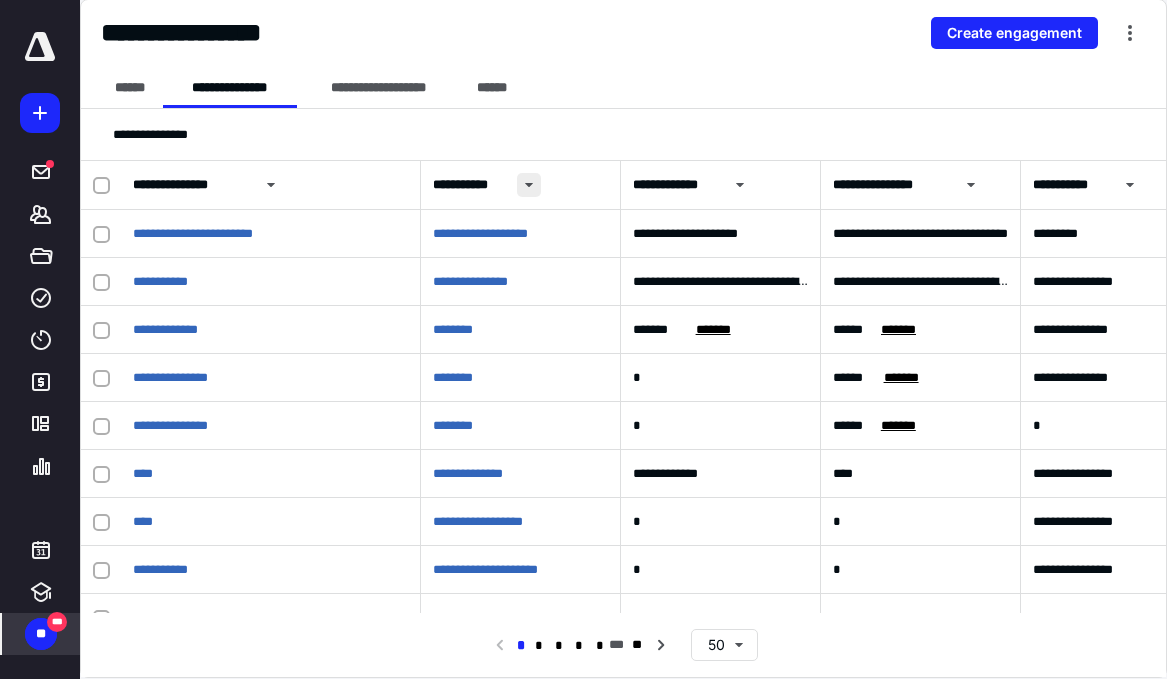 click at bounding box center [529, 185] 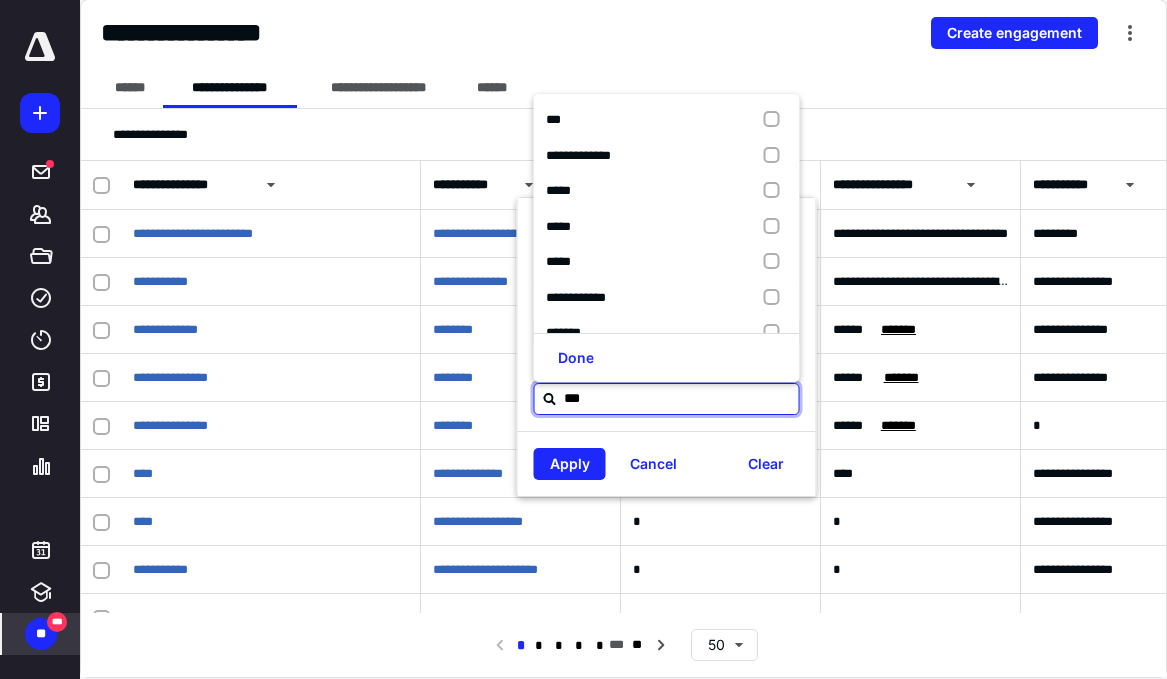 type on "****" 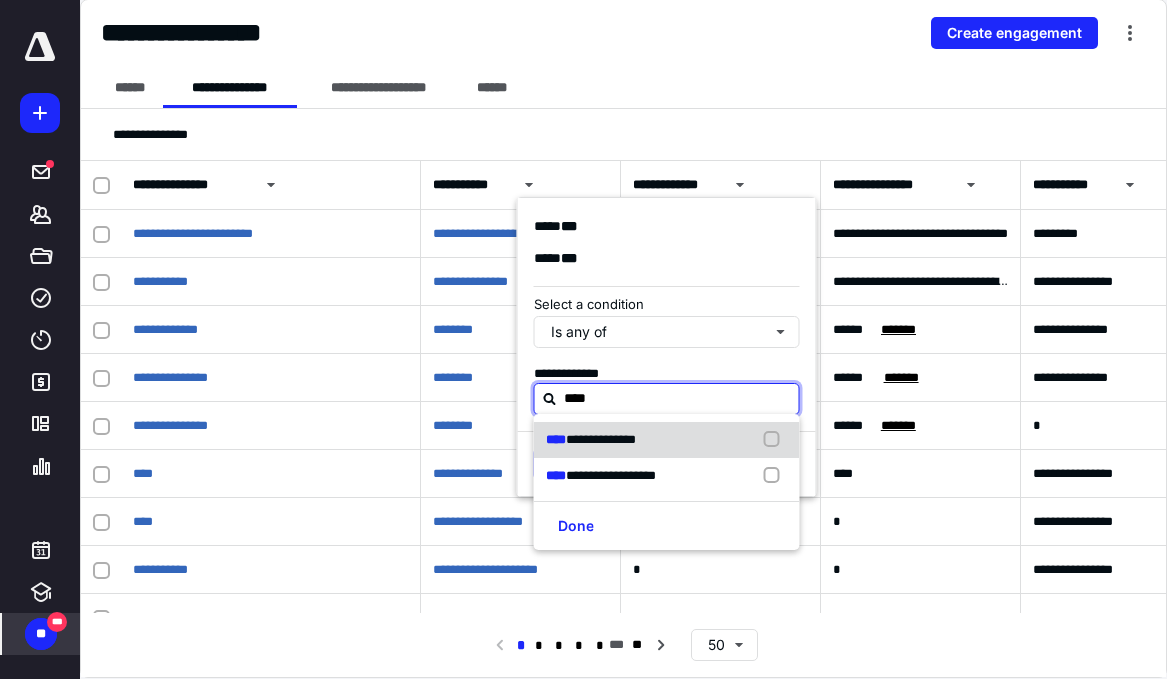click at bounding box center [776, 440] 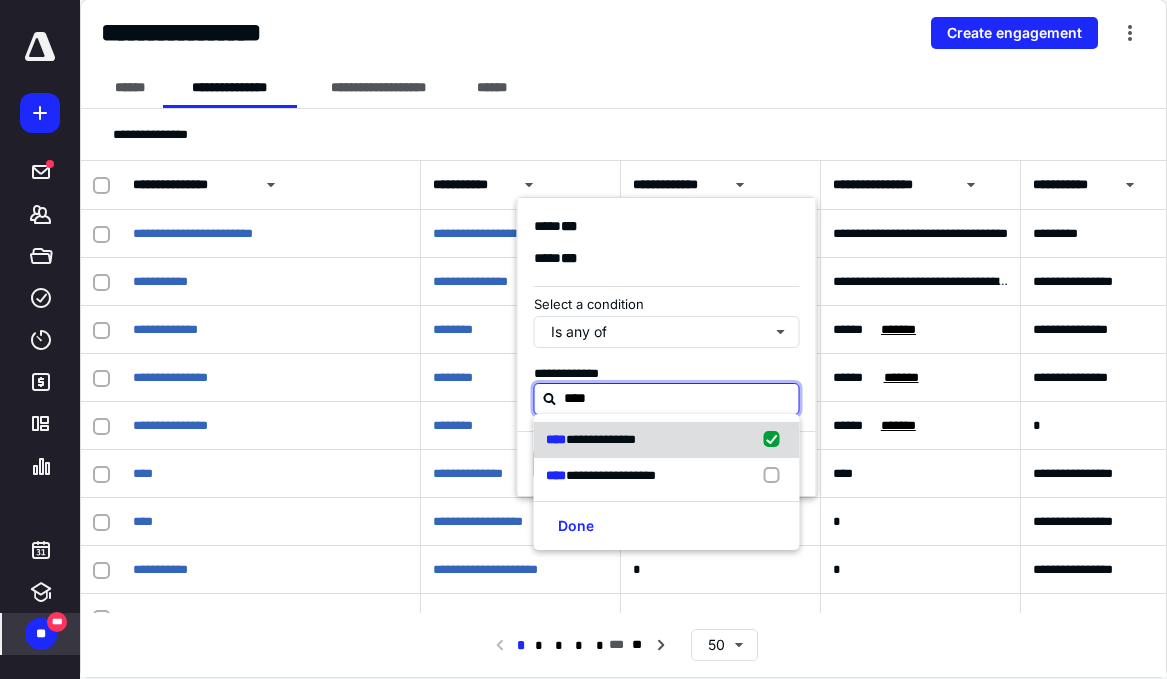 checkbox on "true" 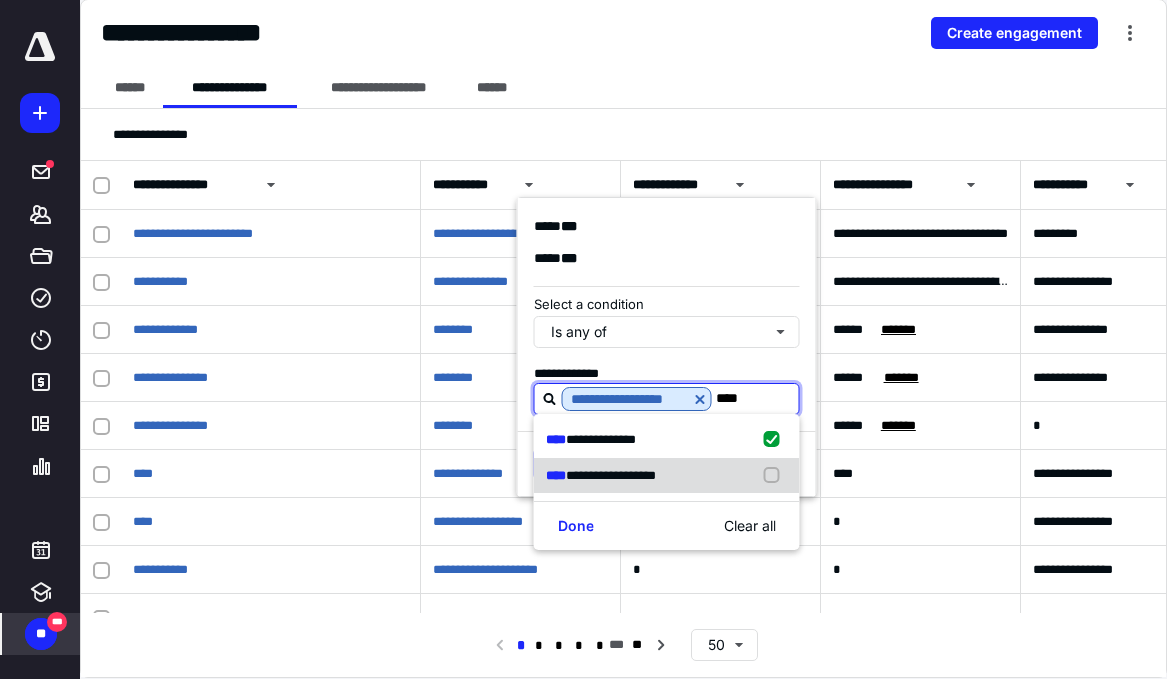 click on "**********" at bounding box center (667, 476) 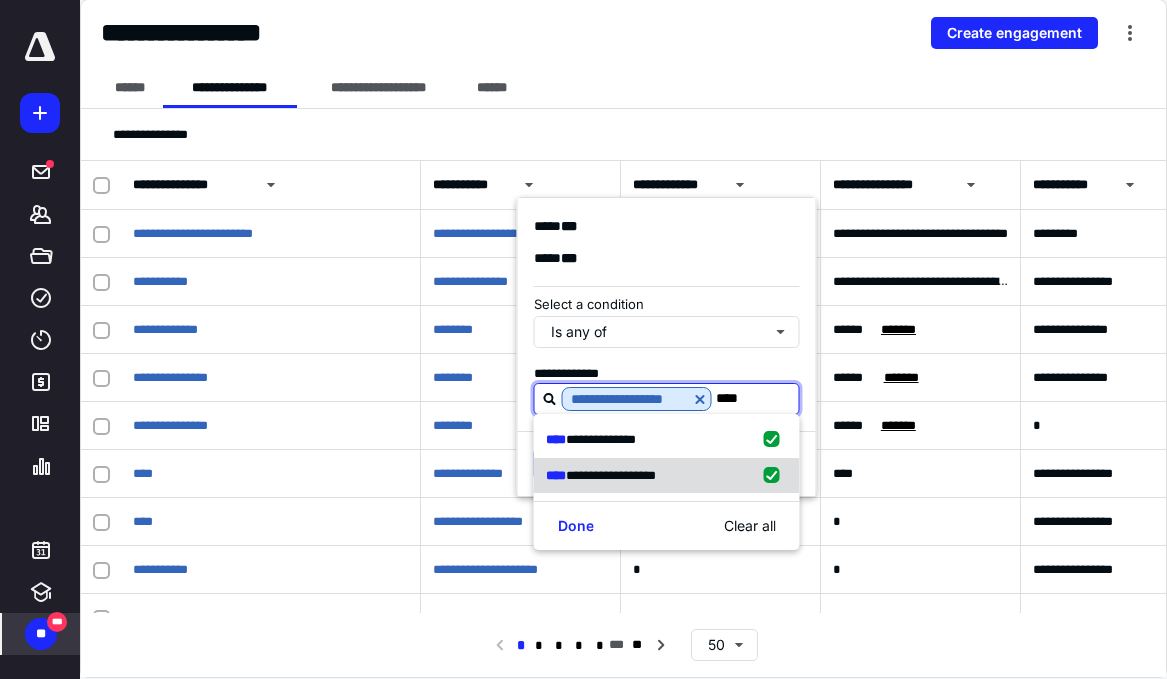 checkbox on "true" 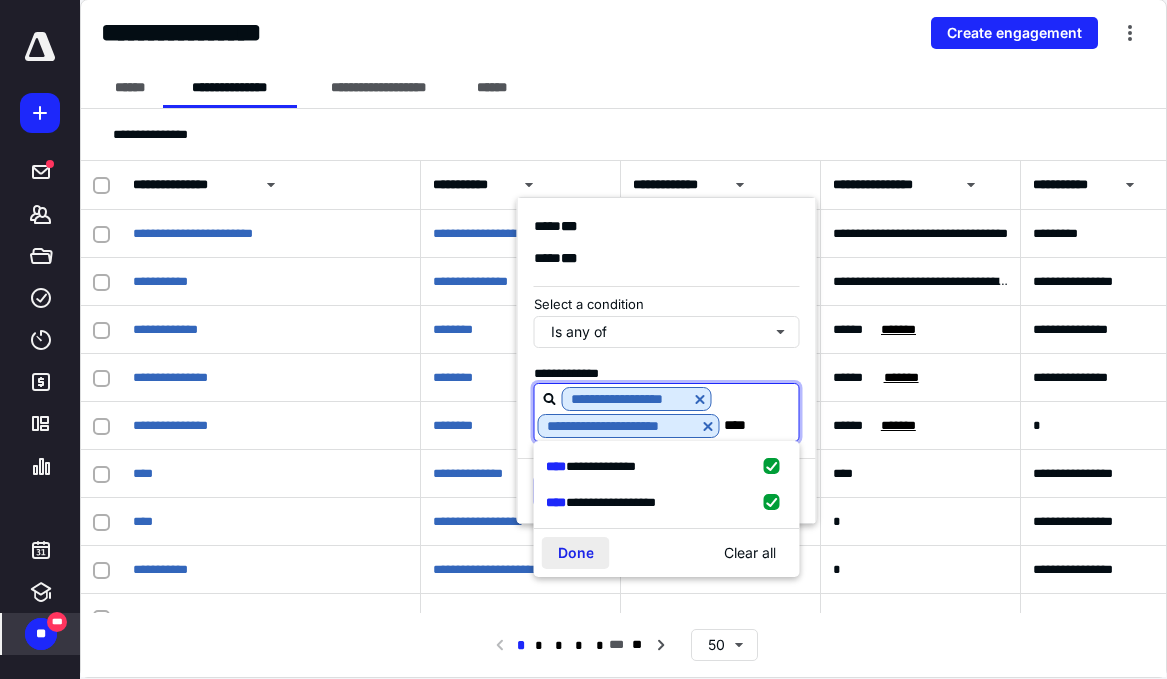 type on "****" 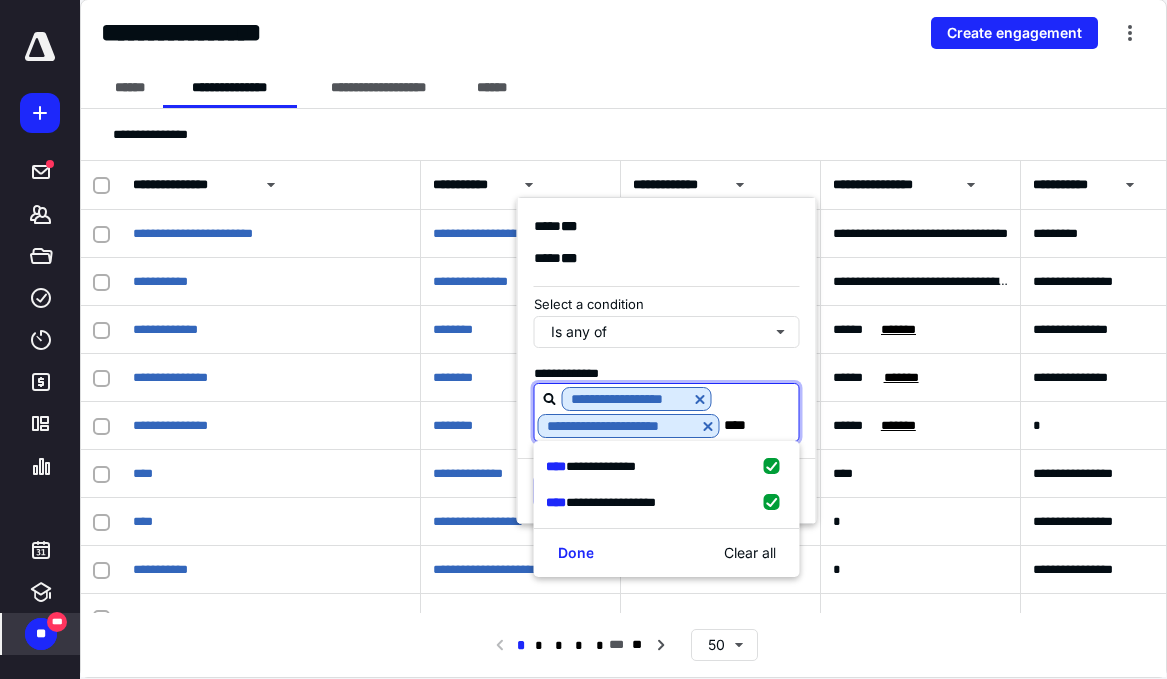 drag, startPoint x: 573, startPoint y: 547, endPoint x: 622, endPoint y: 523, distance: 54.56189 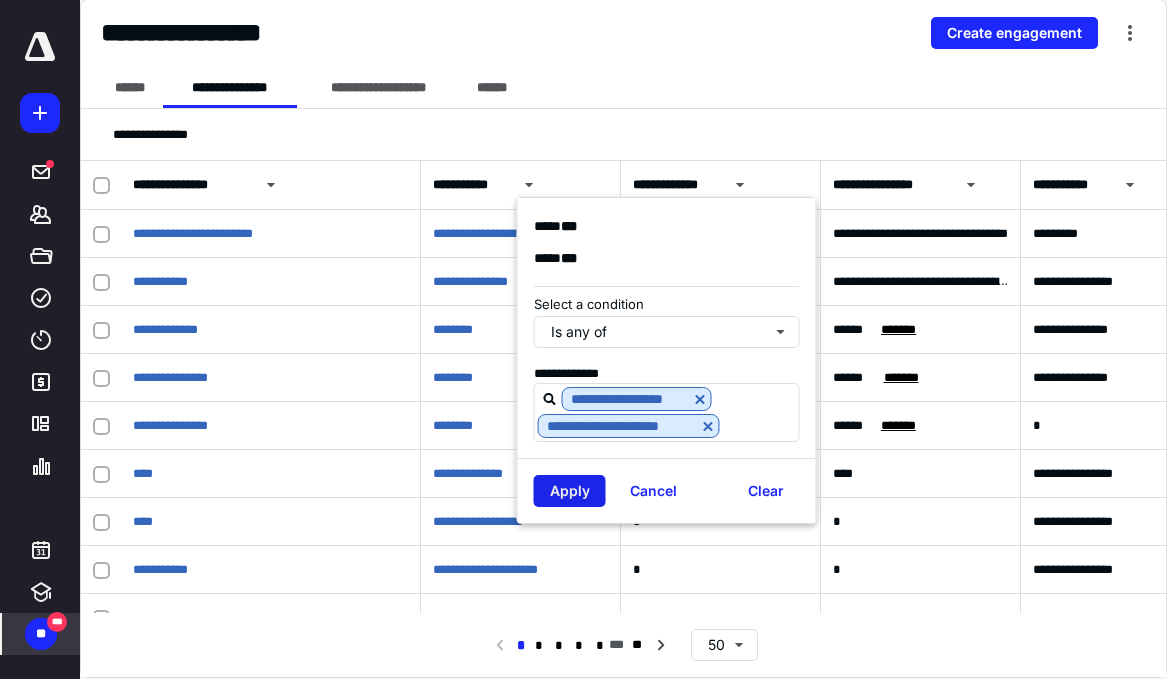 click on "Apply" at bounding box center [570, 491] 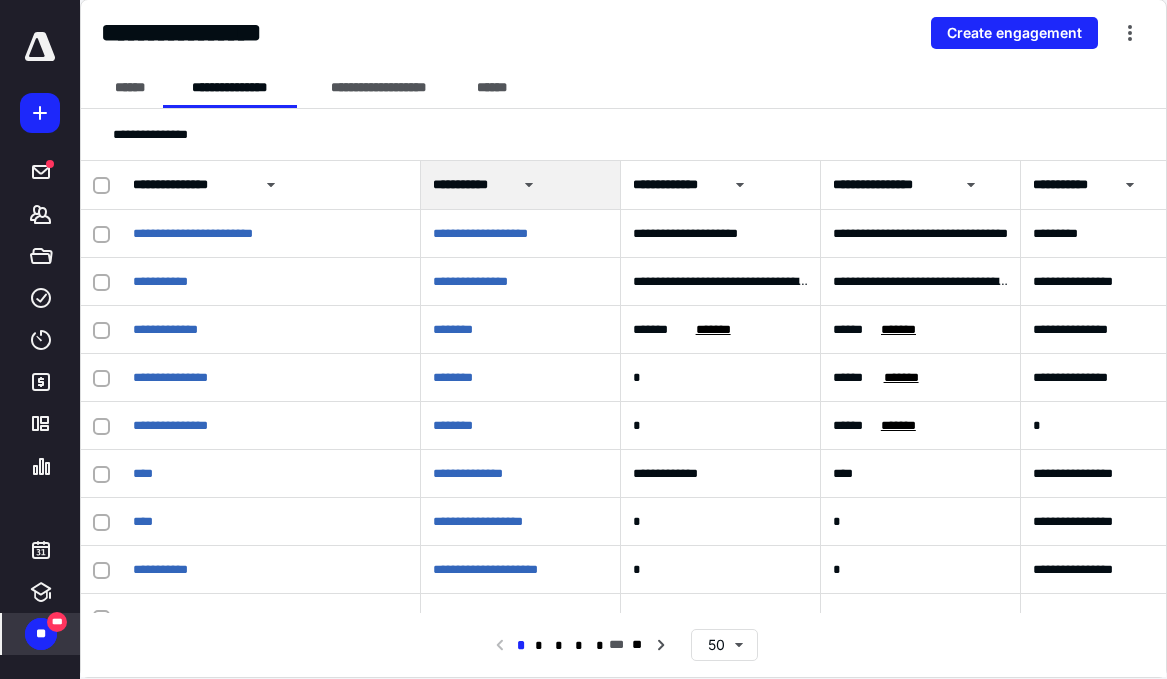 click on "**********" at bounding box center [623, 134] 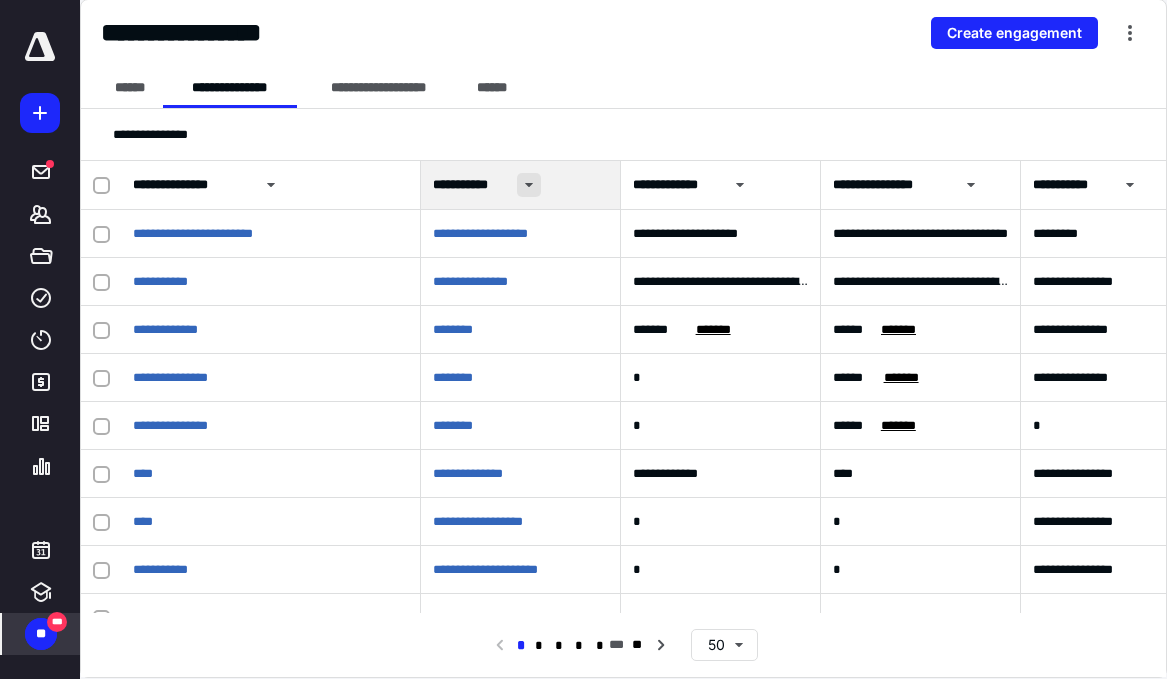click at bounding box center [529, 185] 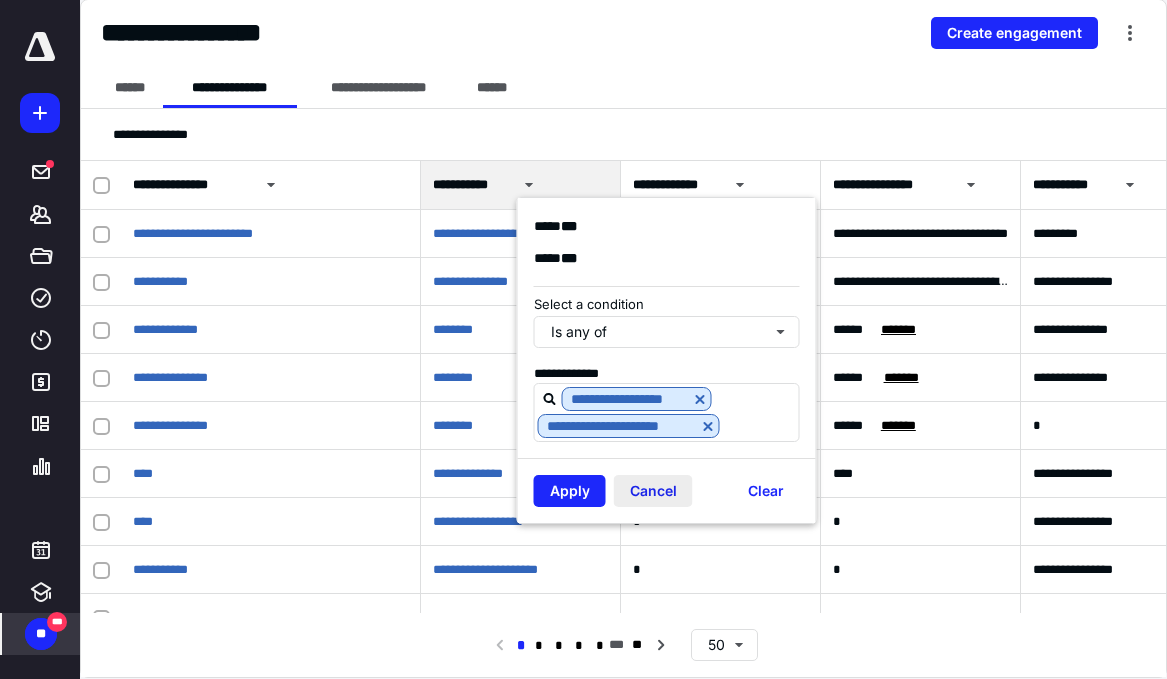 click on "Cancel" at bounding box center [653, 491] 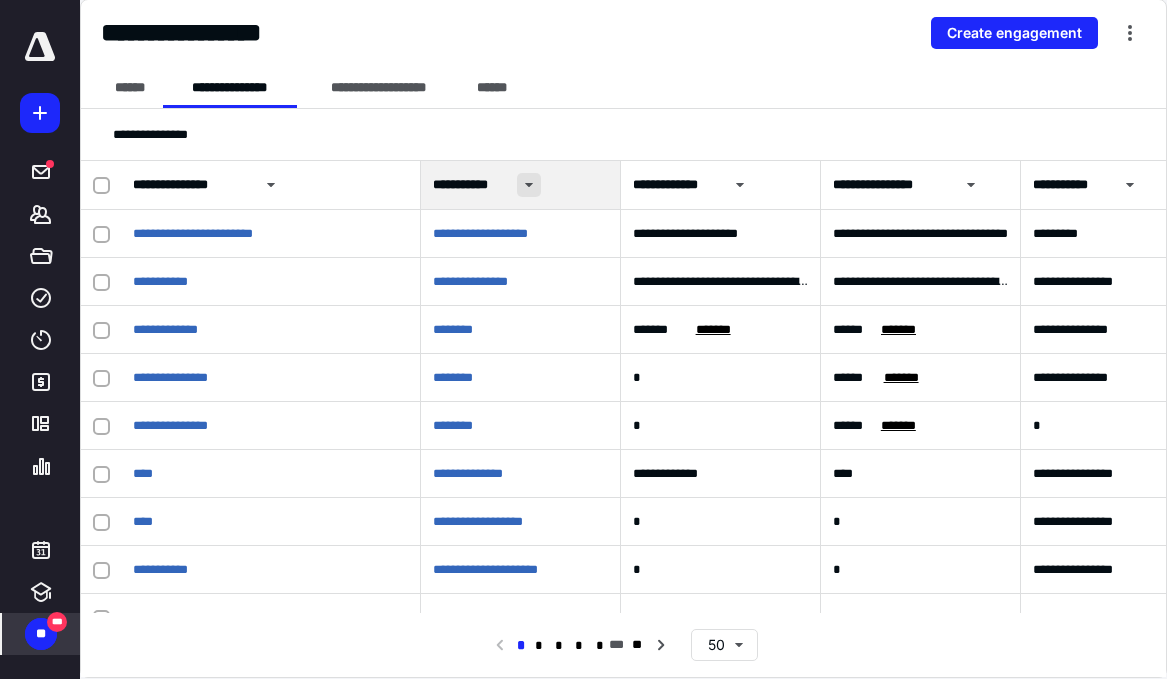 click at bounding box center (529, 185) 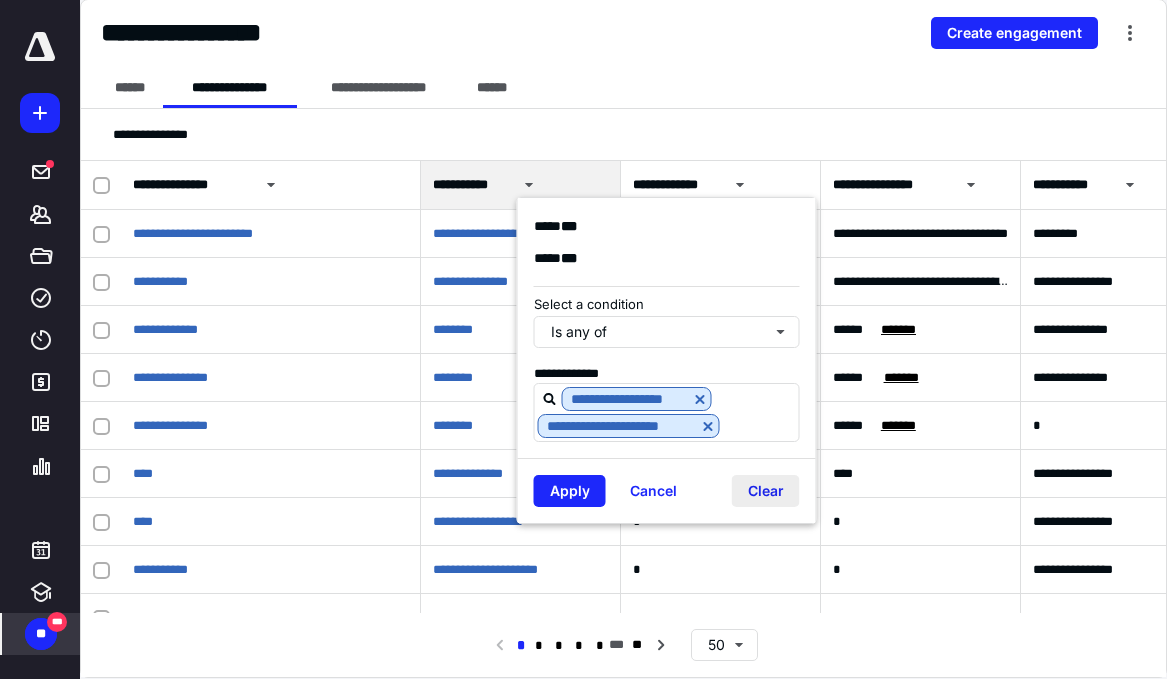 click on "Clear" at bounding box center [766, 491] 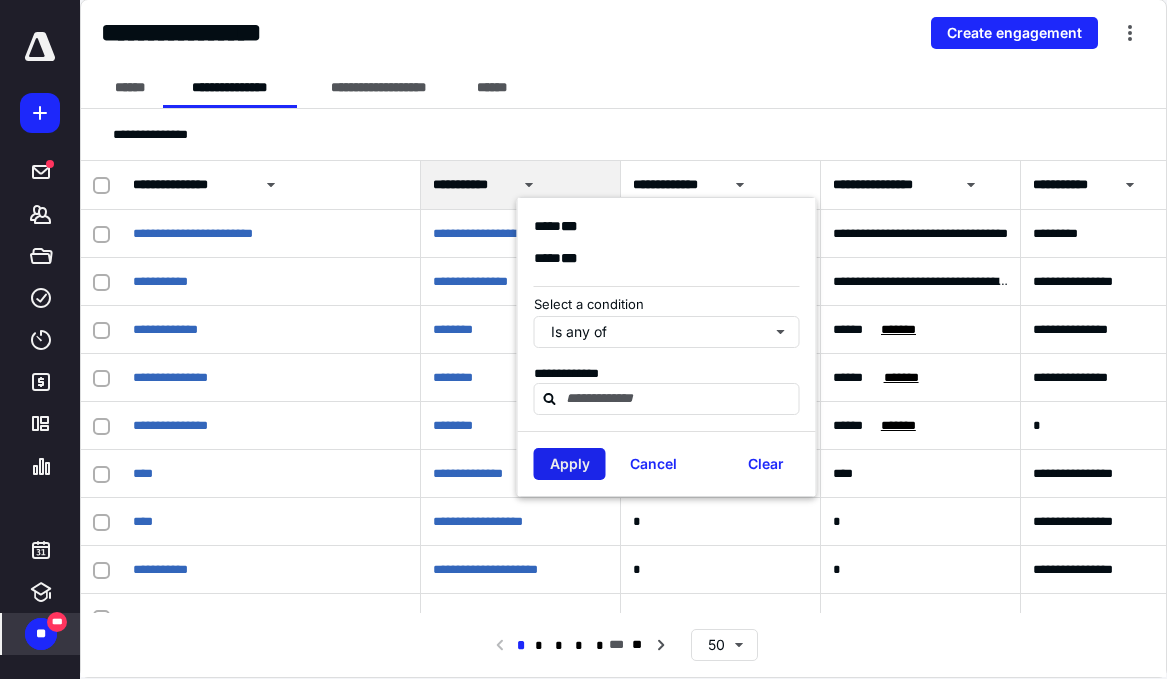click on "Apply" at bounding box center [570, 464] 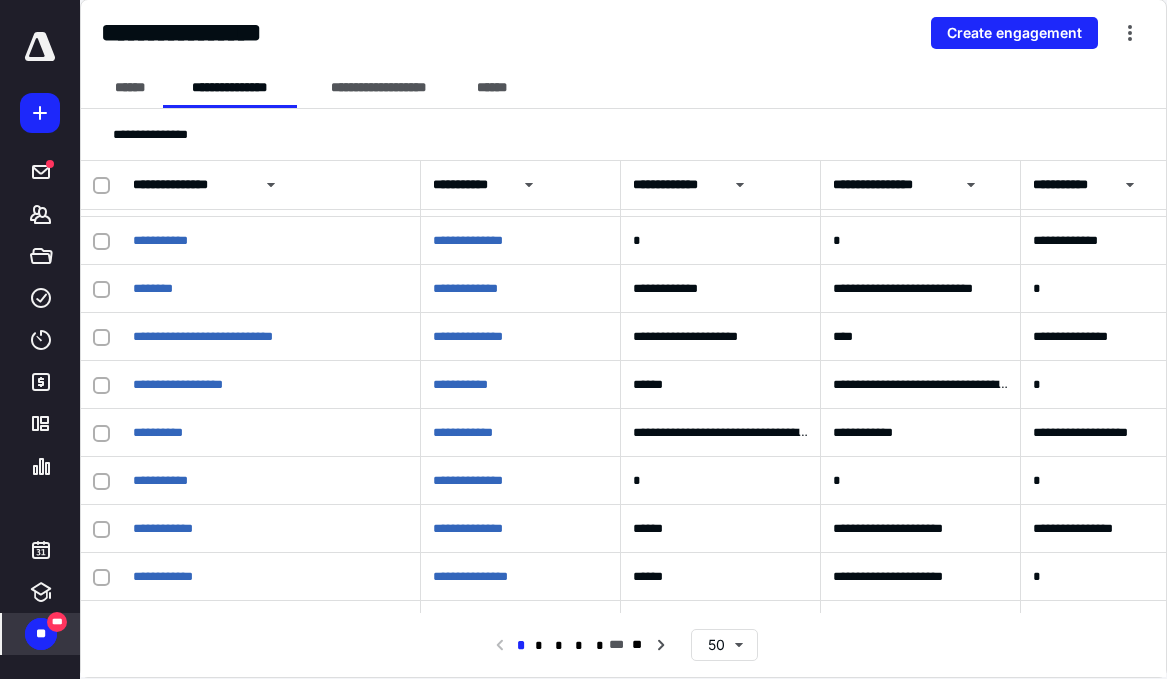 scroll, scrollTop: 1004, scrollLeft: 0, axis: vertical 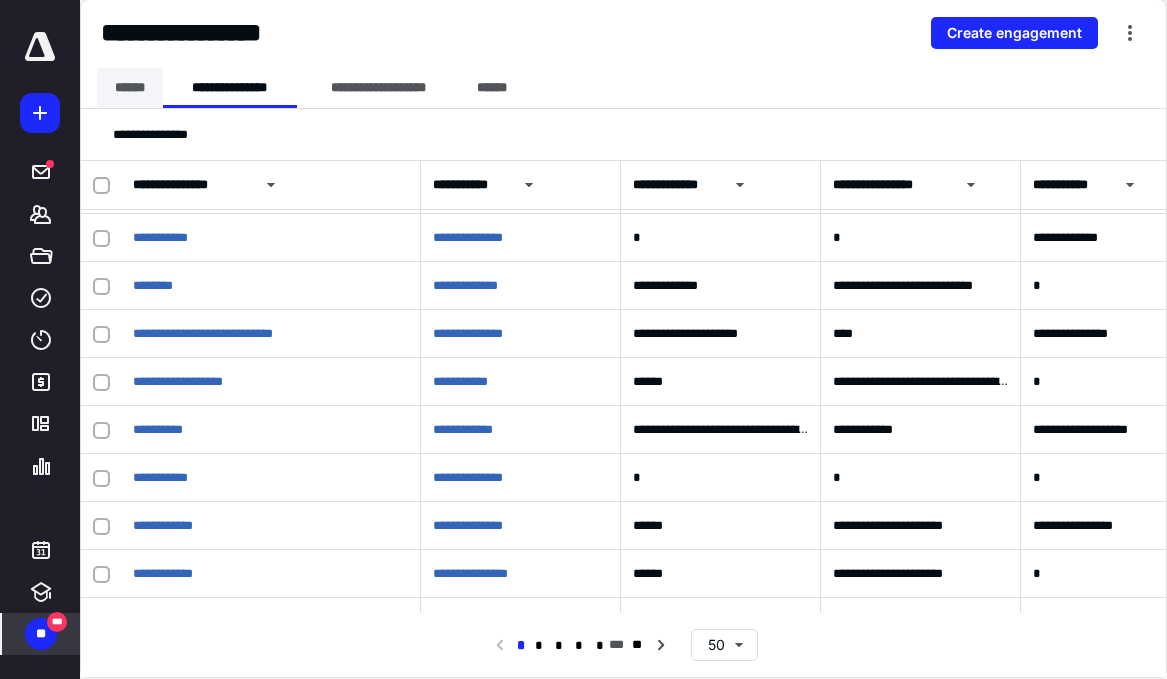 click on "******" at bounding box center (130, 88) 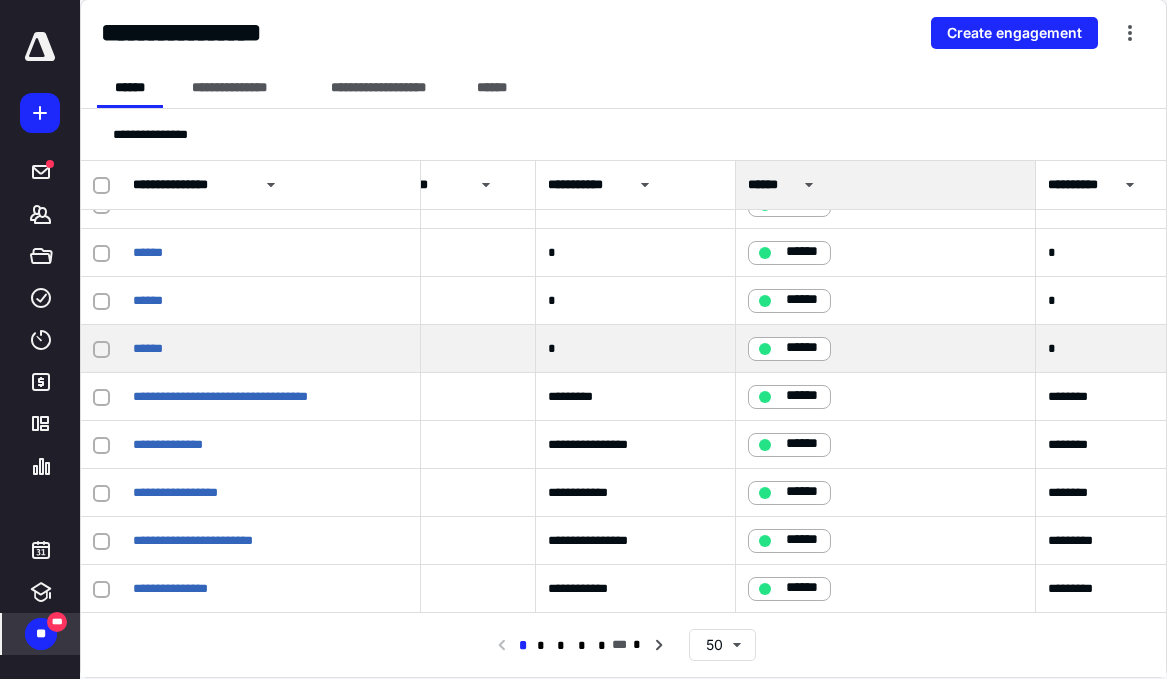 scroll, scrollTop: 1997, scrollLeft: 0, axis: vertical 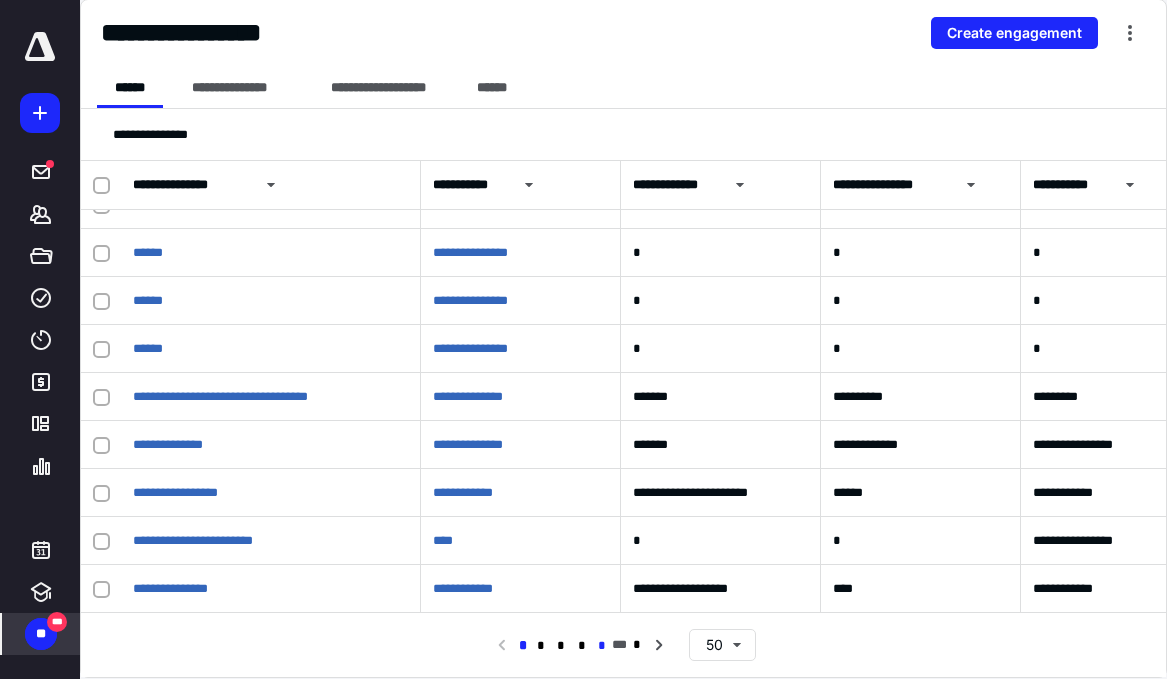 click on "*" at bounding box center [602, 646] 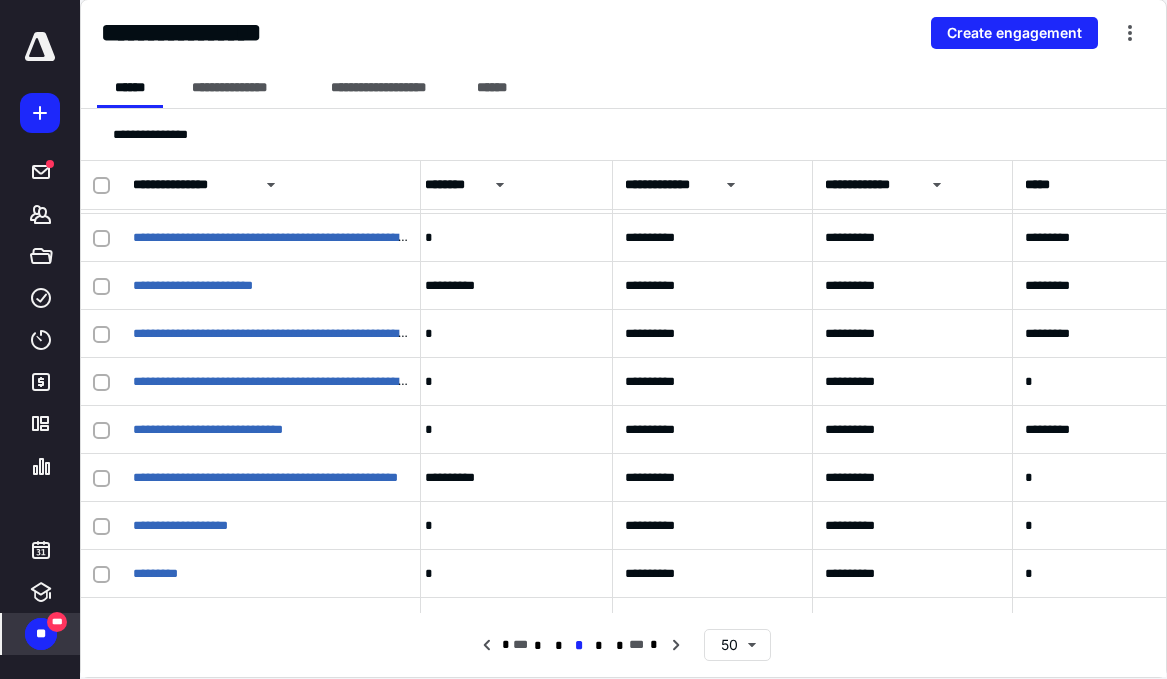 scroll, scrollTop: 1964, scrollLeft: 1355, axis: both 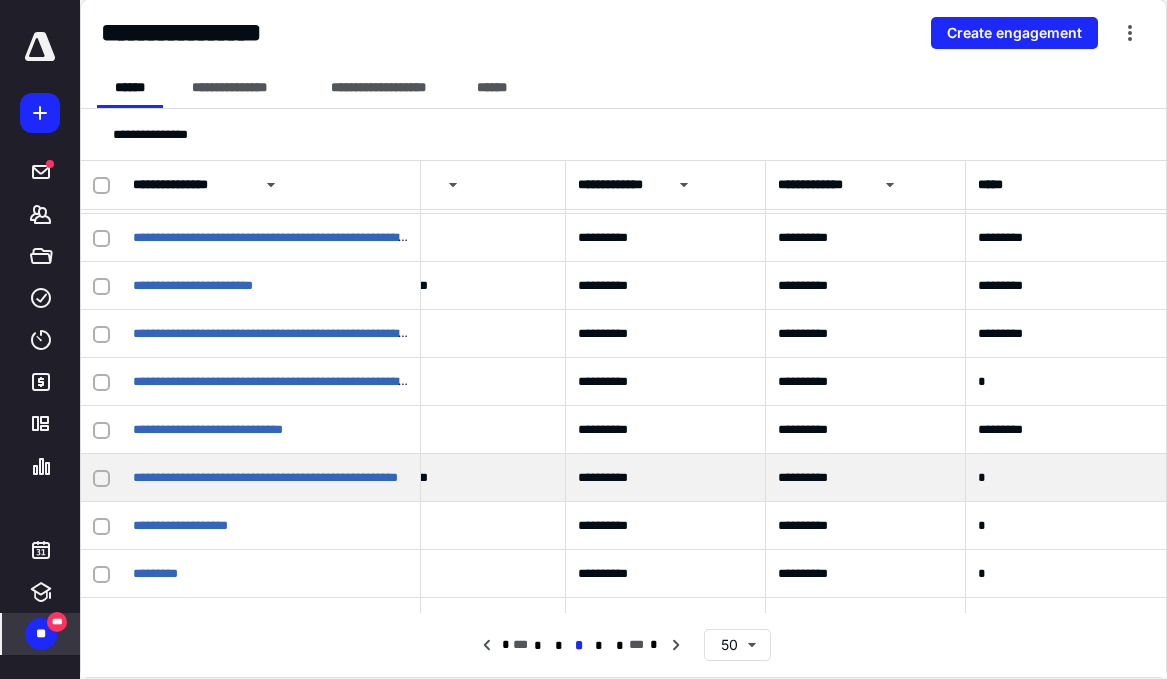 click at bounding box center [101, 478] 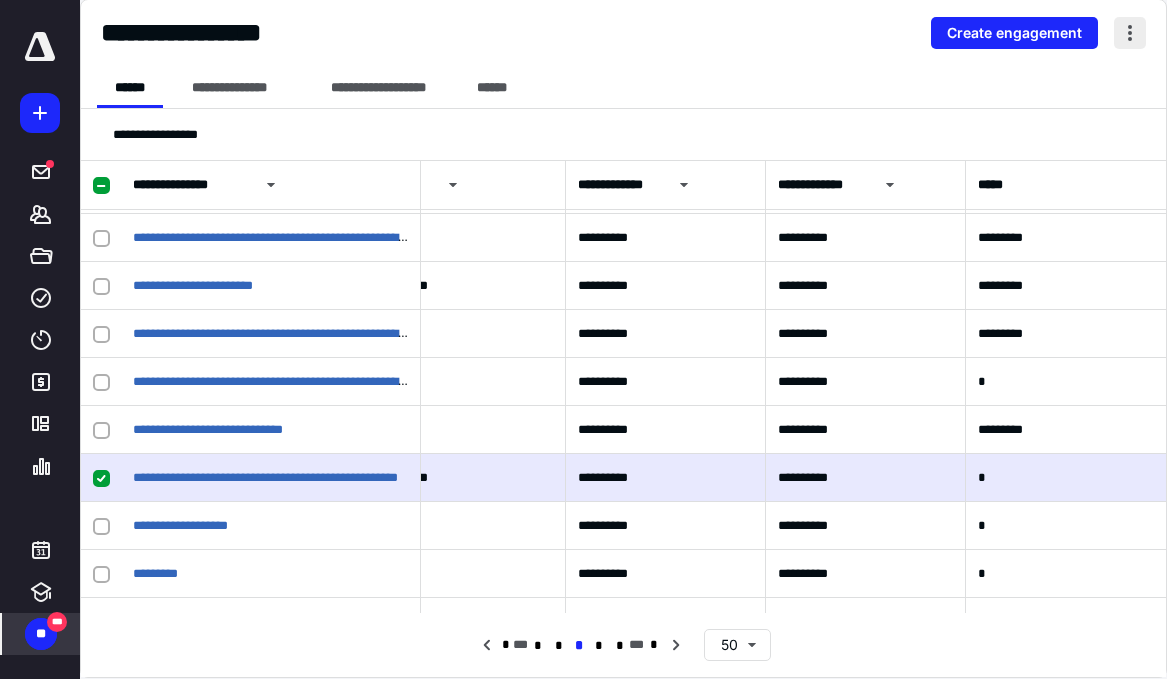 click at bounding box center [1130, 33] 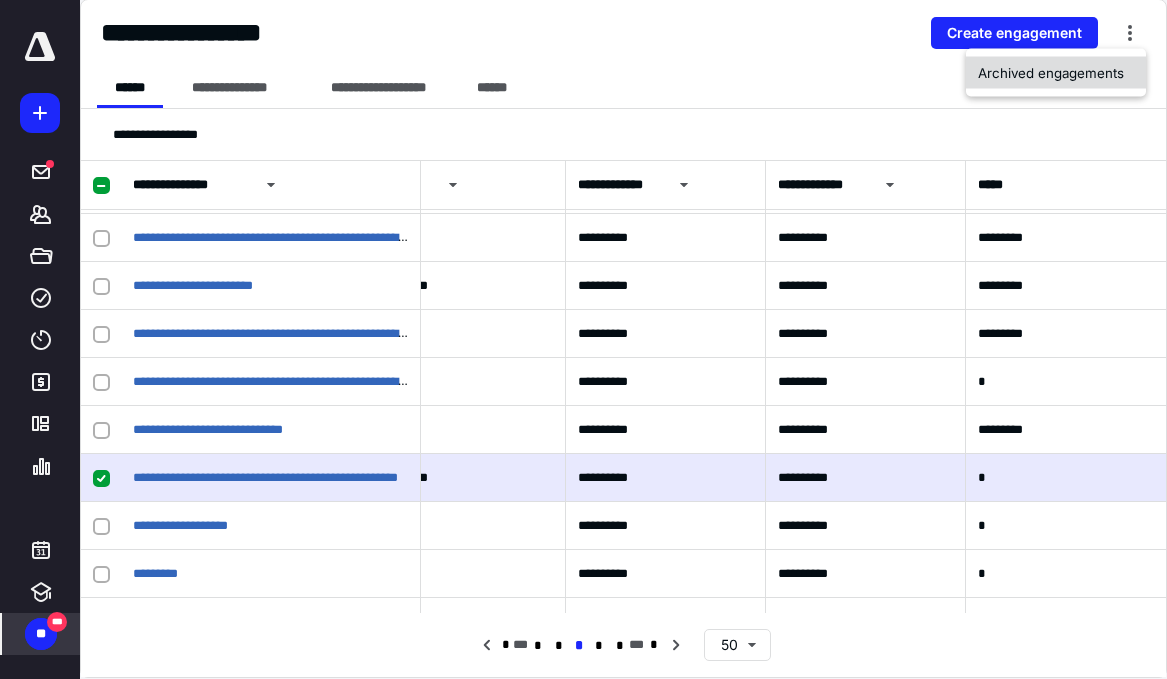 click on "Archived engagements" at bounding box center (1056, 73) 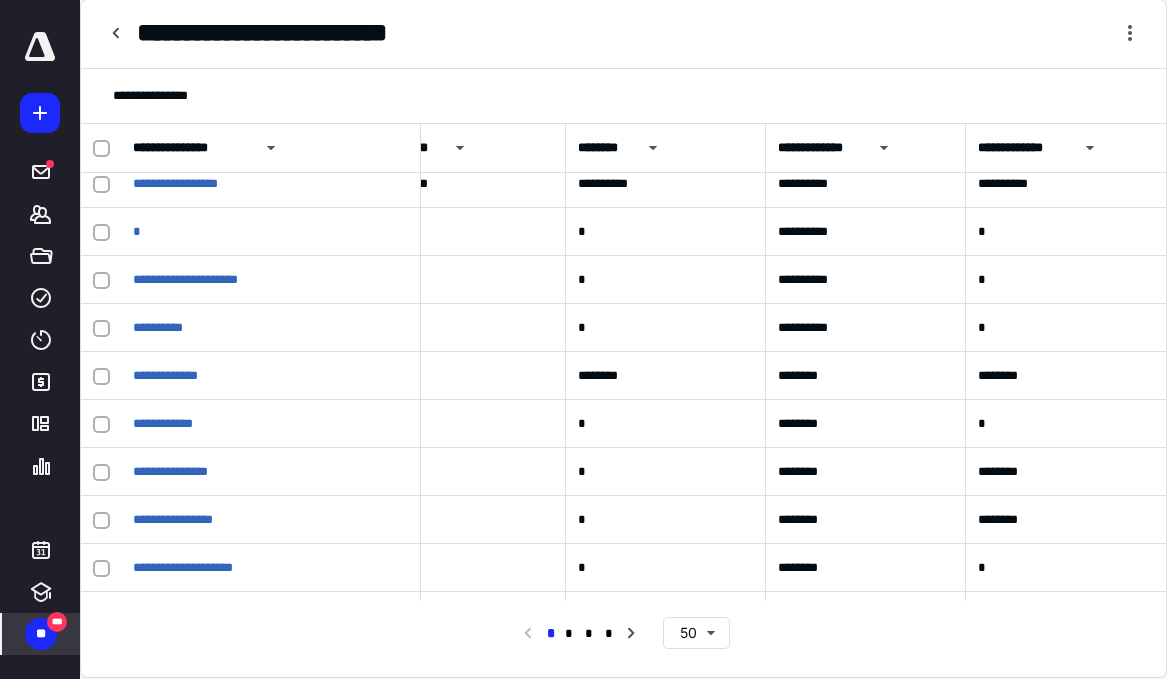 scroll, scrollTop: 65, scrollLeft: 1155, axis: both 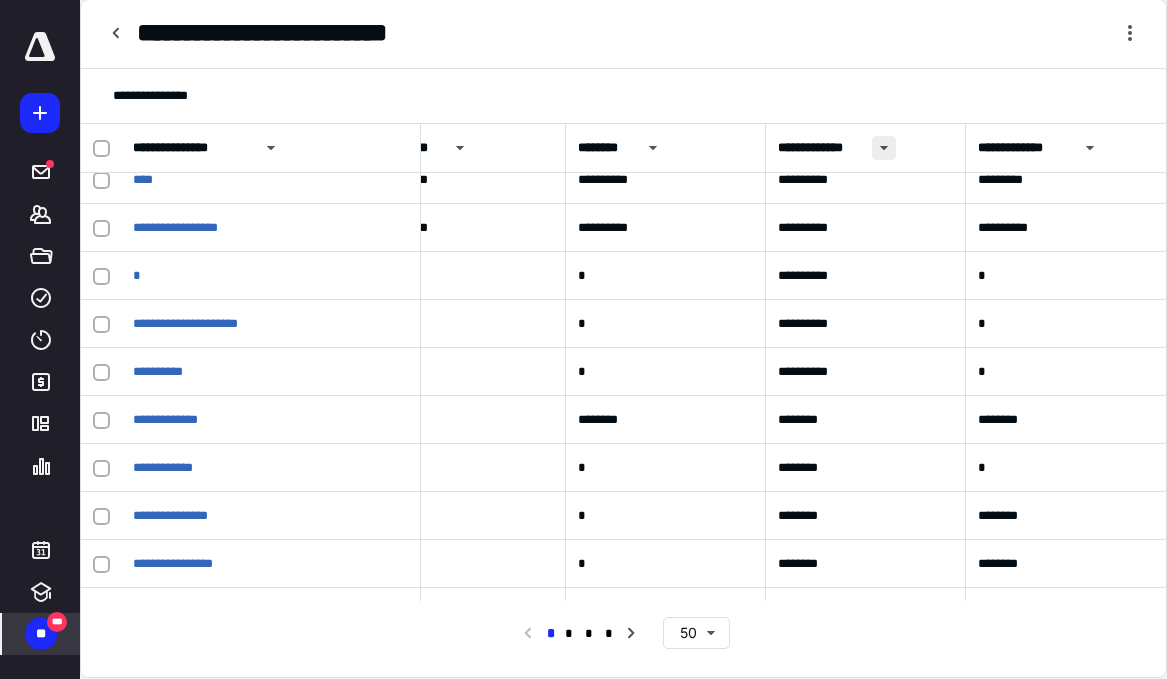 click at bounding box center [884, 148] 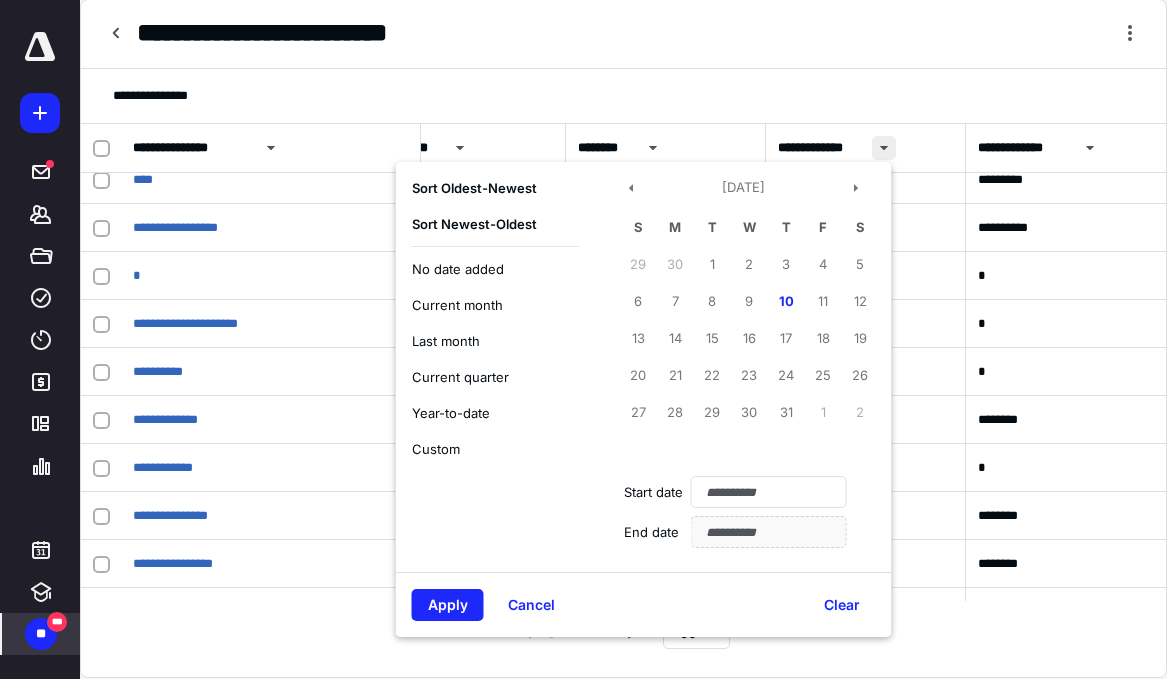 click at bounding box center [884, 148] 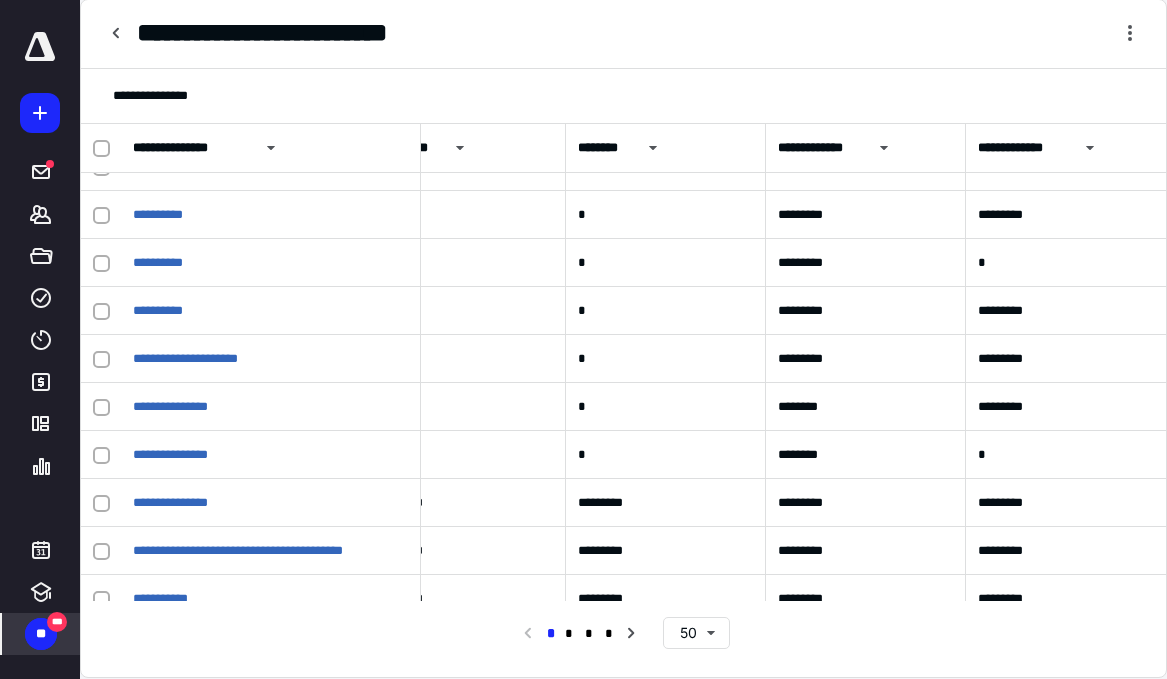 scroll, scrollTop: 1857, scrollLeft: 1155, axis: both 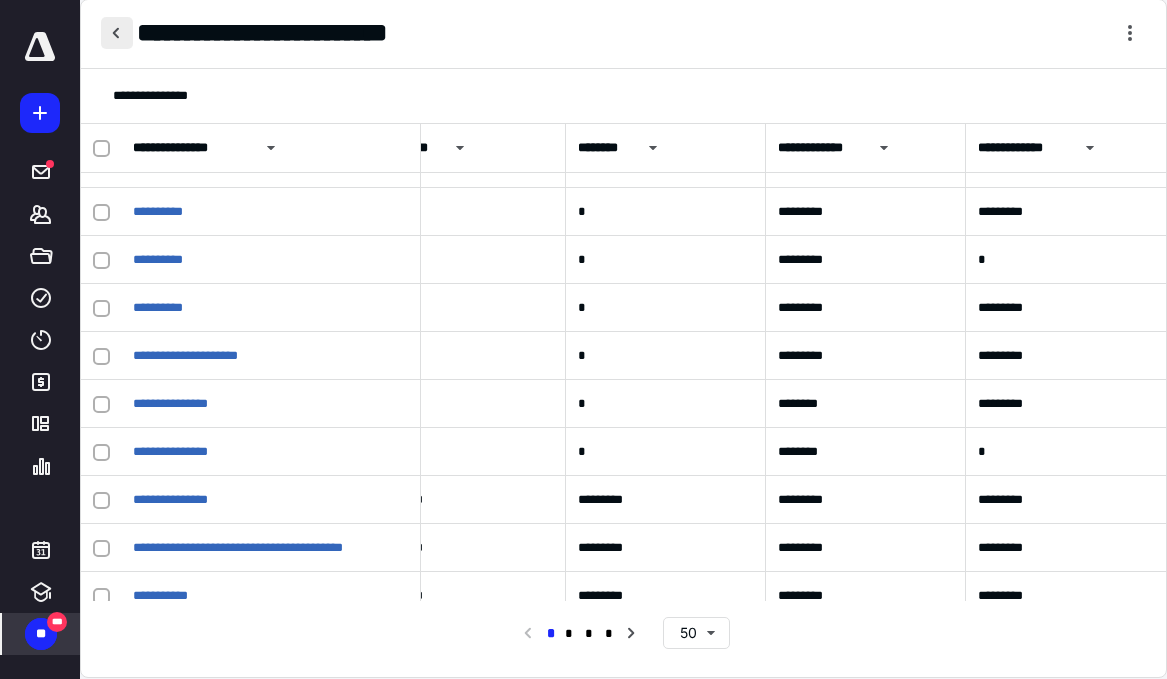 click at bounding box center (117, 33) 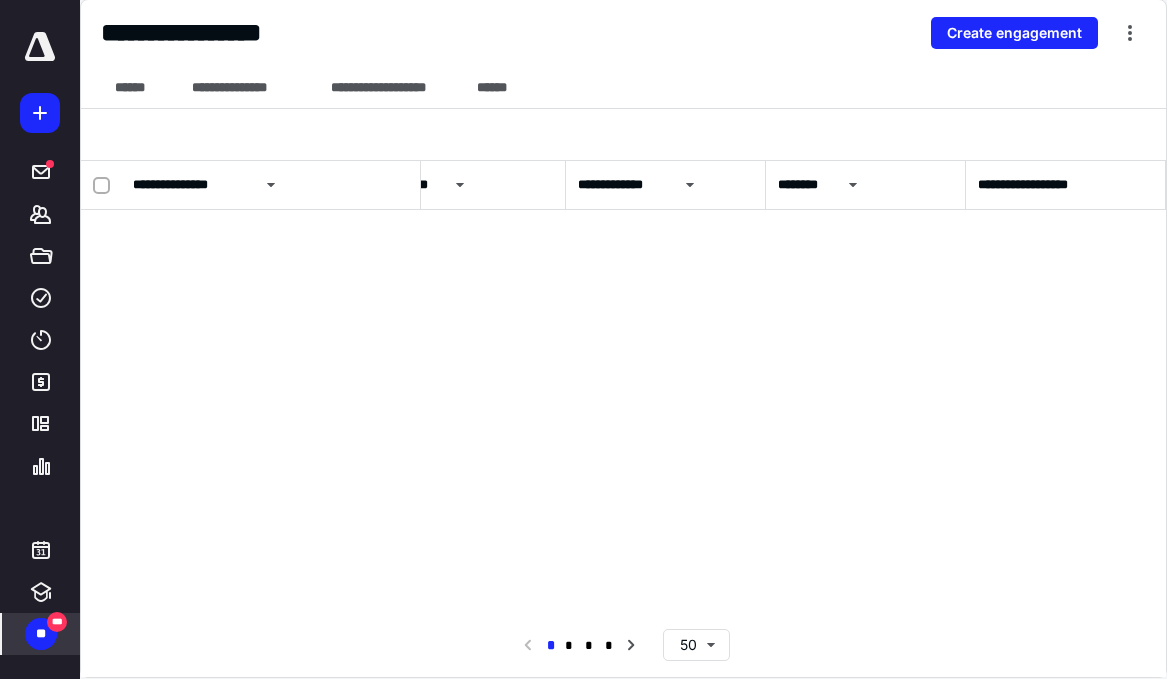 scroll, scrollTop: 0, scrollLeft: 1155, axis: horizontal 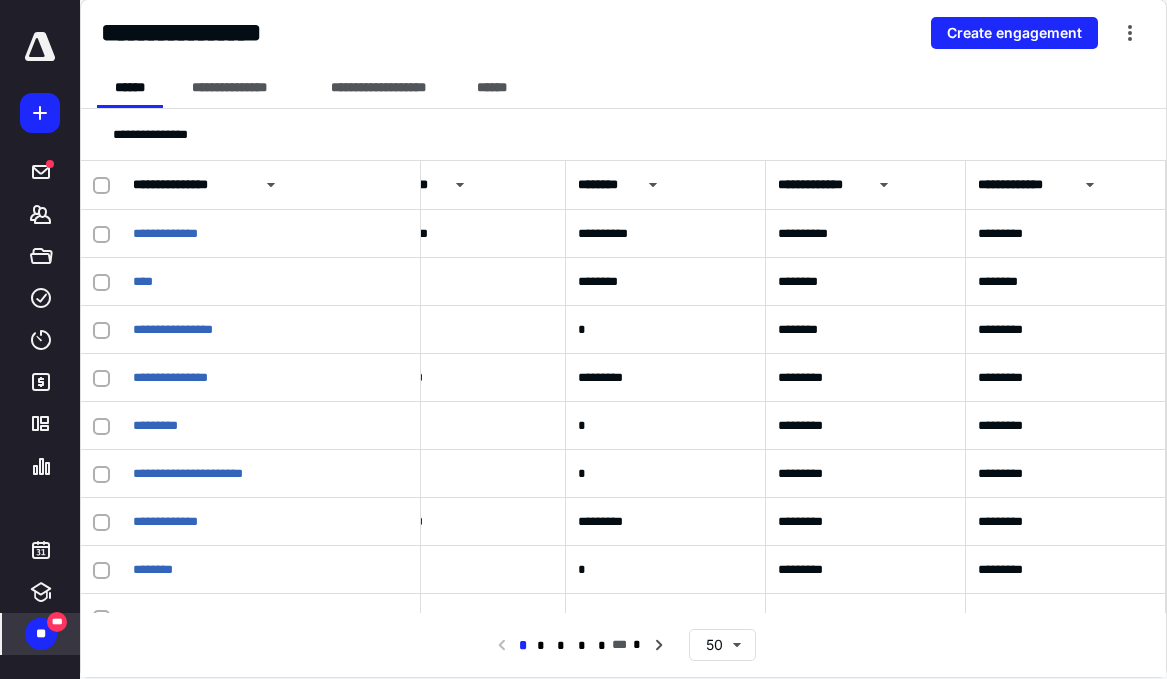 click 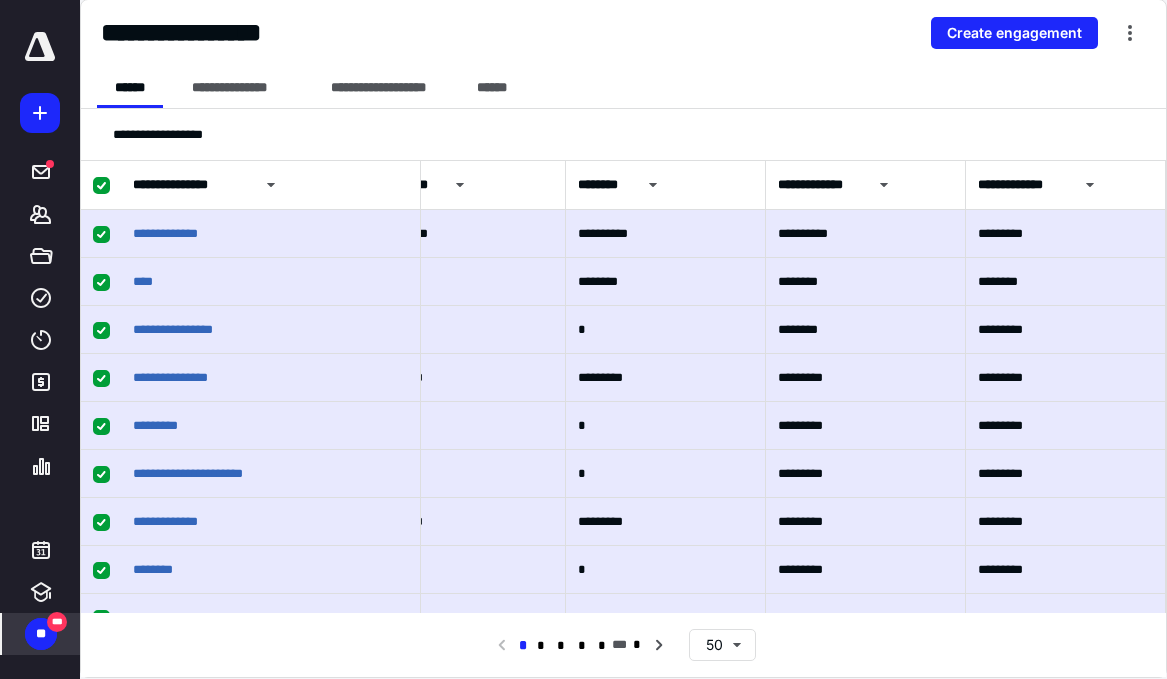click 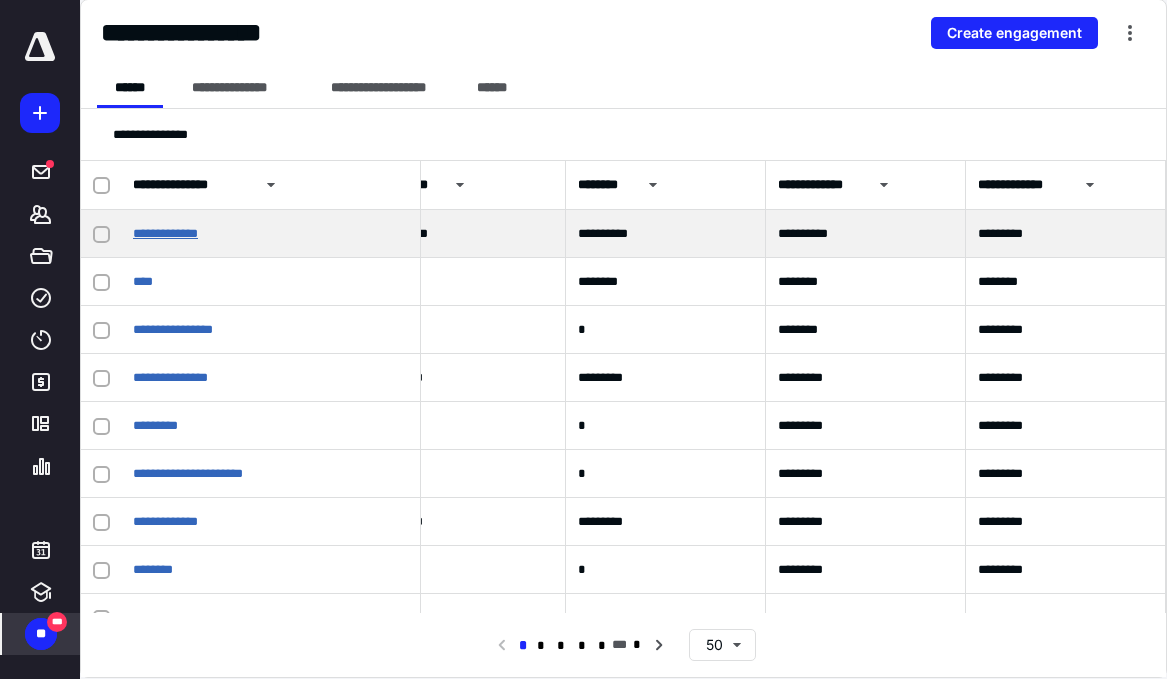 click on "**********" at bounding box center (165, 233) 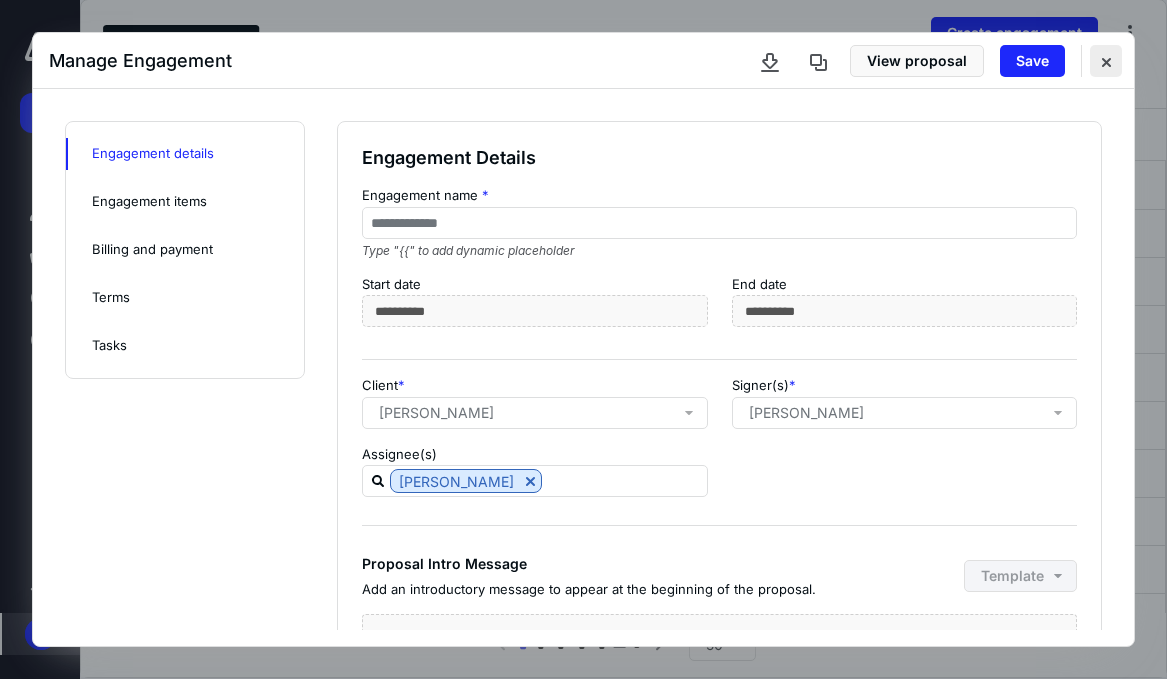 click at bounding box center [1106, 61] 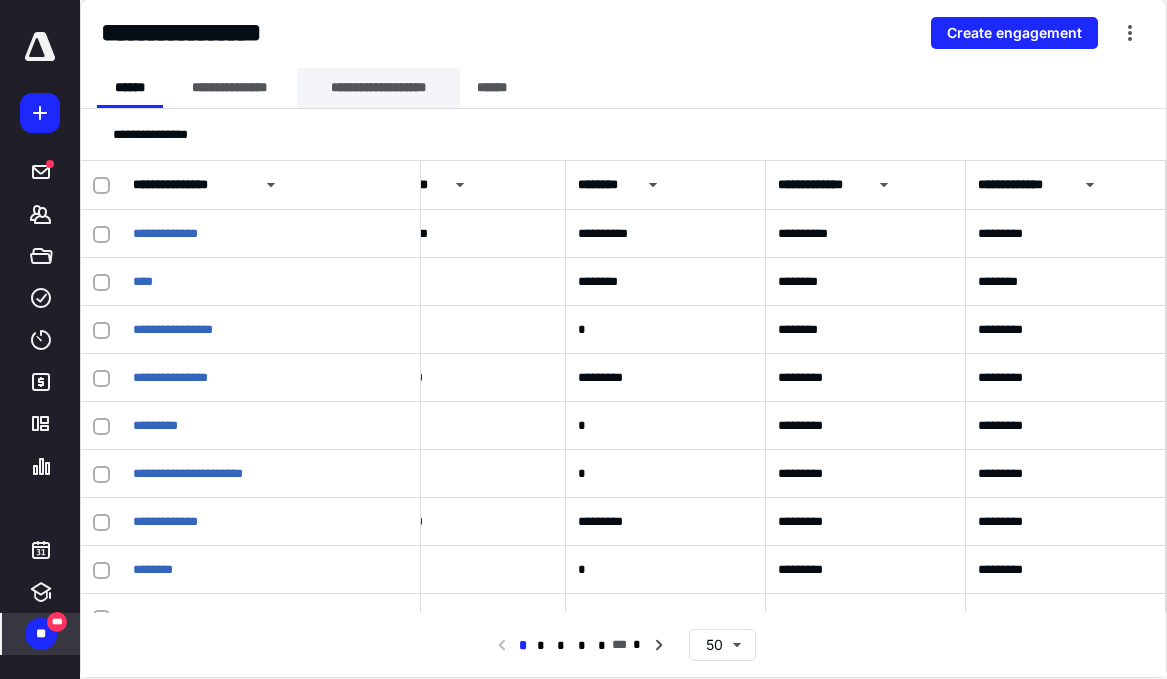 click on "**********" at bounding box center (378, 88) 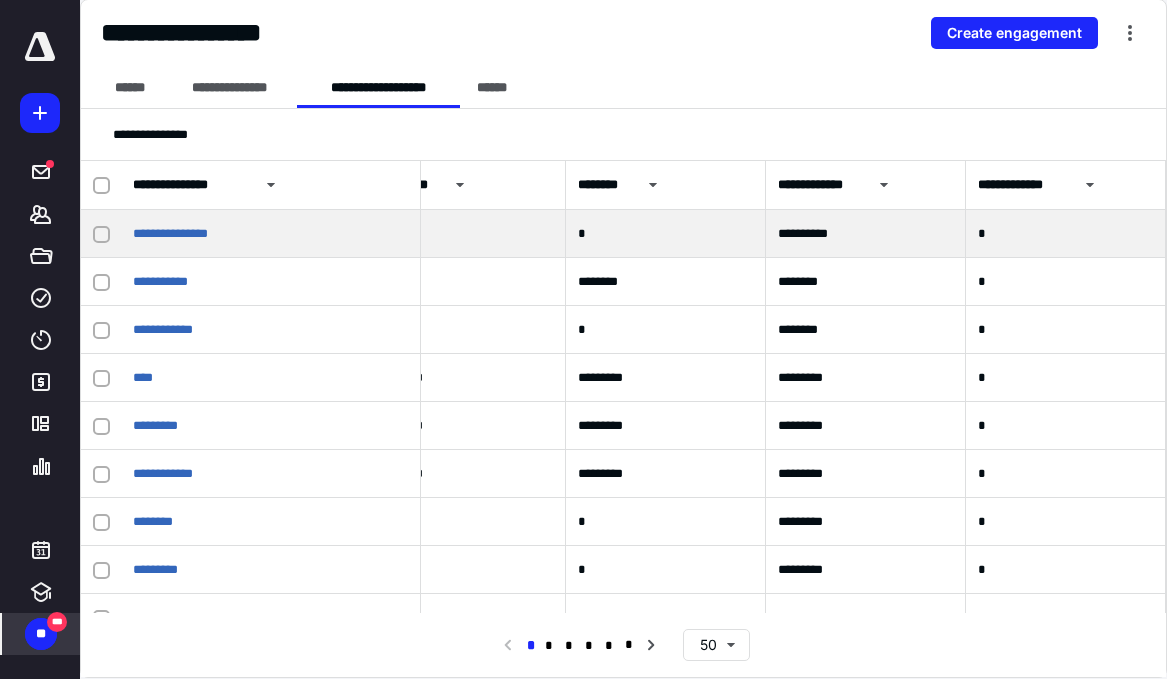 click at bounding box center [101, 234] 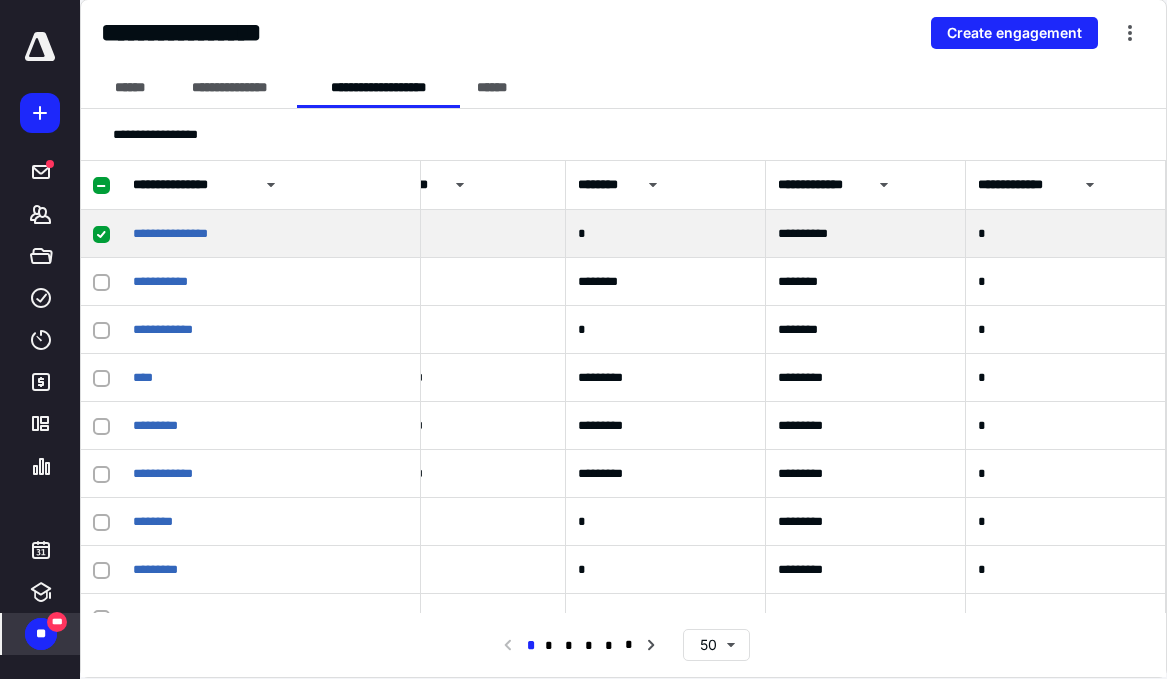 scroll, scrollTop: 0, scrollLeft: 1555, axis: horizontal 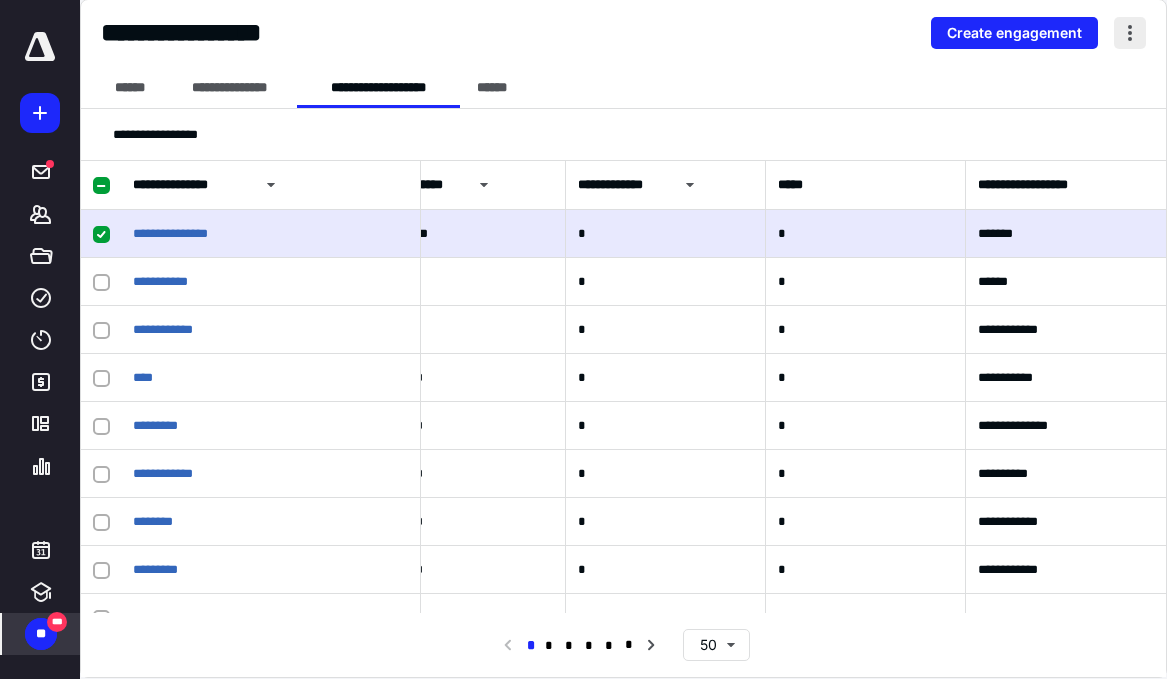 click at bounding box center [1130, 33] 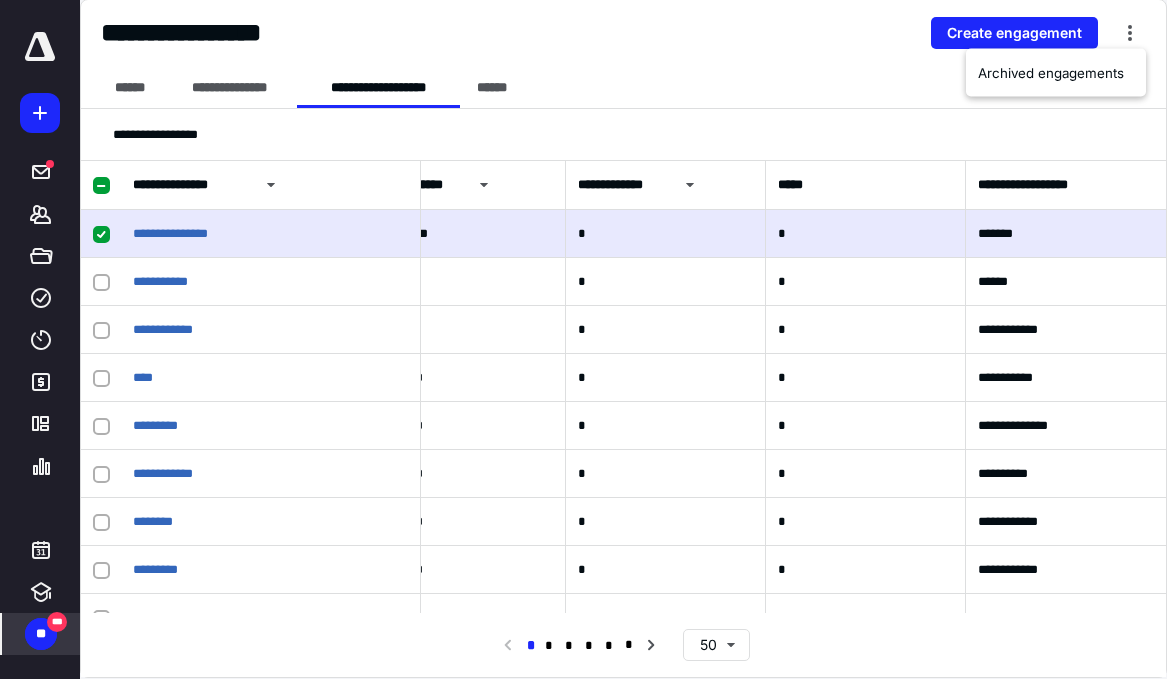 click on "**********" at bounding box center (623, 34) 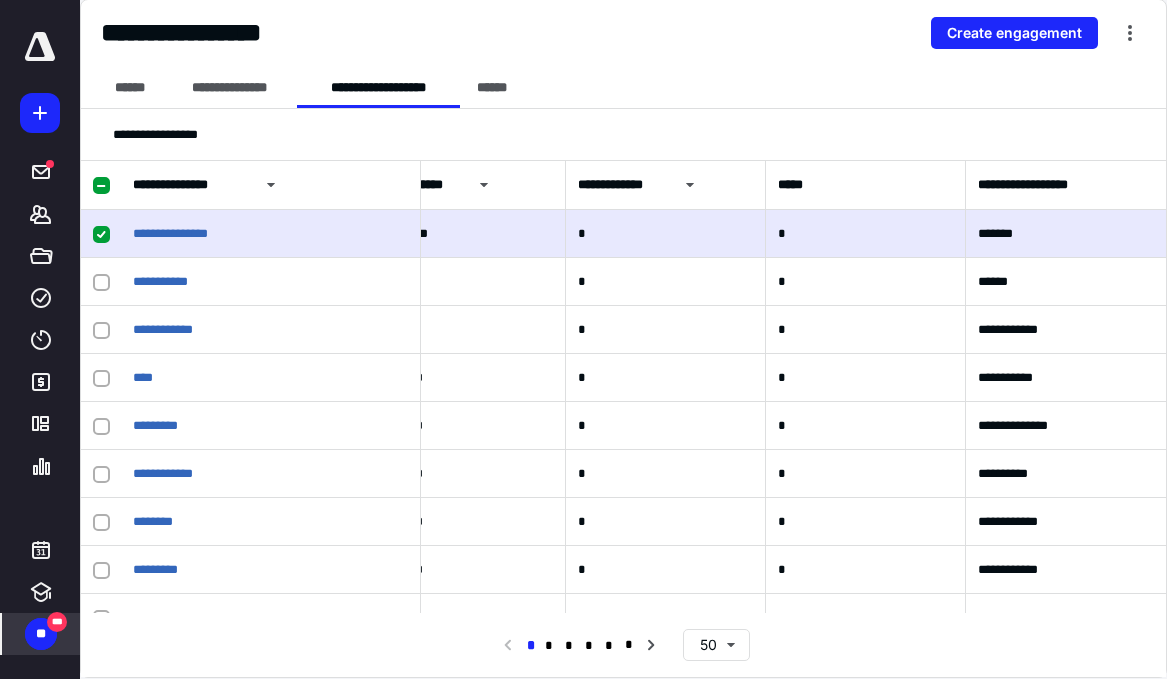 click at bounding box center (101, 186) 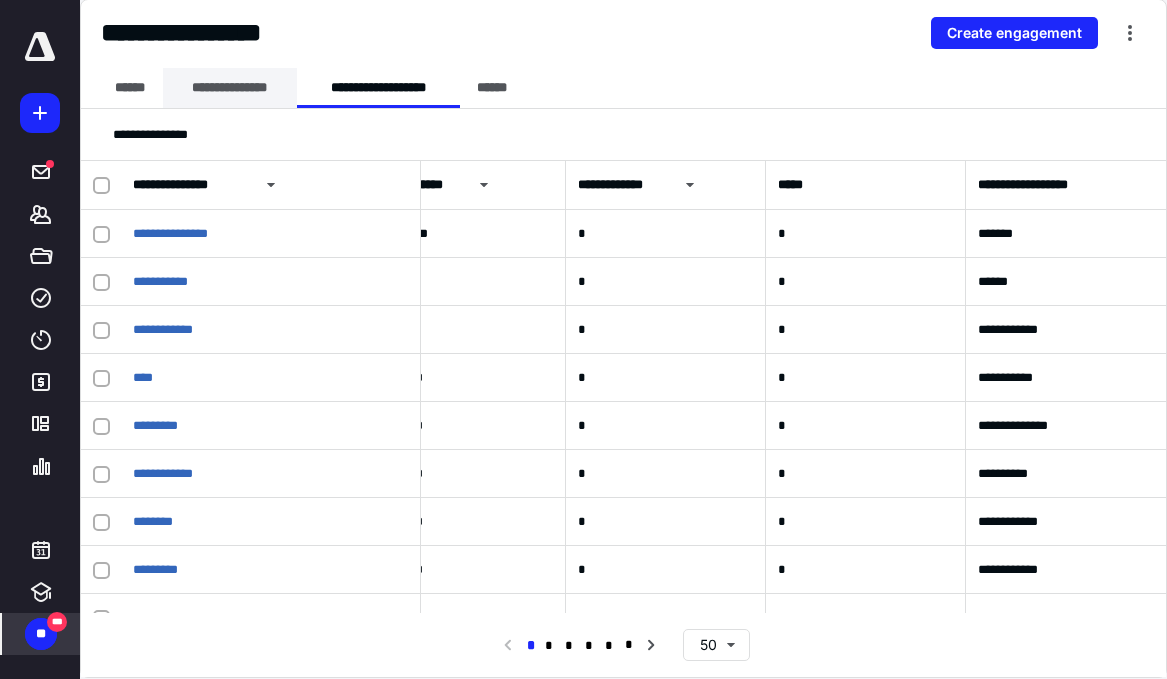 click on "**********" at bounding box center (230, 88) 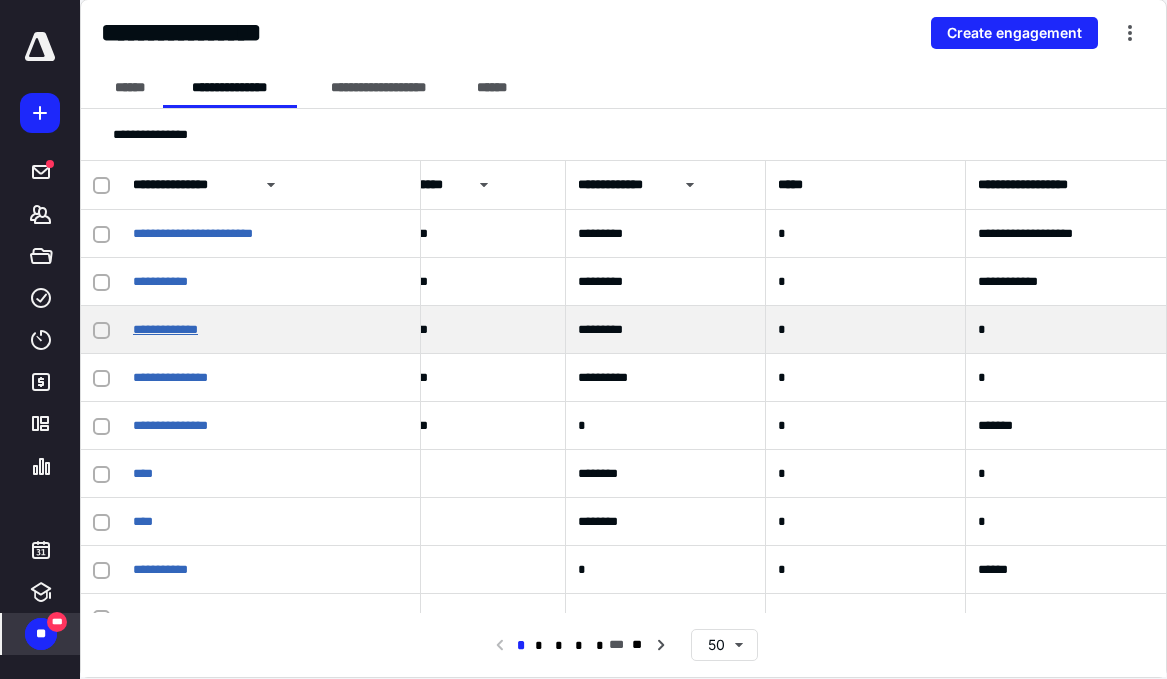 click on "**********" at bounding box center (165, 329) 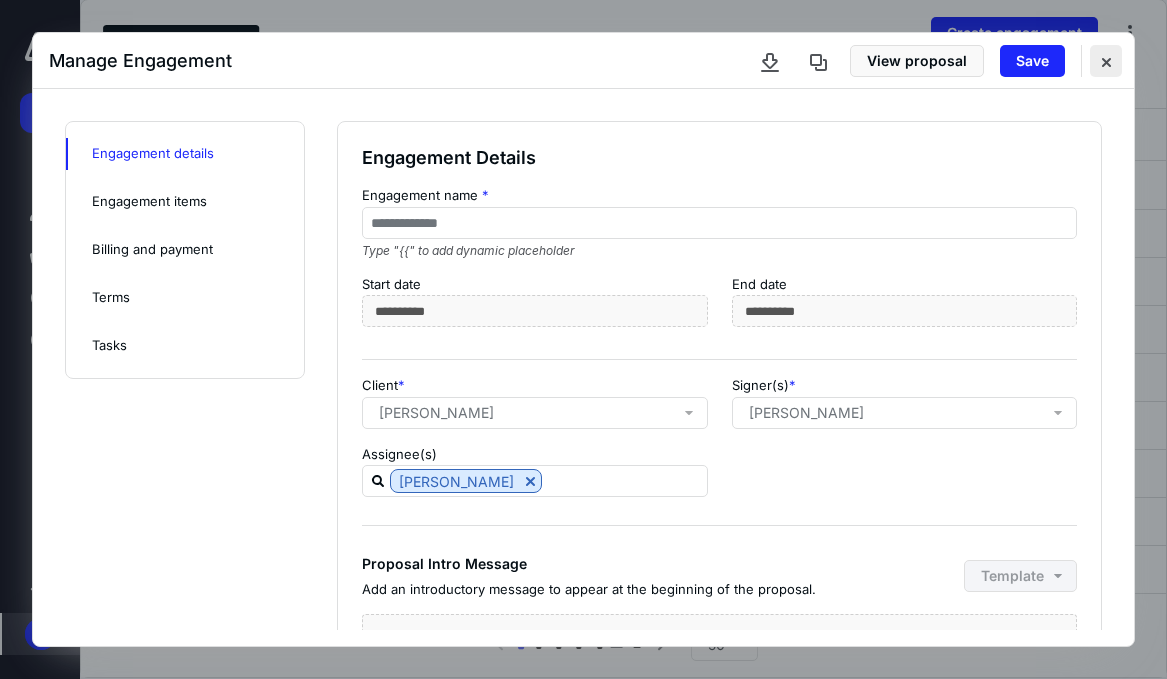 click at bounding box center (1106, 61) 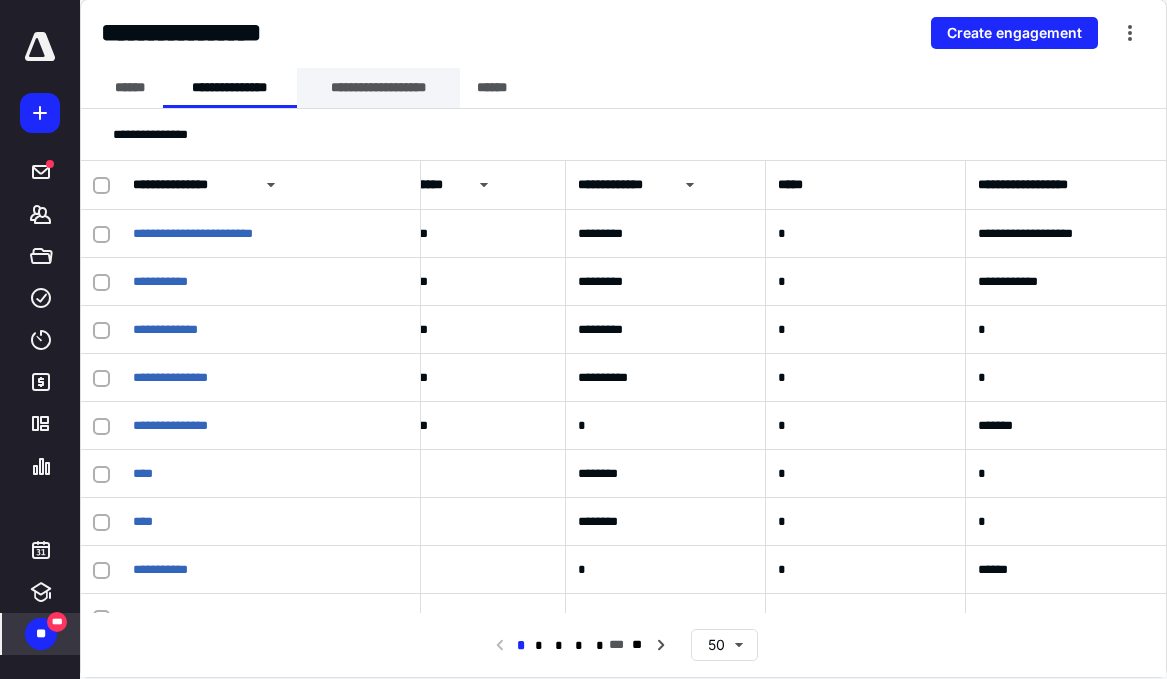click on "**********" at bounding box center [378, 88] 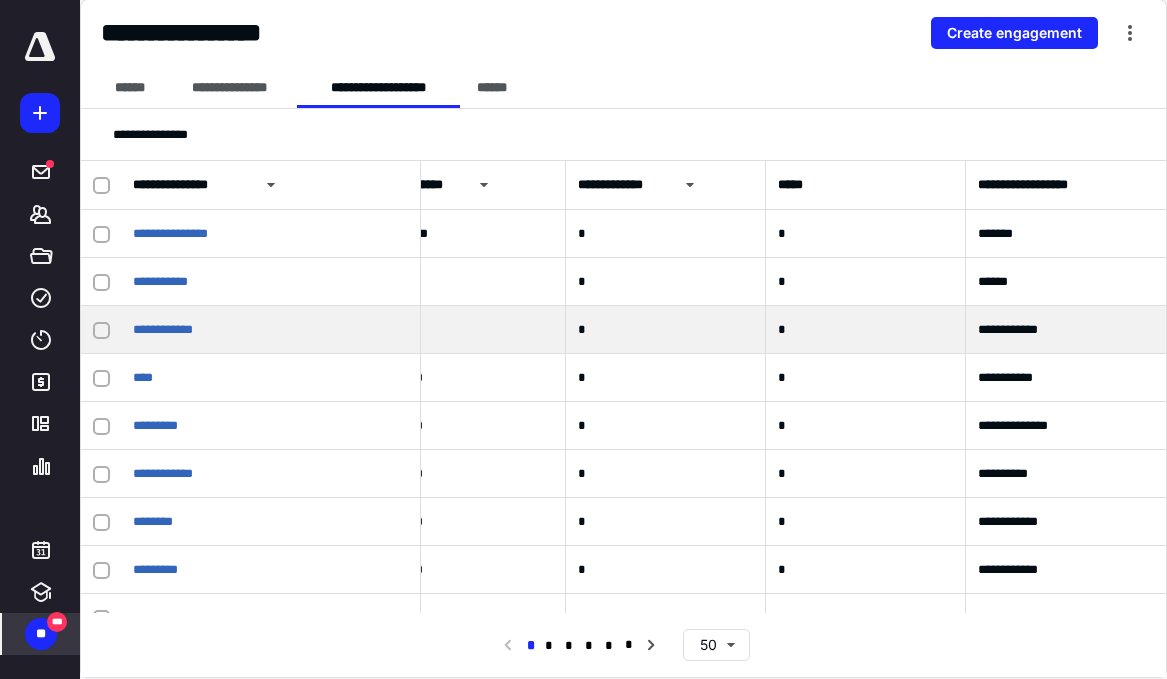 click on "**********" at bounding box center [271, 330] 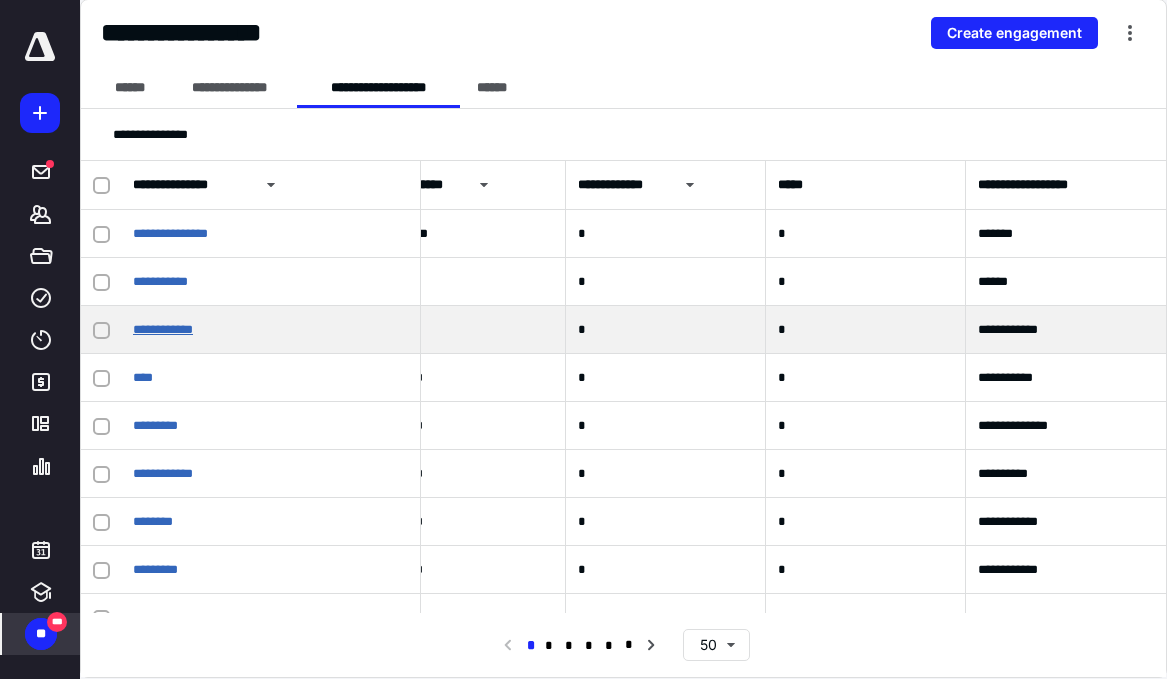 click on "**********" at bounding box center (163, 329) 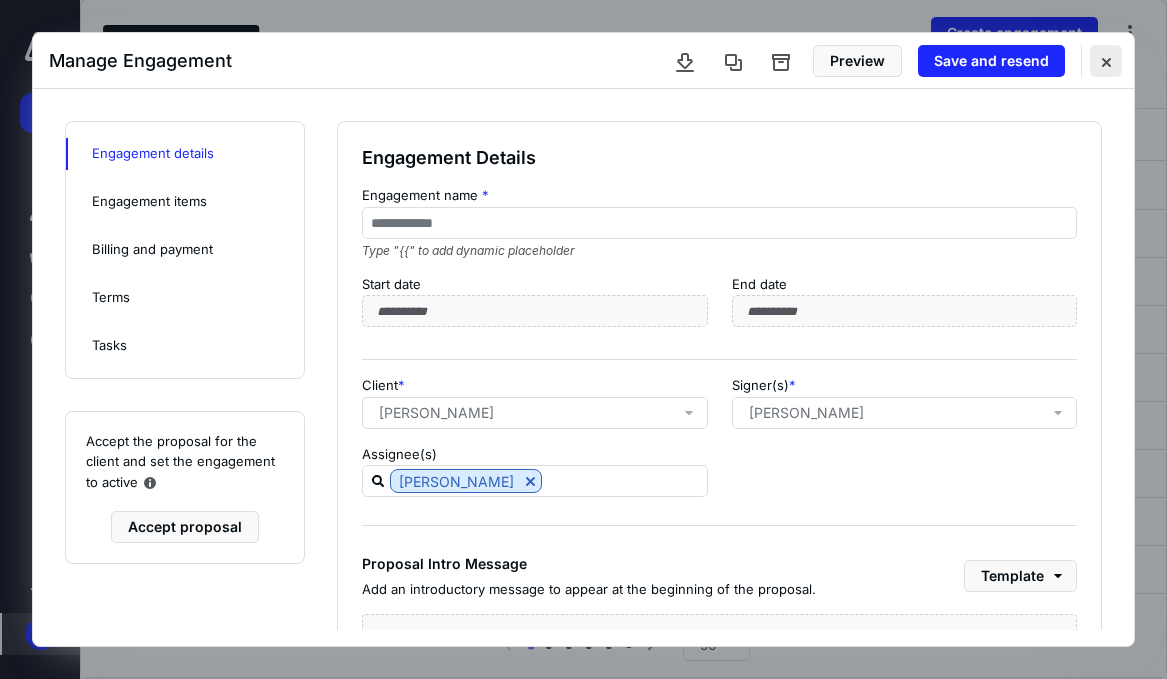 click at bounding box center [1106, 61] 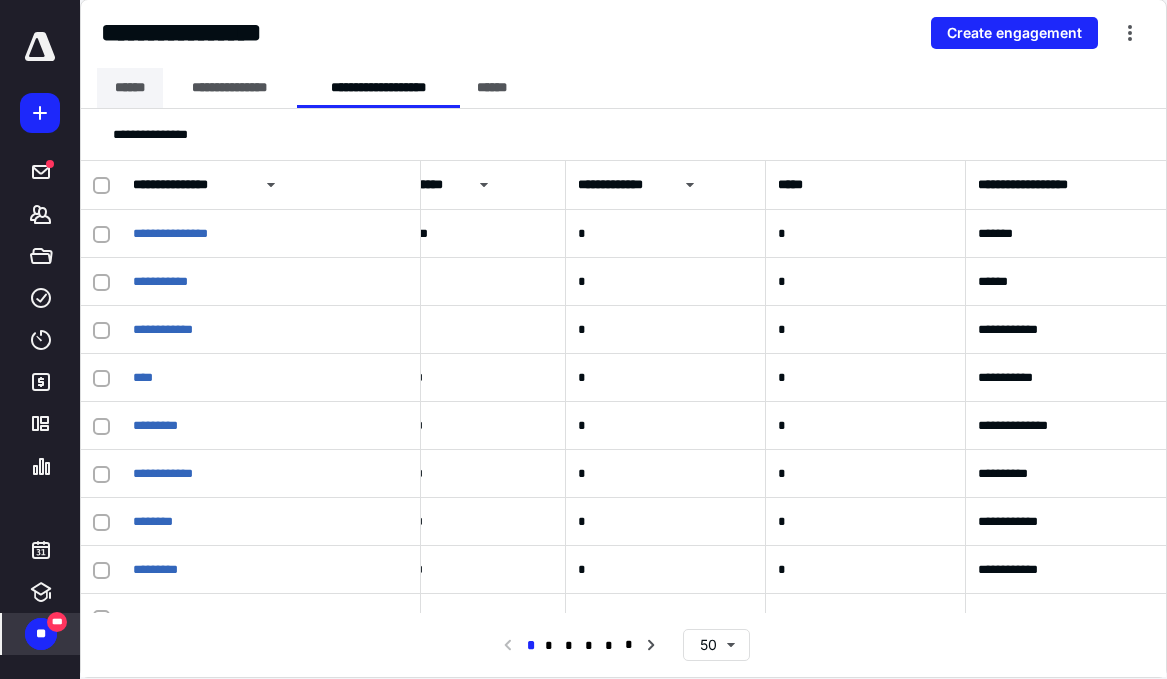 click on "******" at bounding box center (130, 88) 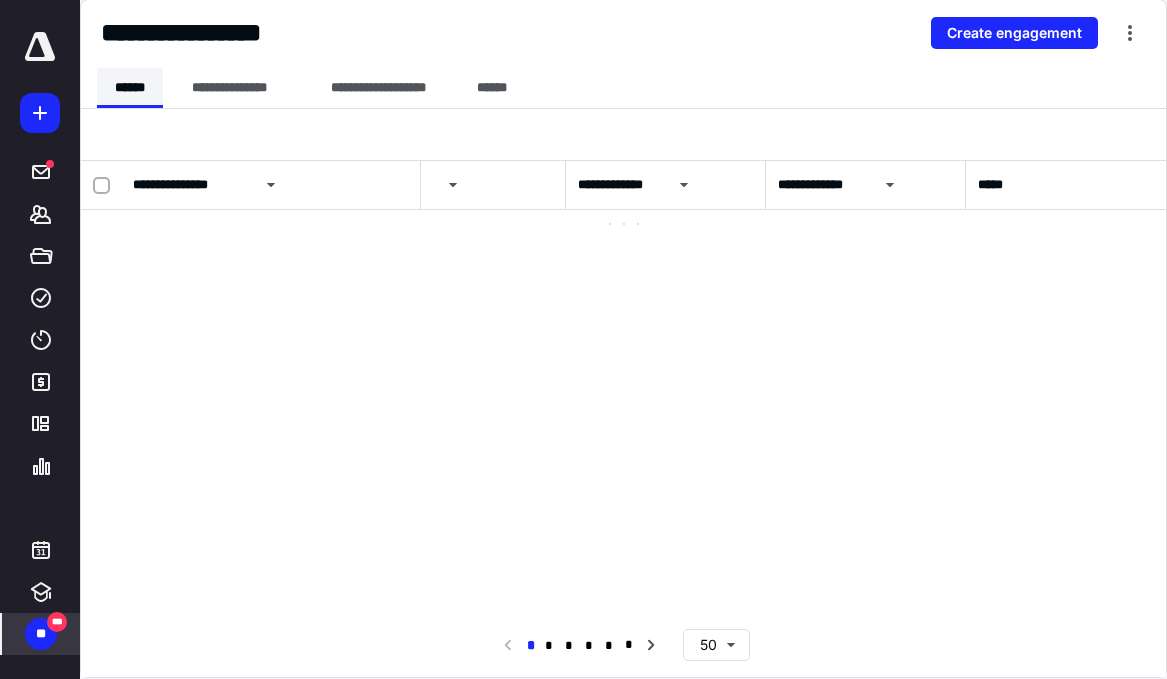 scroll, scrollTop: 0, scrollLeft: 1355, axis: horizontal 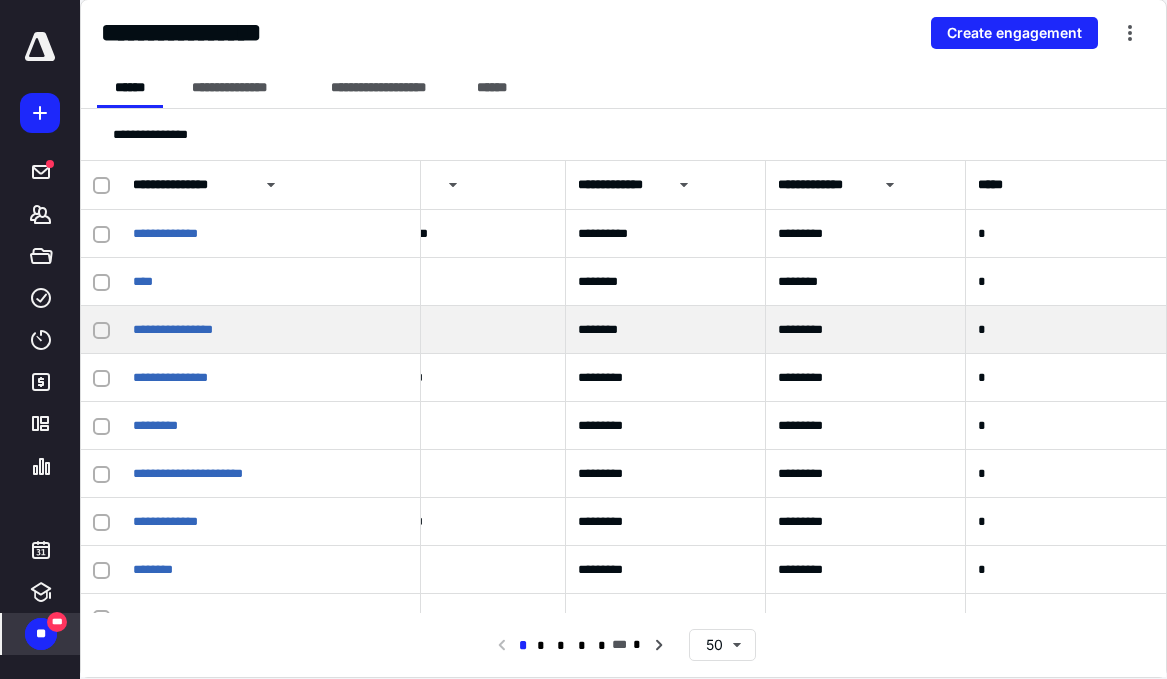 click on "**********" at bounding box center (271, 330) 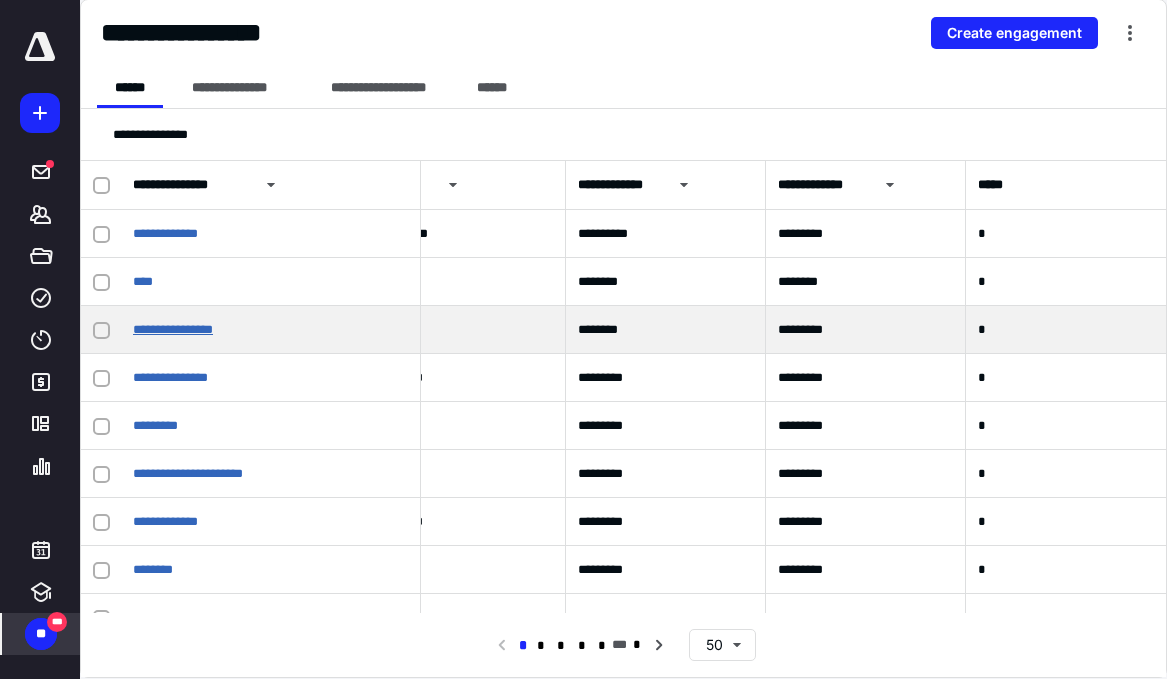 click on "**********" at bounding box center (173, 329) 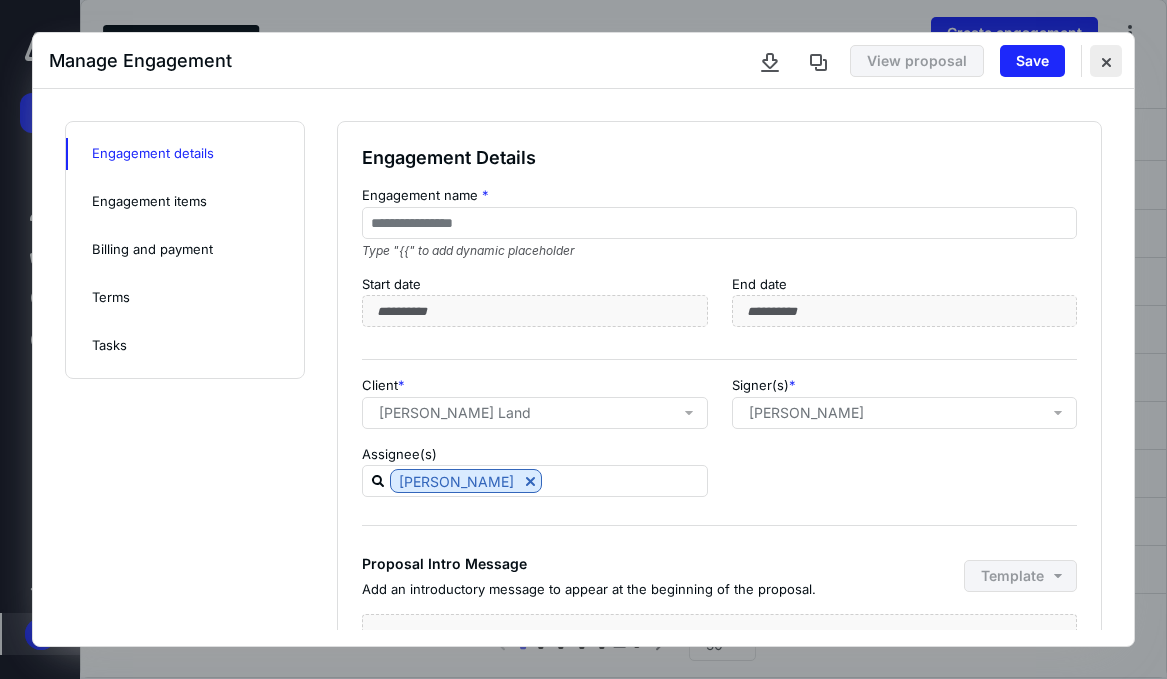 click at bounding box center [1106, 61] 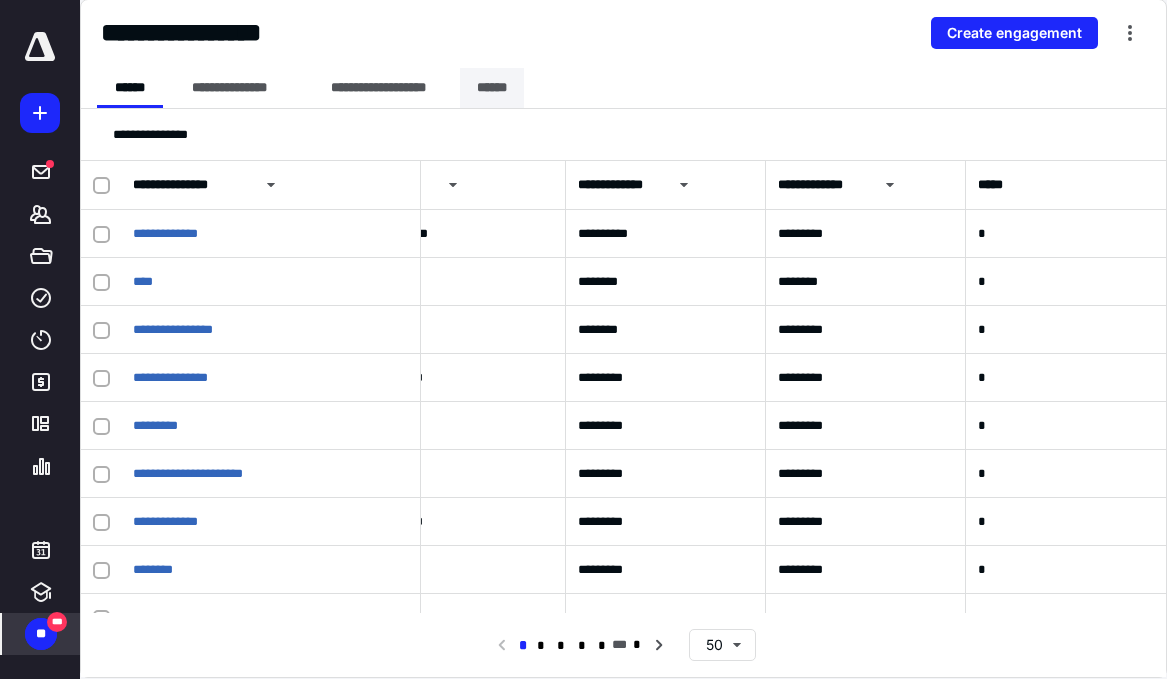 click on "******" at bounding box center (492, 88) 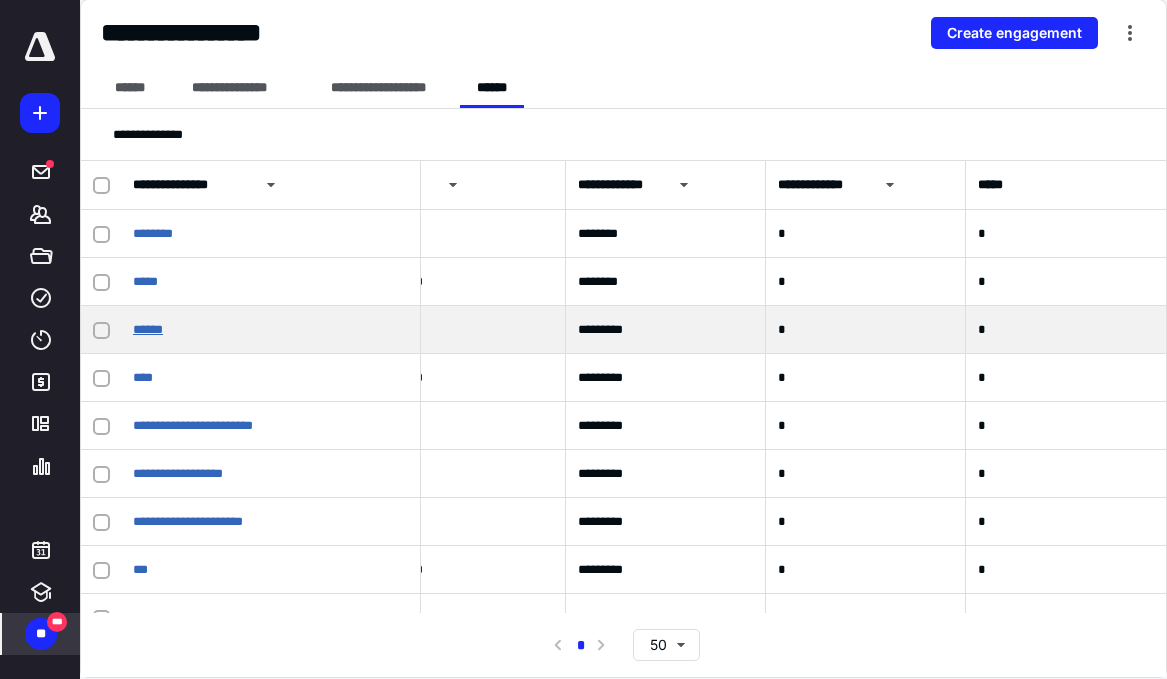 click on "******" at bounding box center (148, 329) 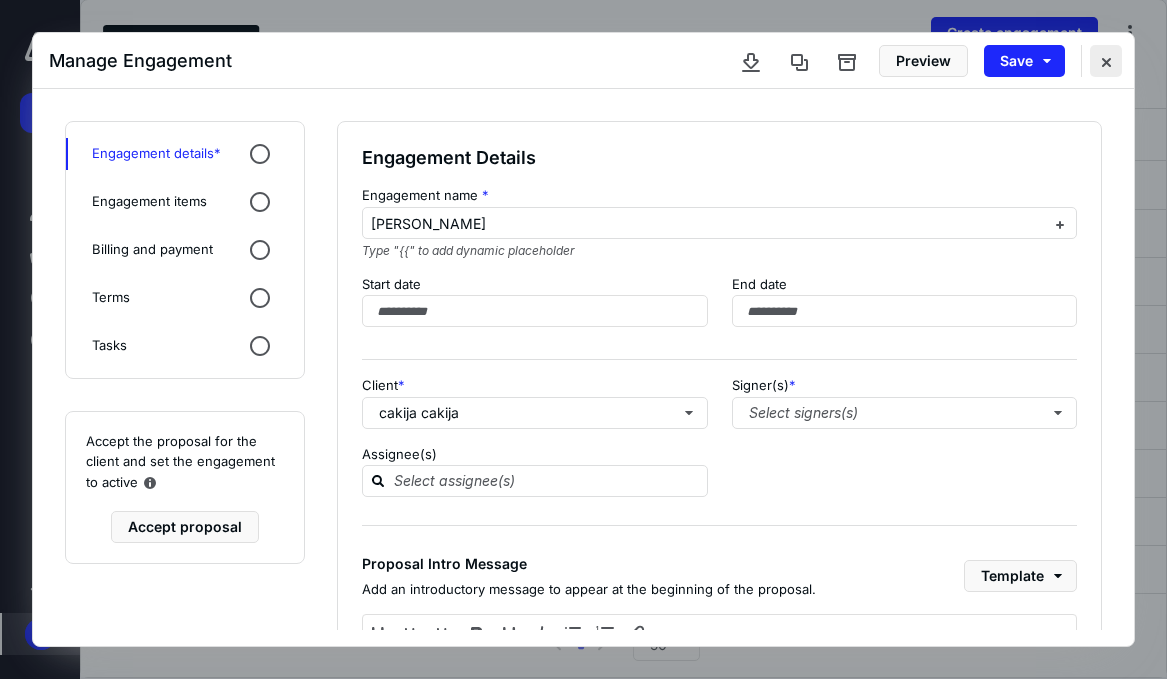 click at bounding box center [1106, 61] 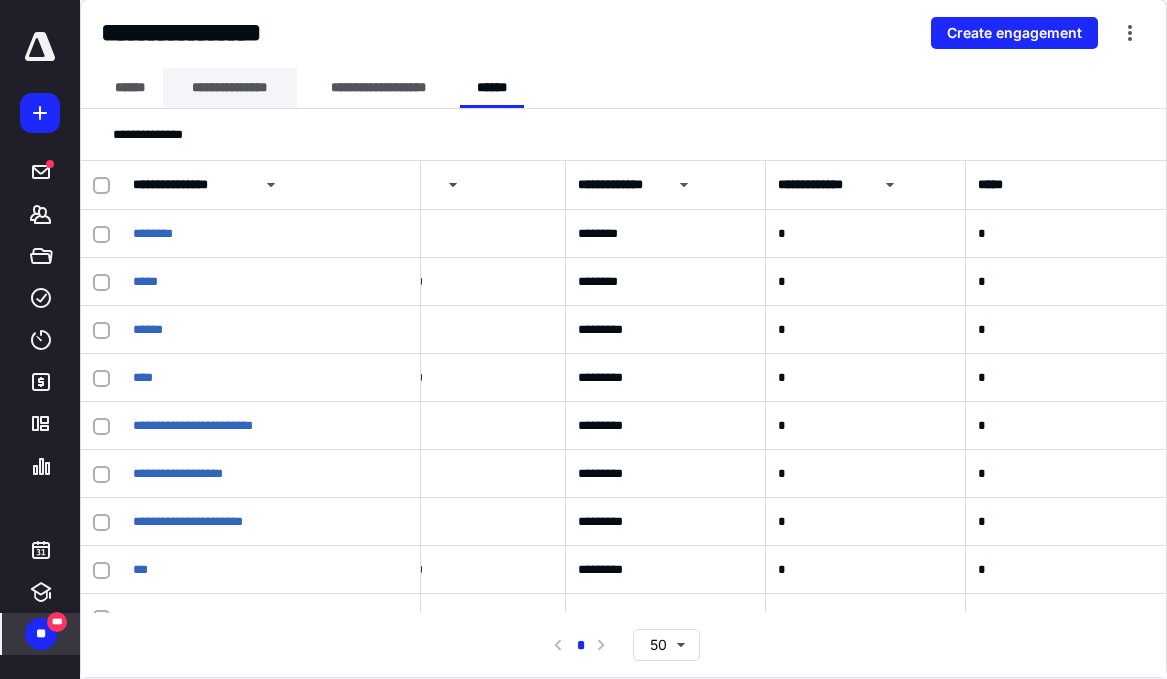 click on "**********" at bounding box center [230, 88] 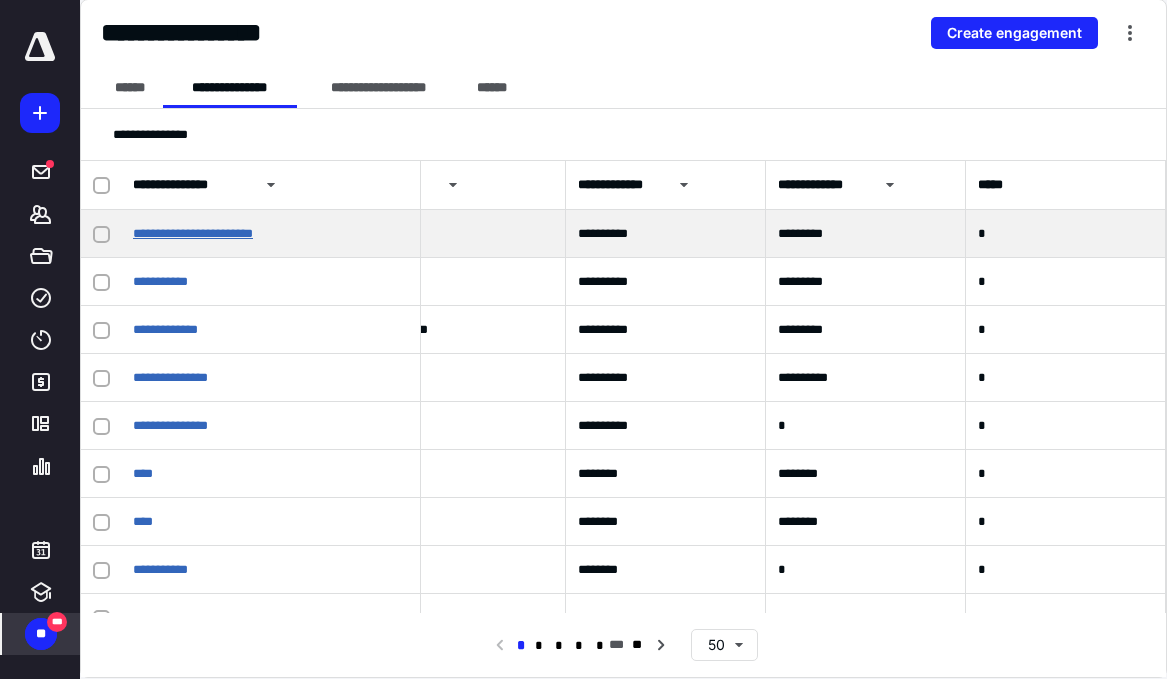 click on "**********" at bounding box center [193, 233] 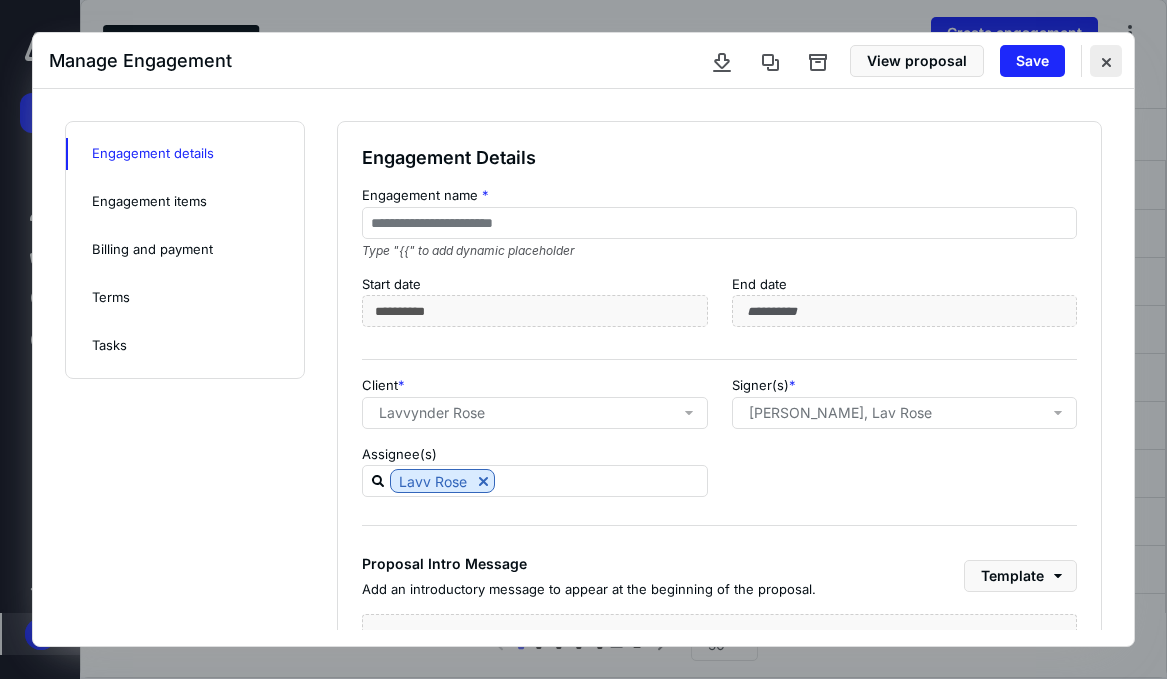 click at bounding box center [1106, 61] 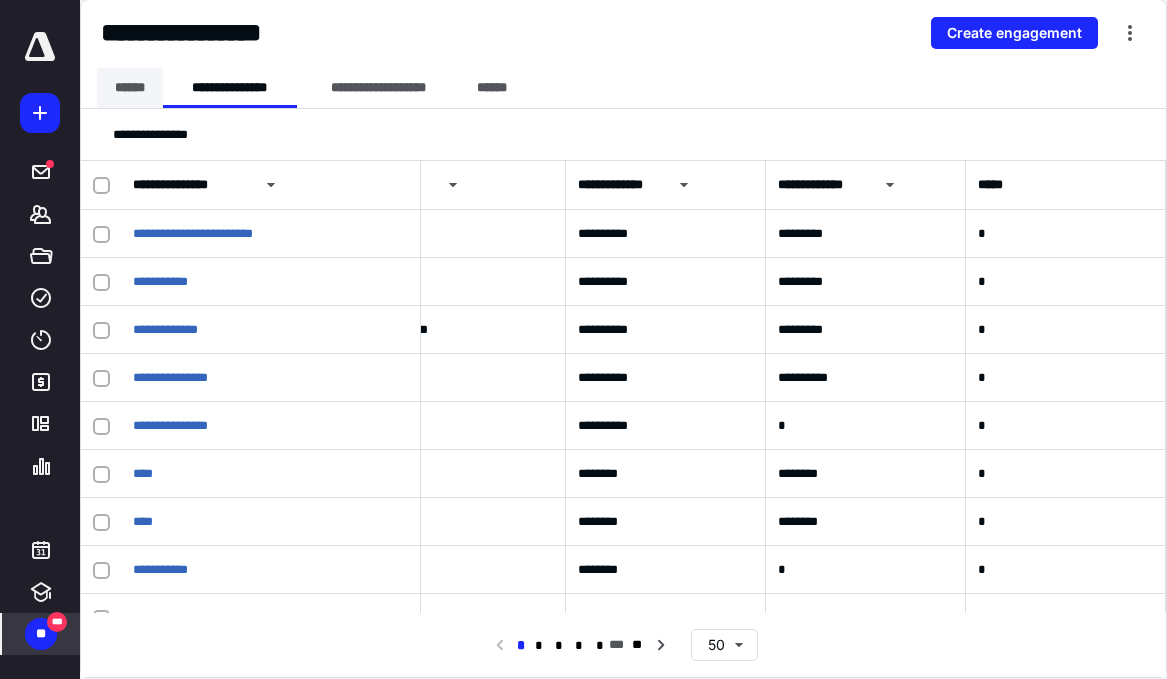 click on "******" at bounding box center (130, 88) 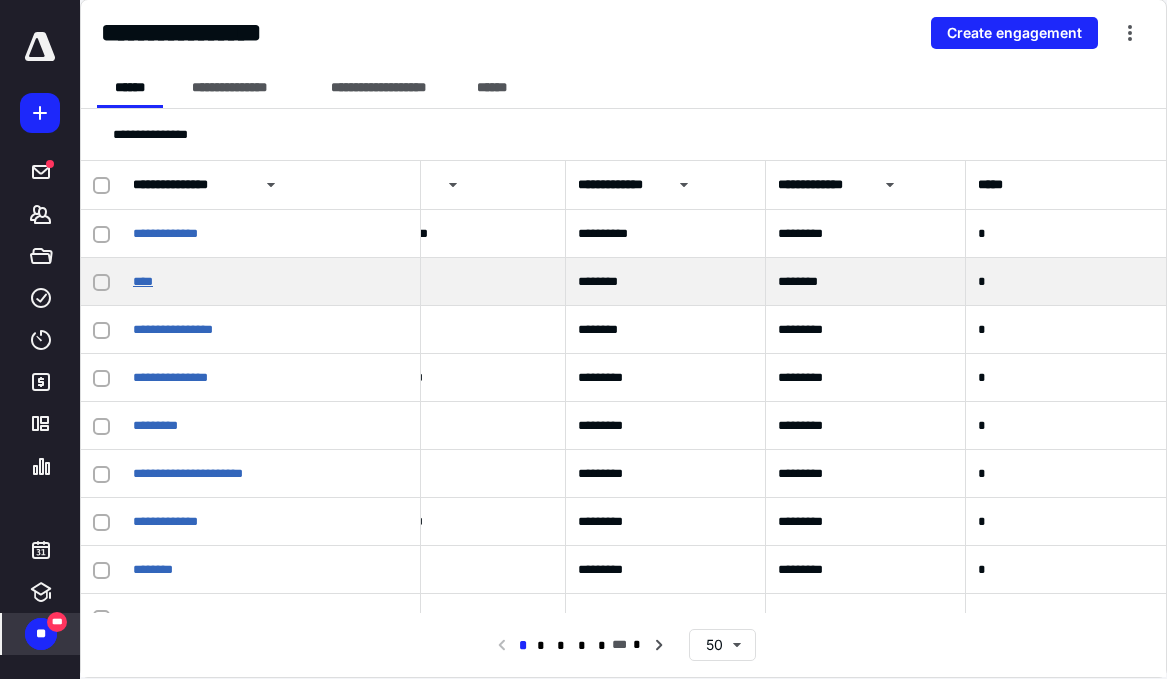 click on "****" at bounding box center (143, 281) 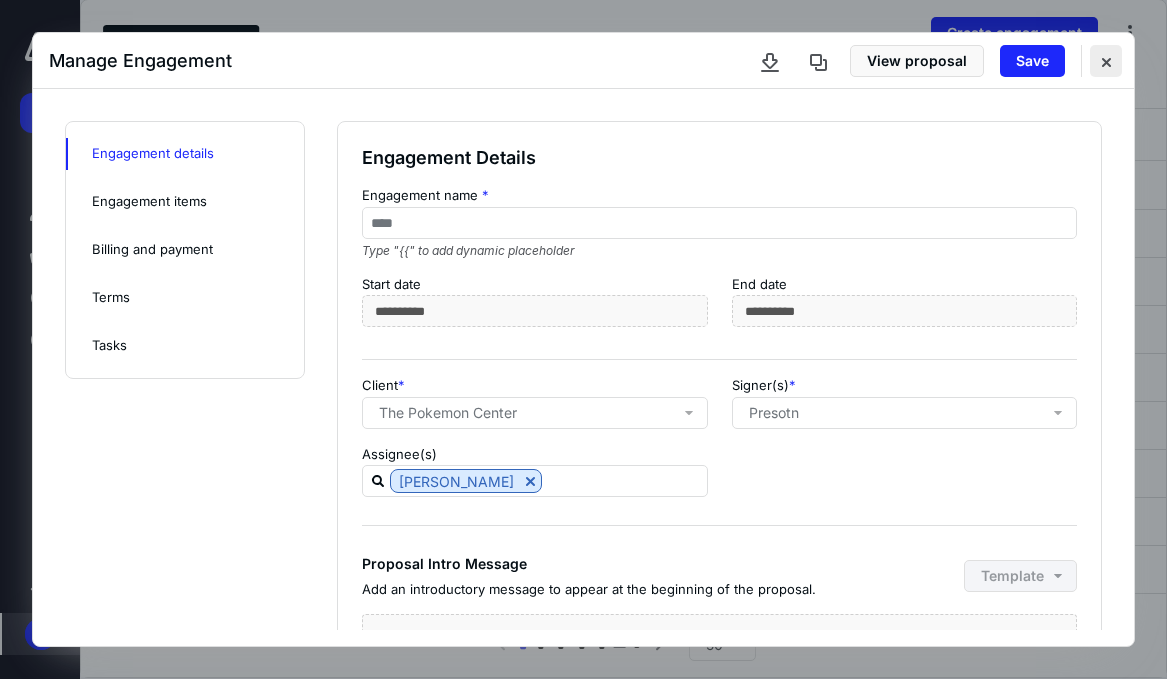click at bounding box center [1106, 61] 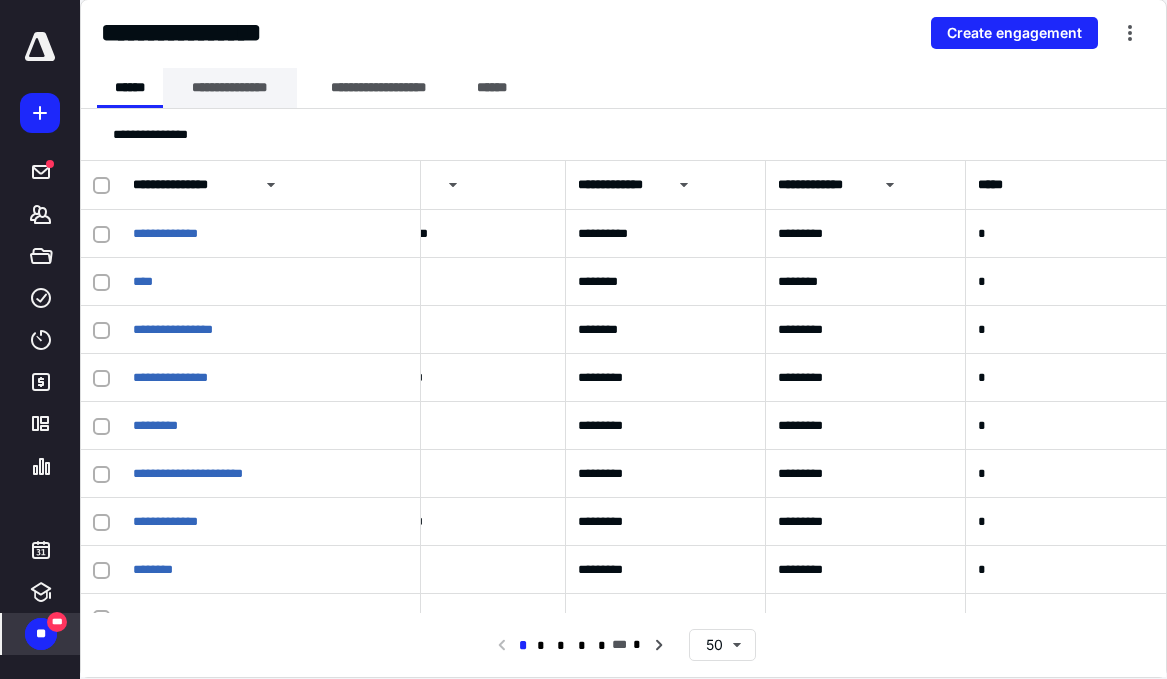 click on "**********" at bounding box center (230, 88) 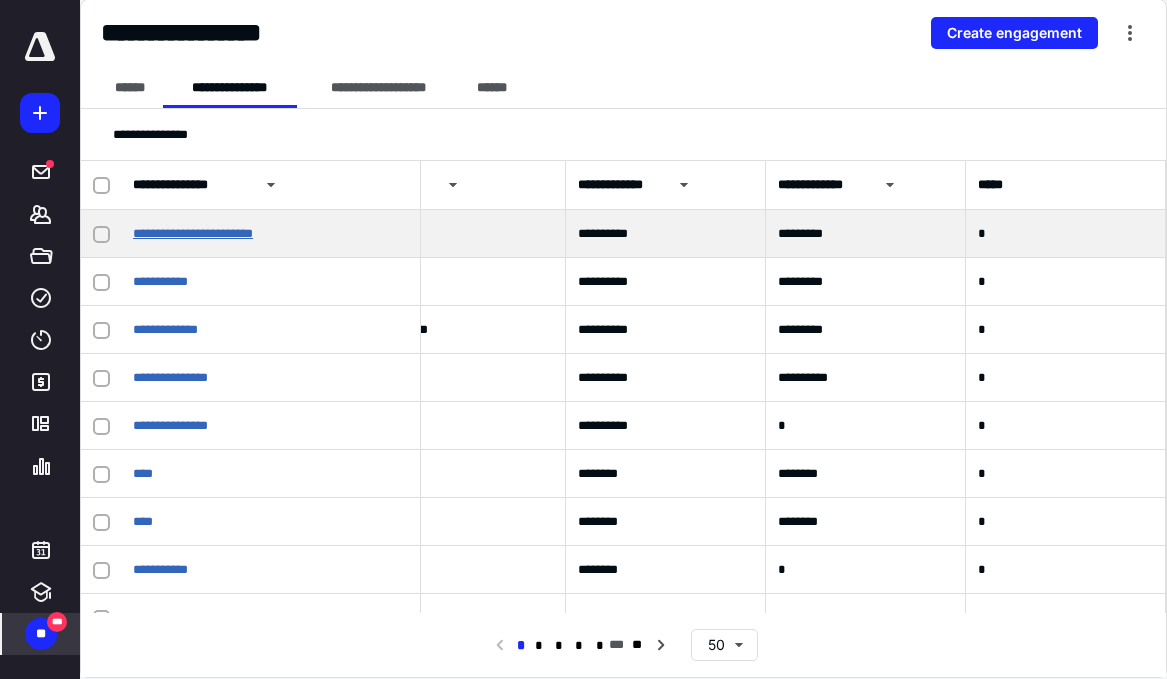 click on "**********" at bounding box center [193, 233] 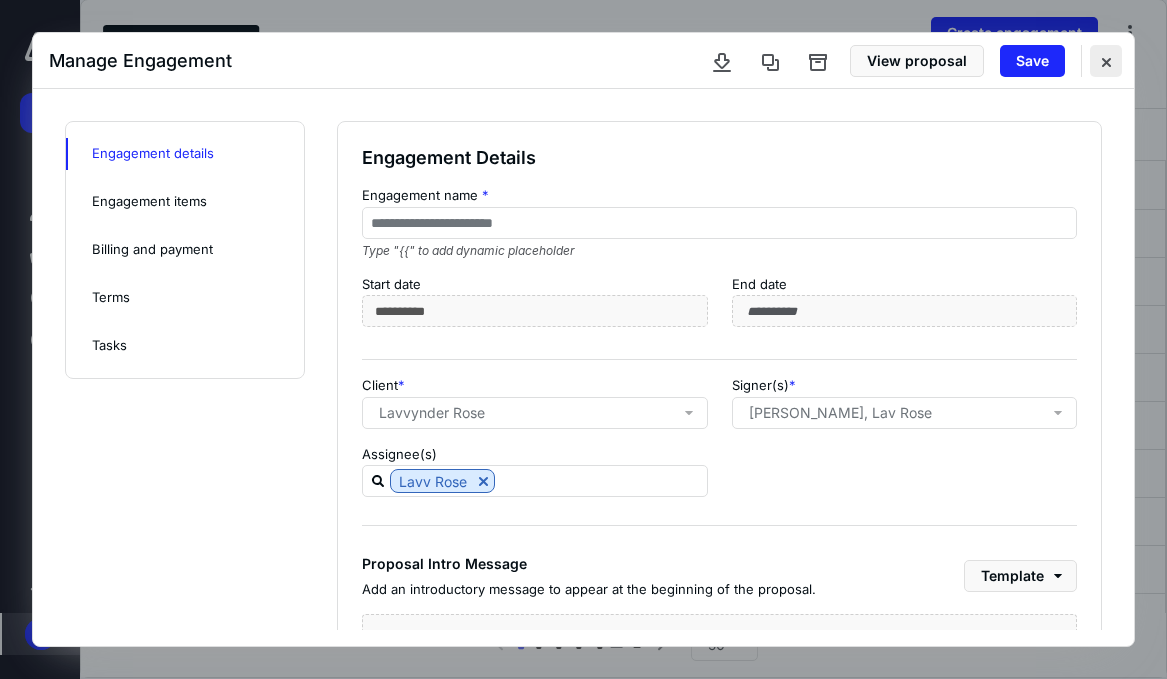 click at bounding box center (1106, 61) 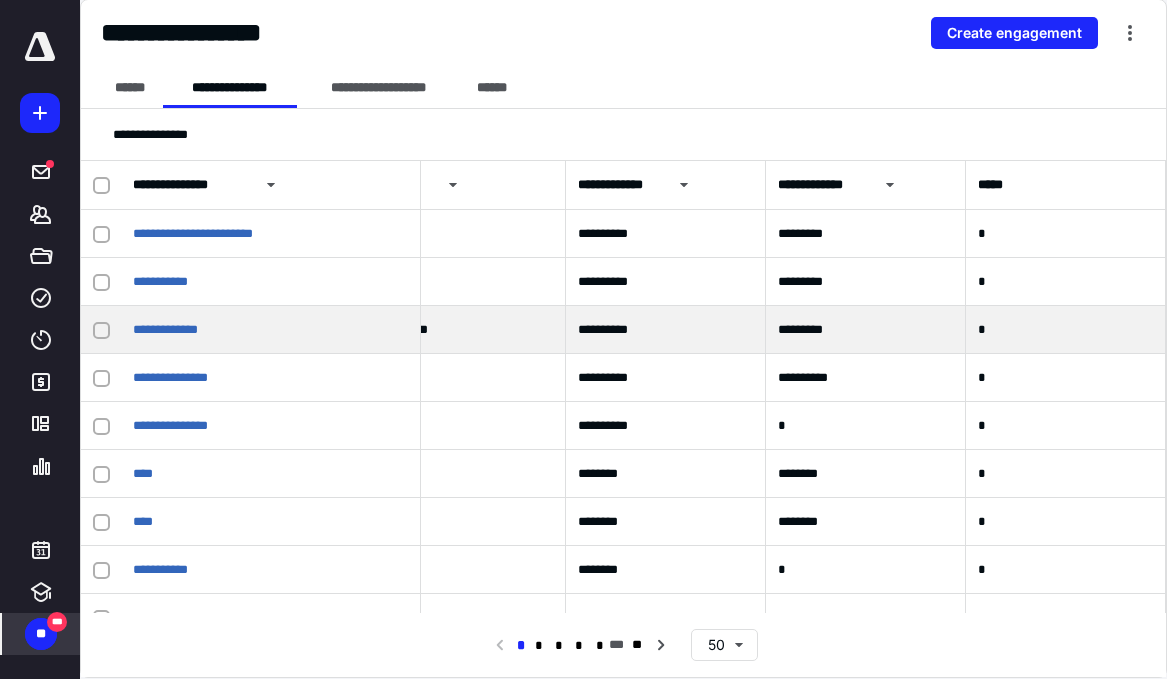 click on "**********" at bounding box center (271, 330) 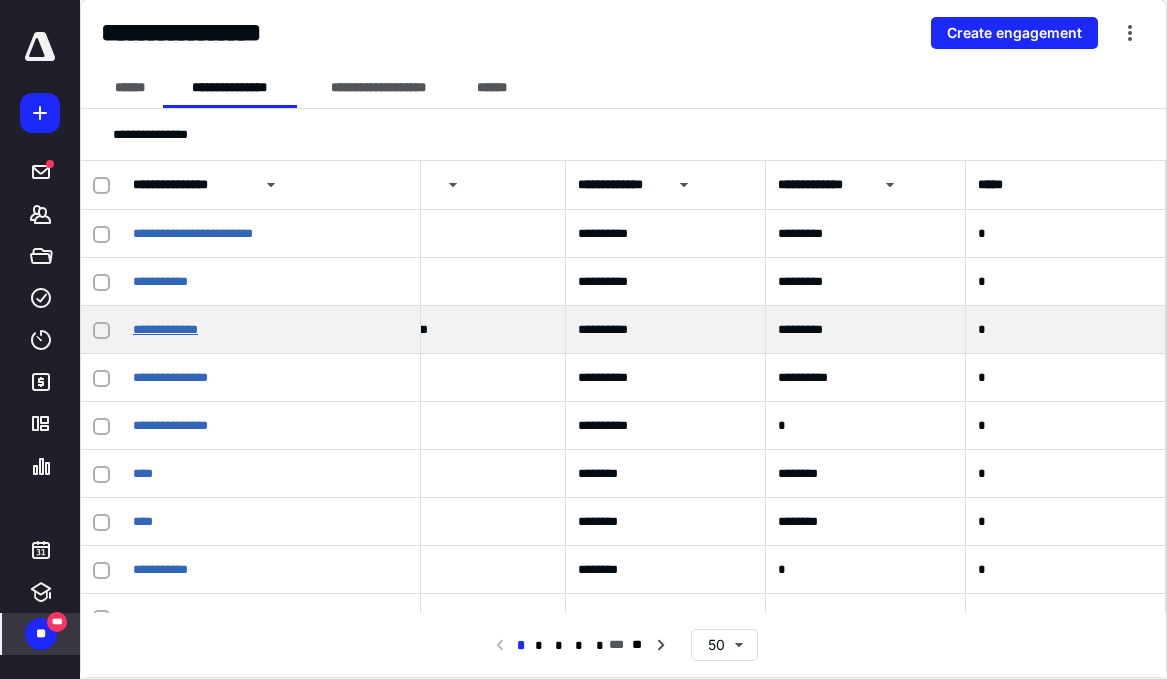 click on "**********" at bounding box center [165, 329] 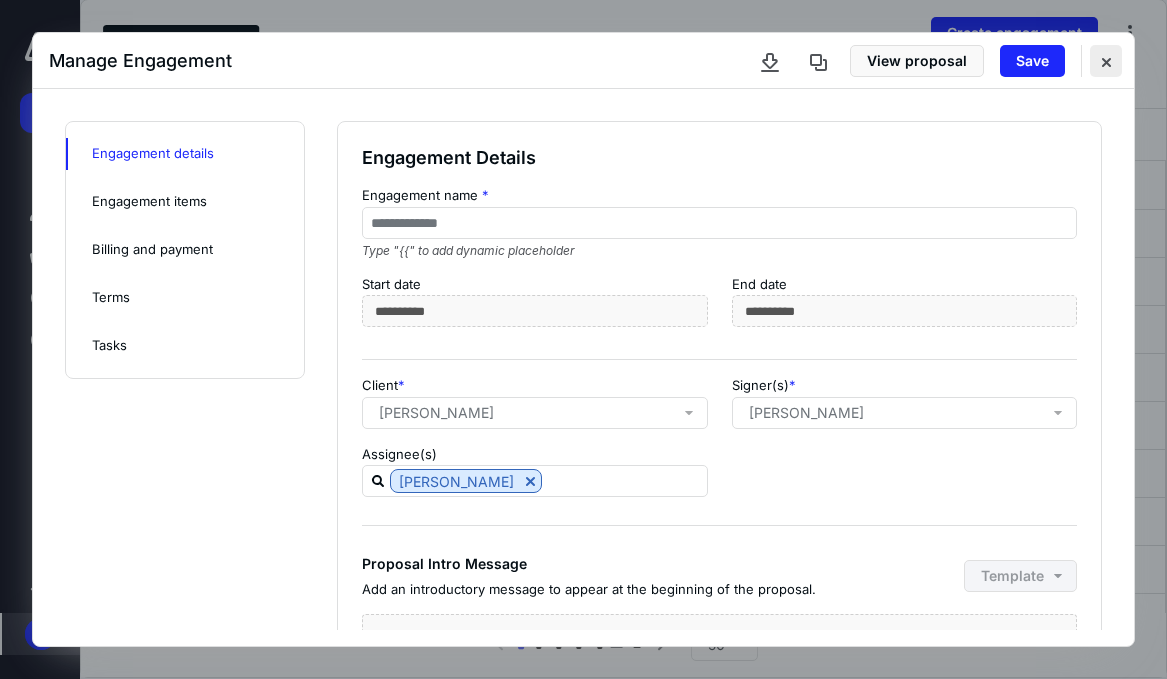 click at bounding box center (1106, 61) 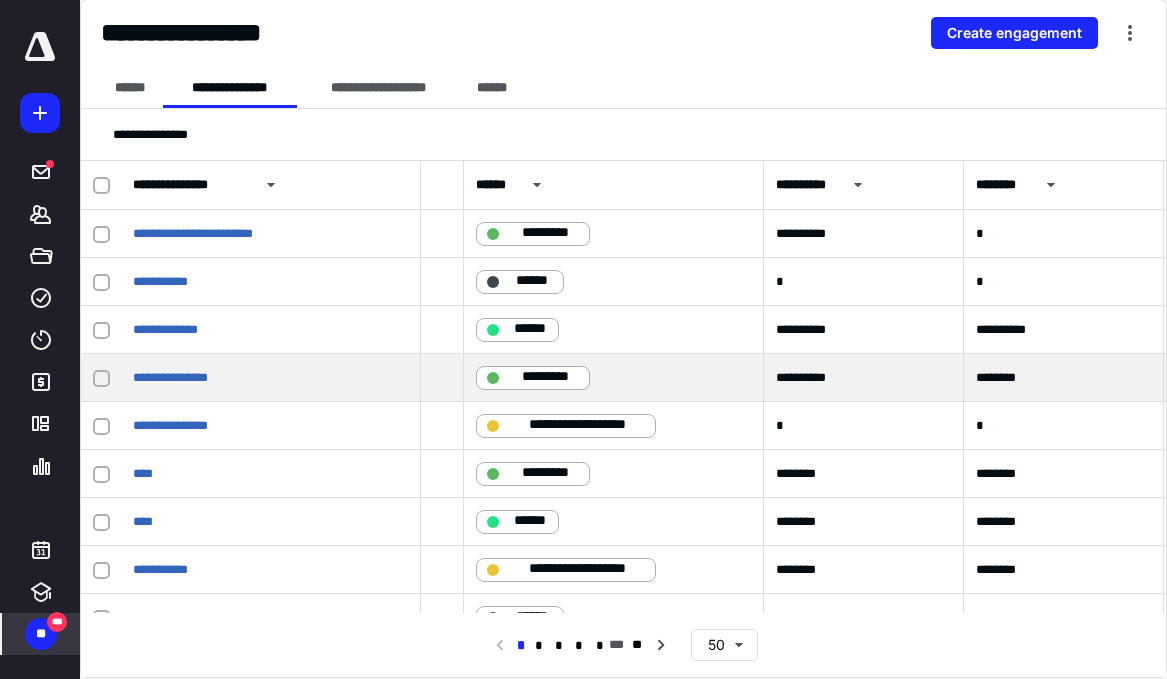 scroll, scrollTop: 0, scrollLeft: 760, axis: horizontal 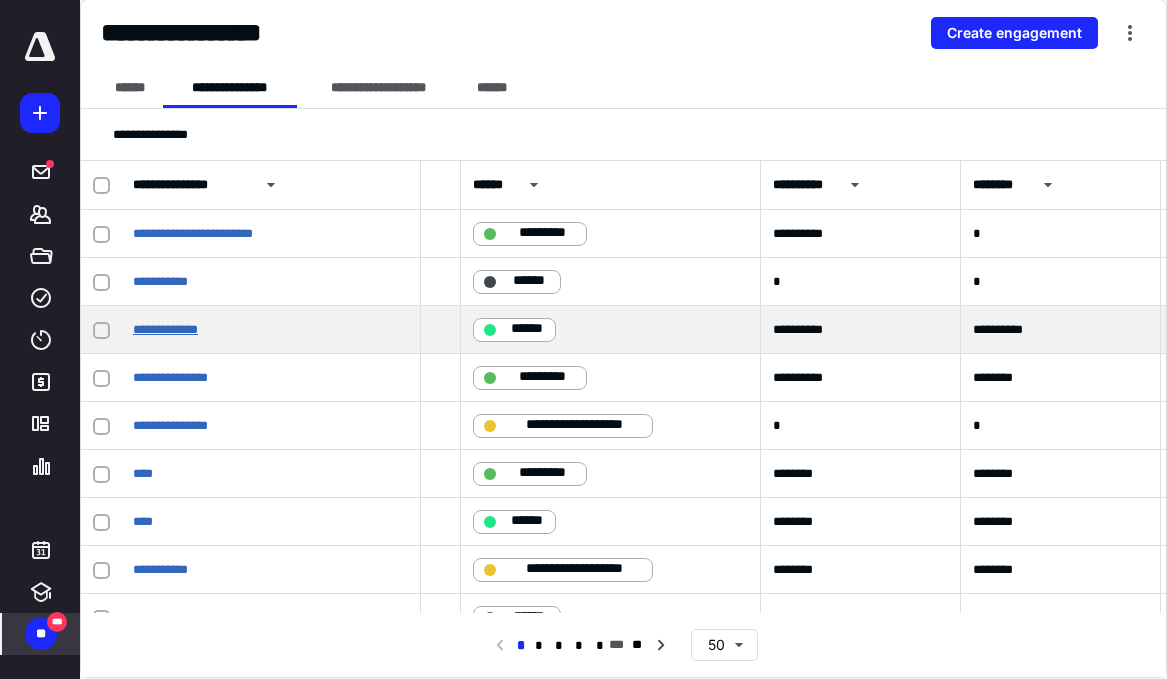 click on "**********" at bounding box center [165, 329] 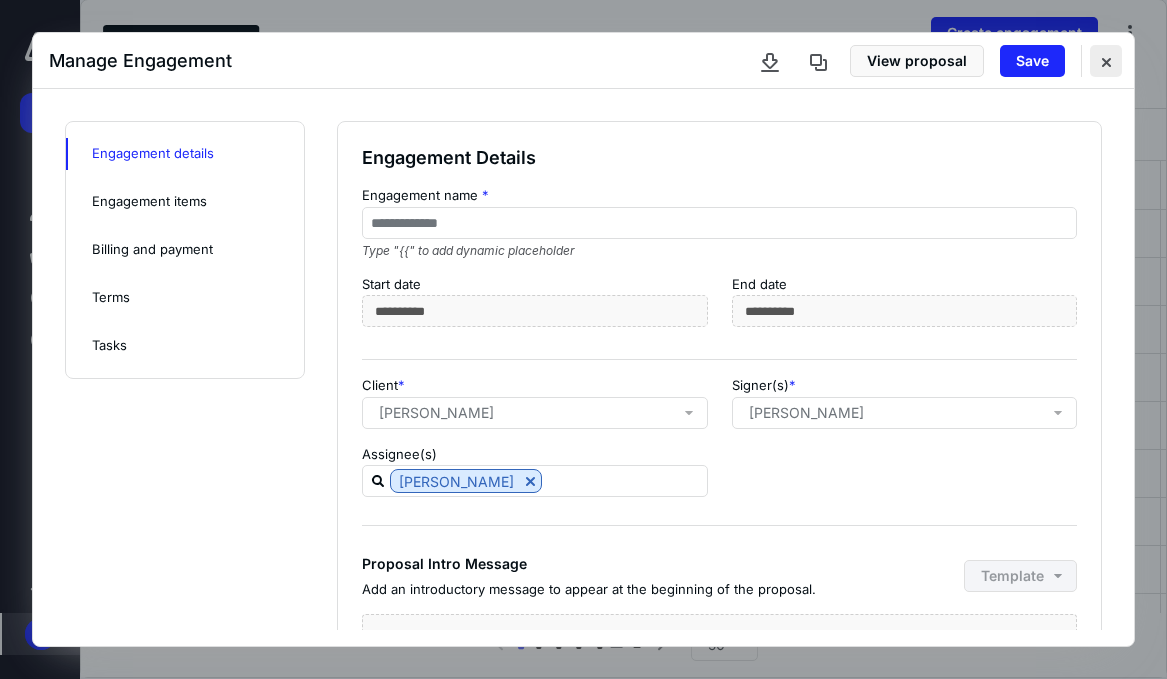 click at bounding box center [1106, 61] 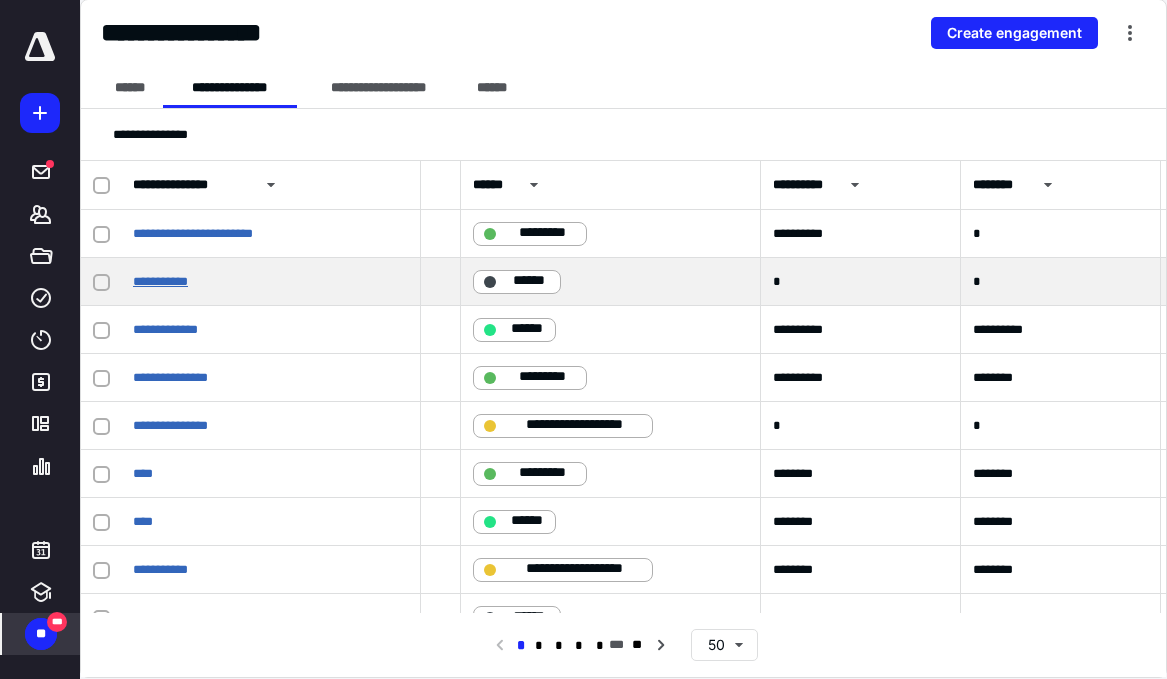 click on "**********" at bounding box center (160, 281) 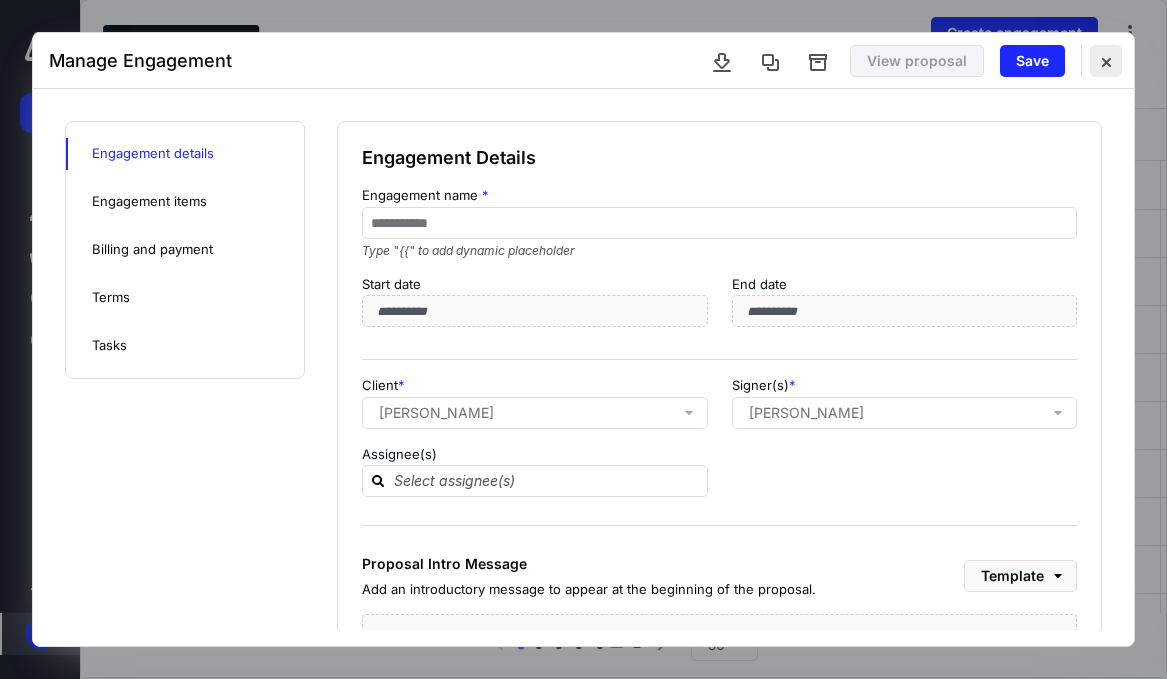 click at bounding box center (1106, 61) 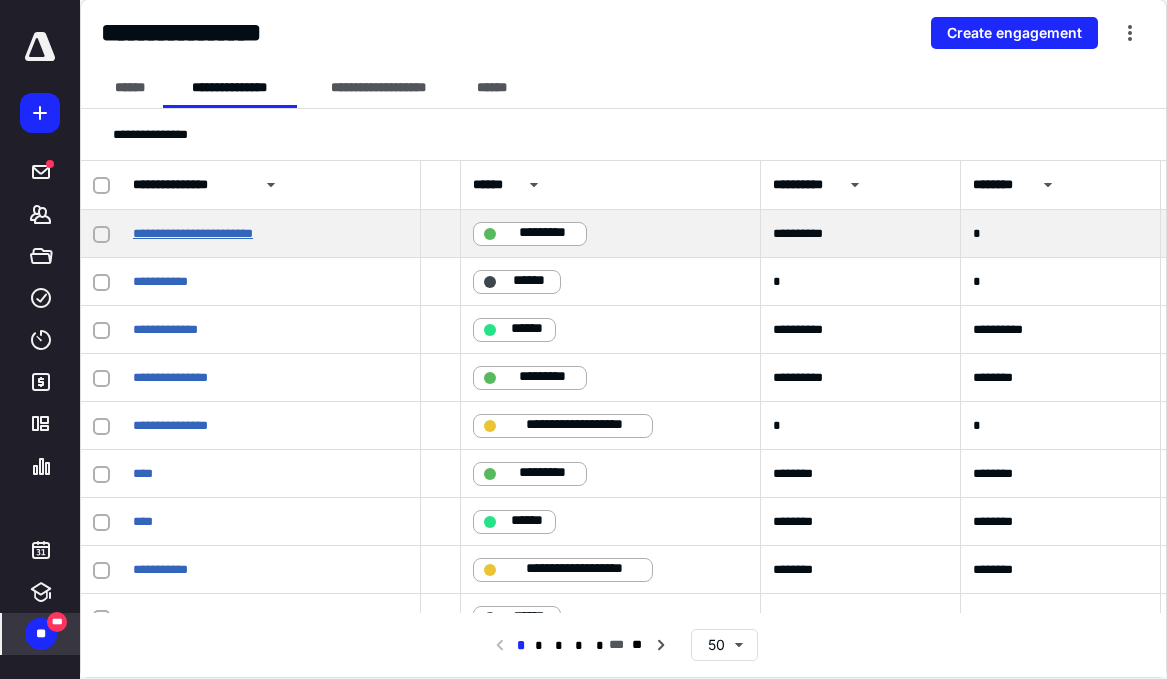 click on "**********" at bounding box center (193, 233) 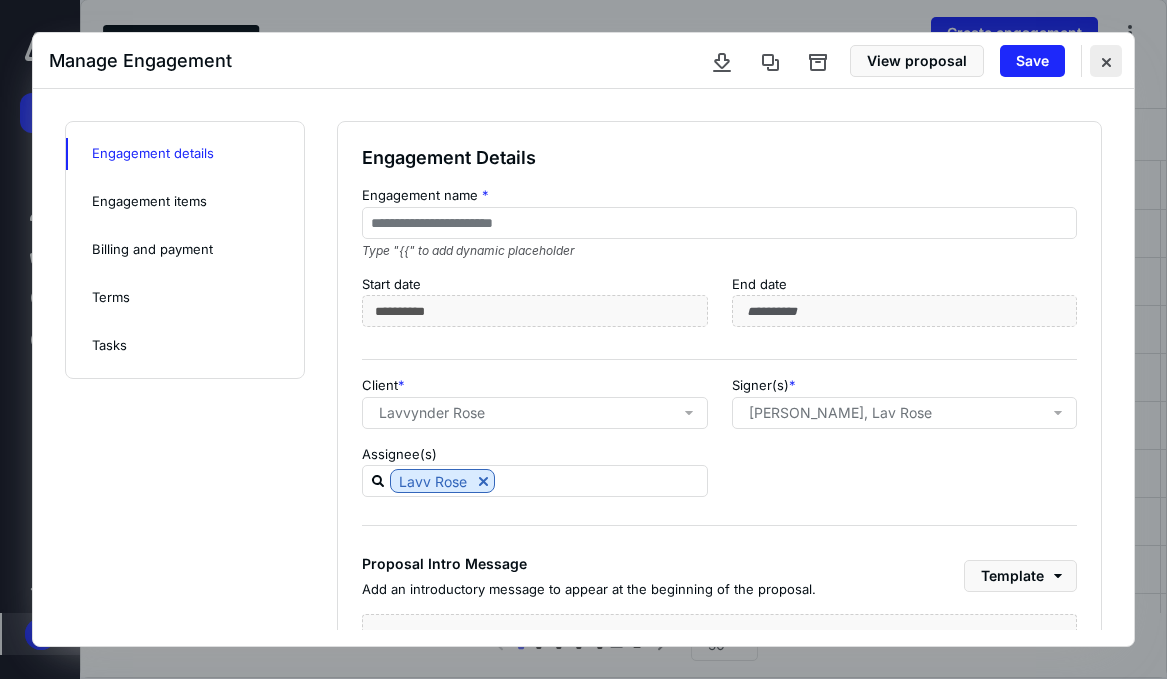click at bounding box center (1106, 61) 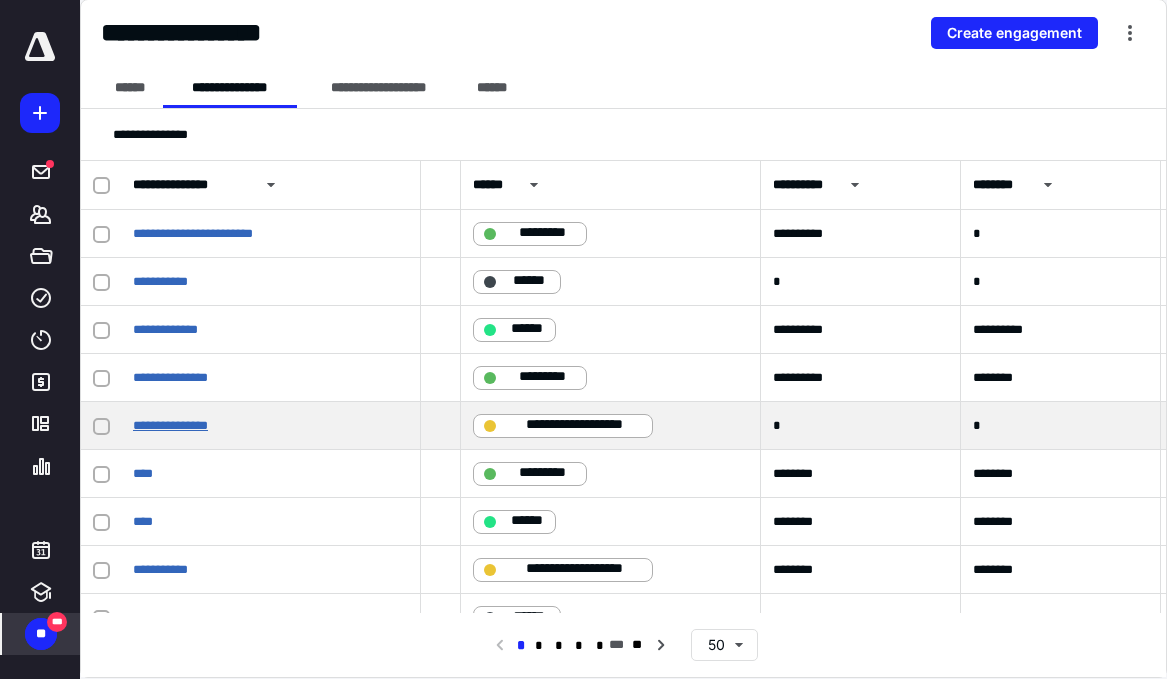 click on "**********" at bounding box center [170, 425] 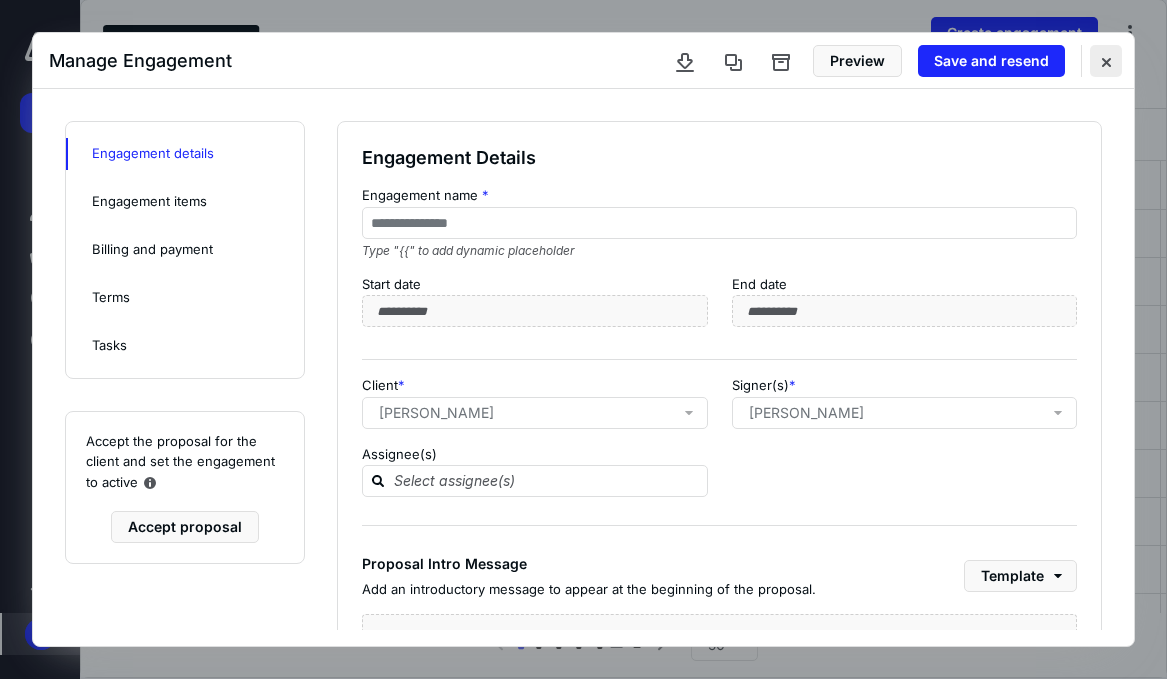 click at bounding box center (1106, 61) 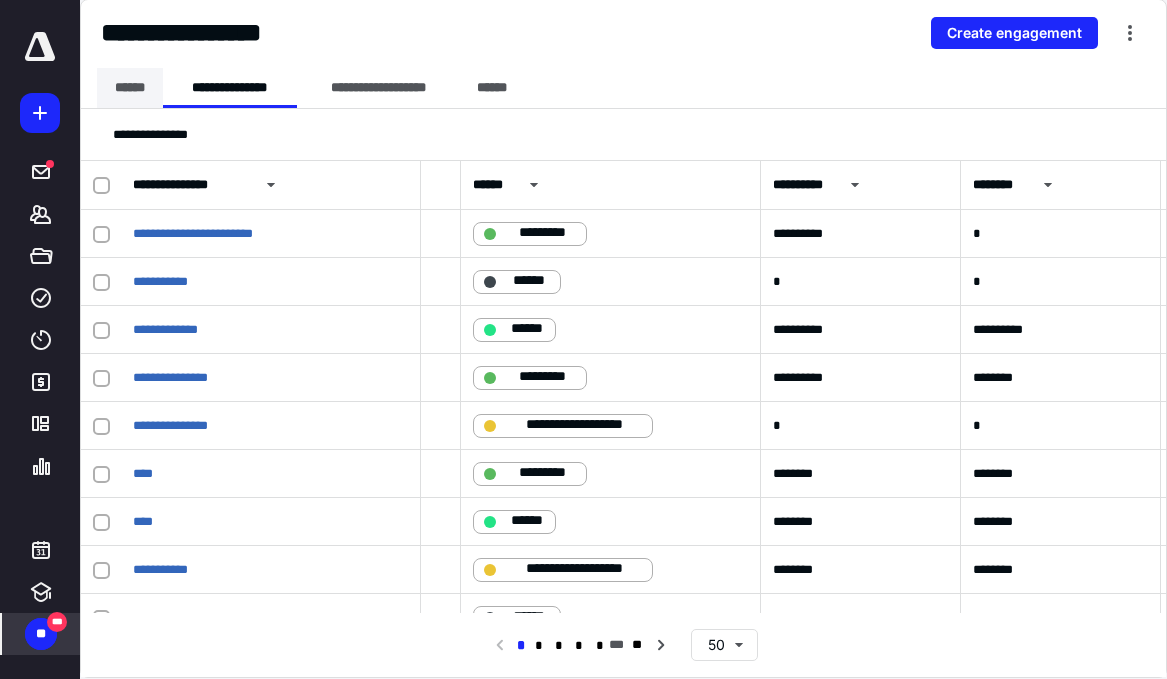 click on "******" at bounding box center (130, 88) 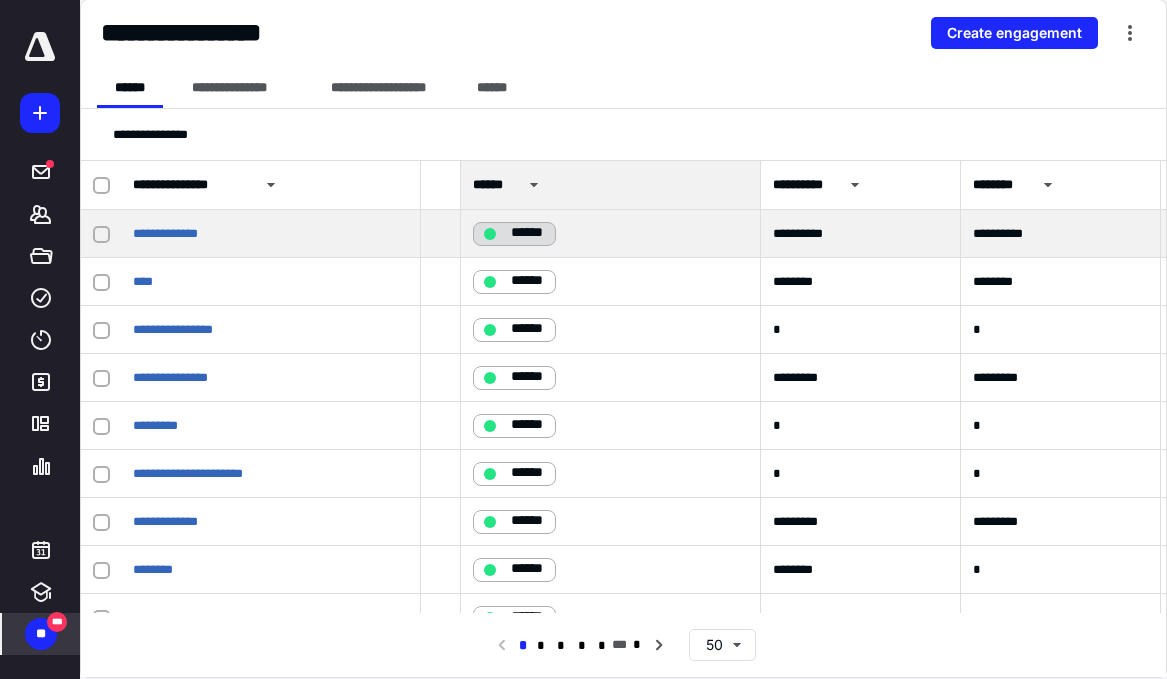 click on "******" at bounding box center (514, 234) 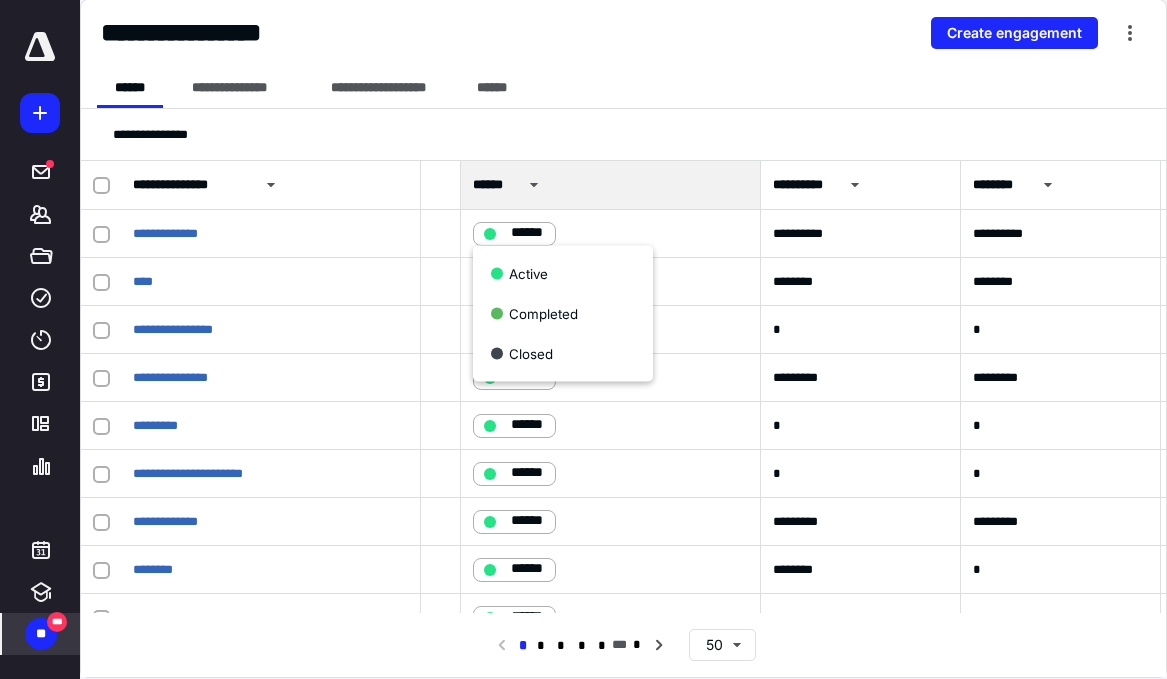 click on "**********" at bounding box center [623, 134] 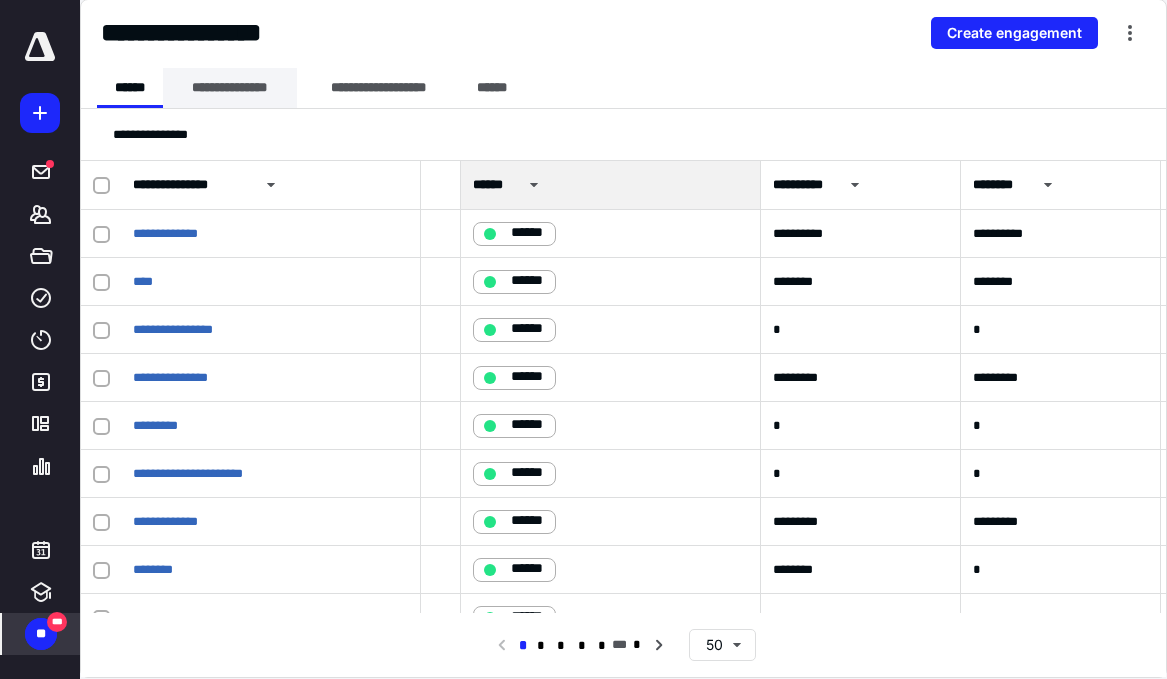 click on "**********" at bounding box center [230, 88] 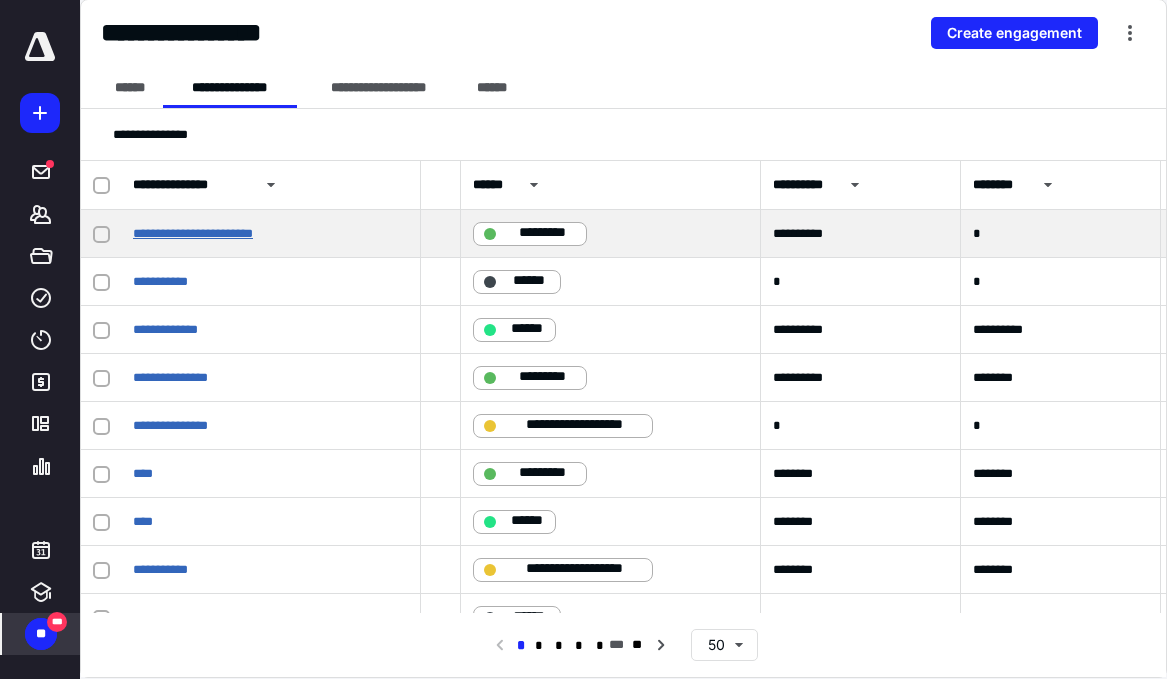 click on "**********" at bounding box center [193, 233] 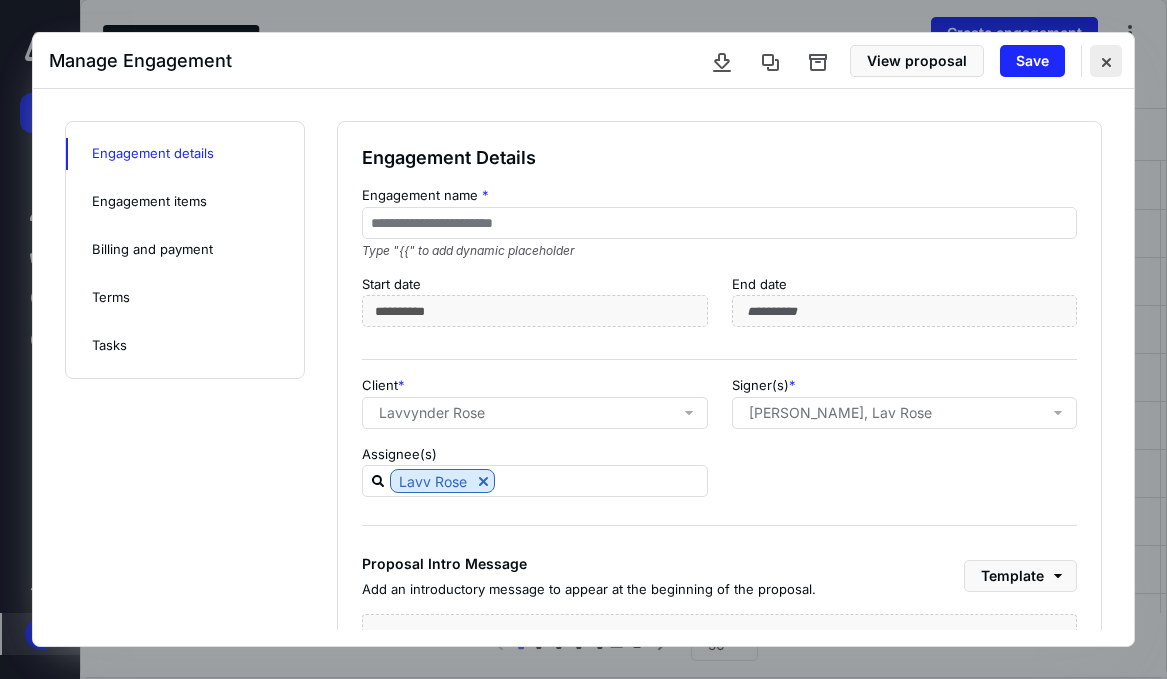 click at bounding box center [1106, 61] 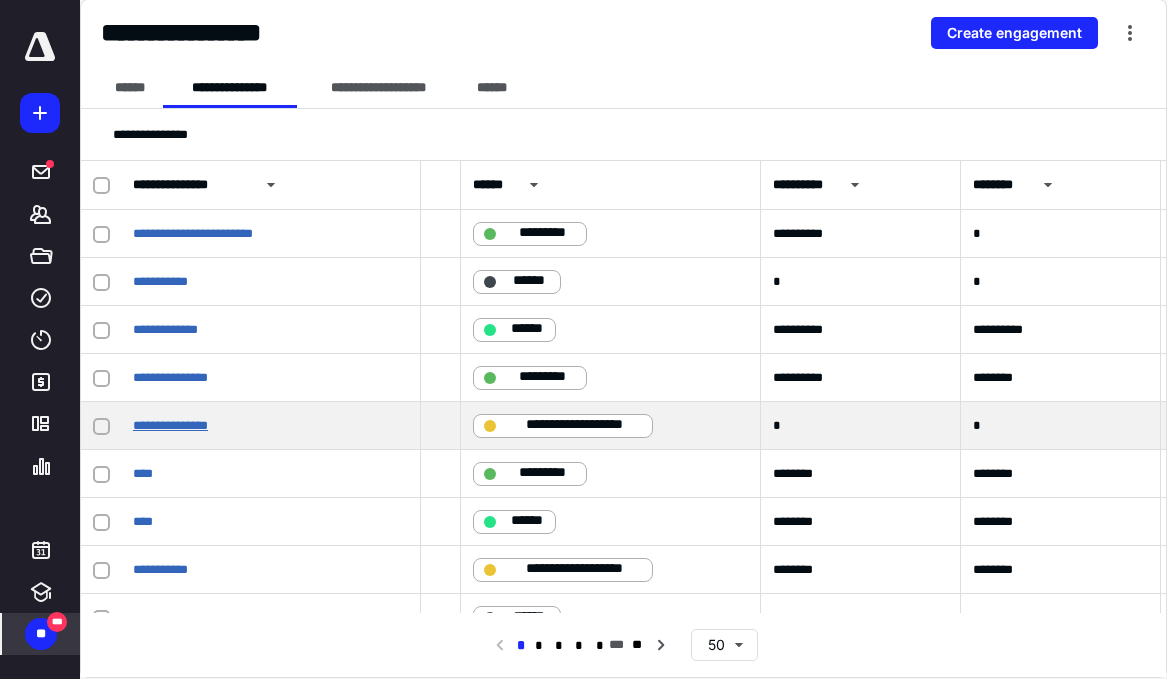 click on "**********" at bounding box center (170, 425) 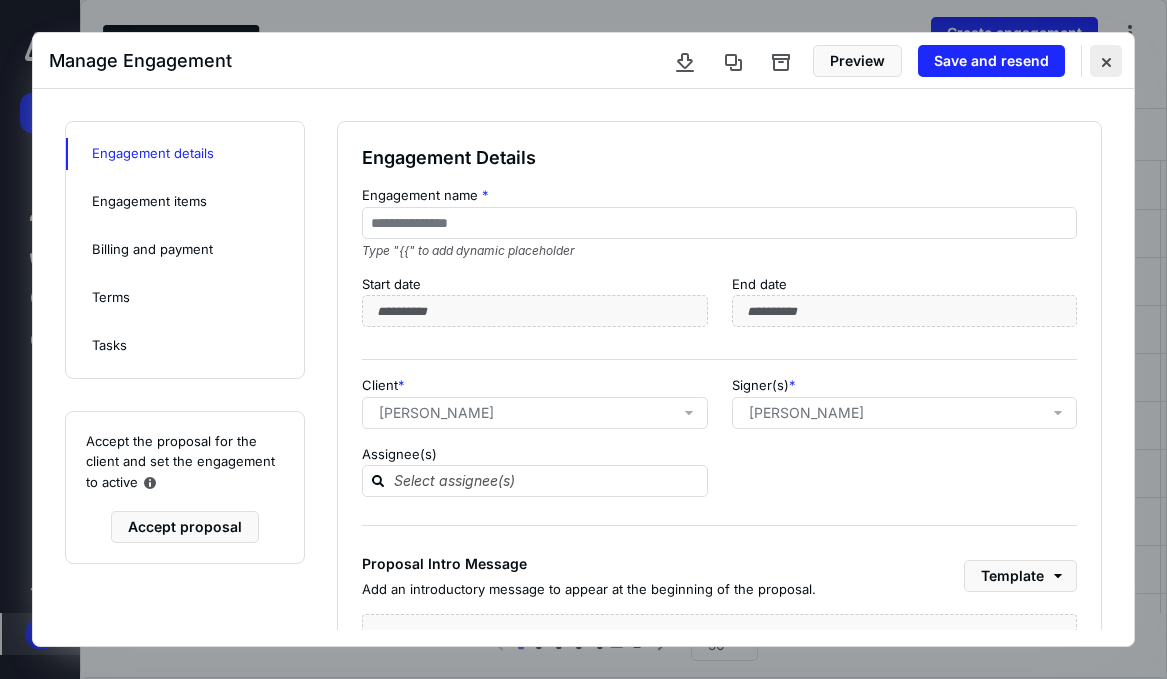 click at bounding box center [1106, 61] 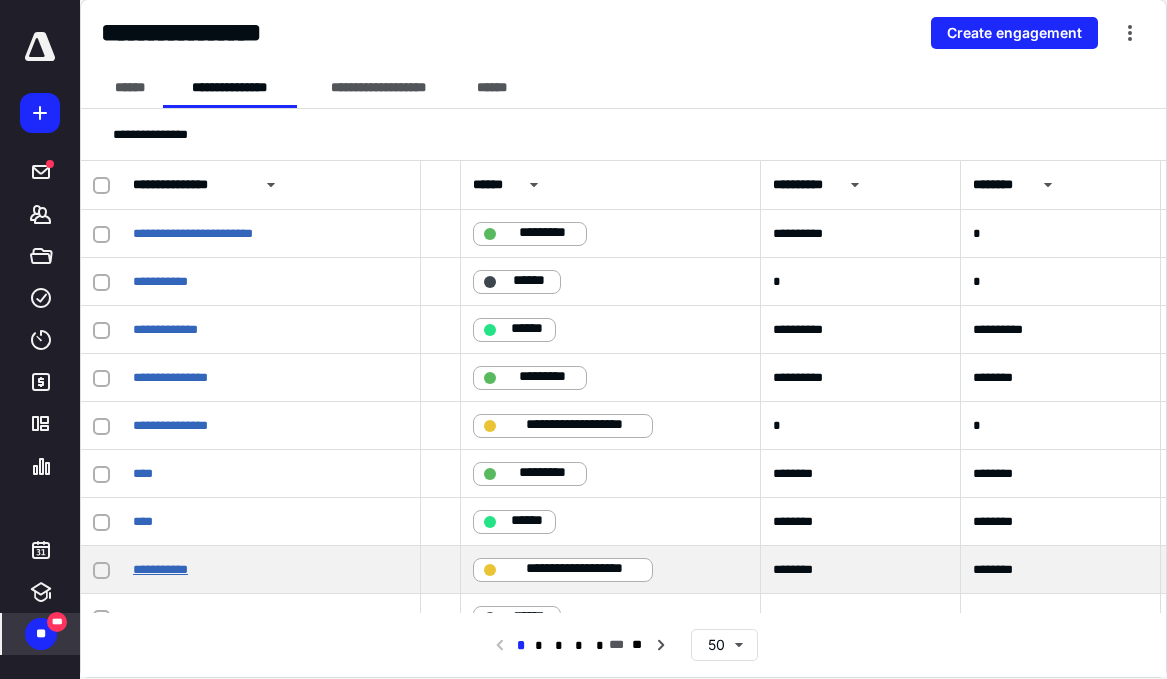 click on "**********" at bounding box center (160, 569) 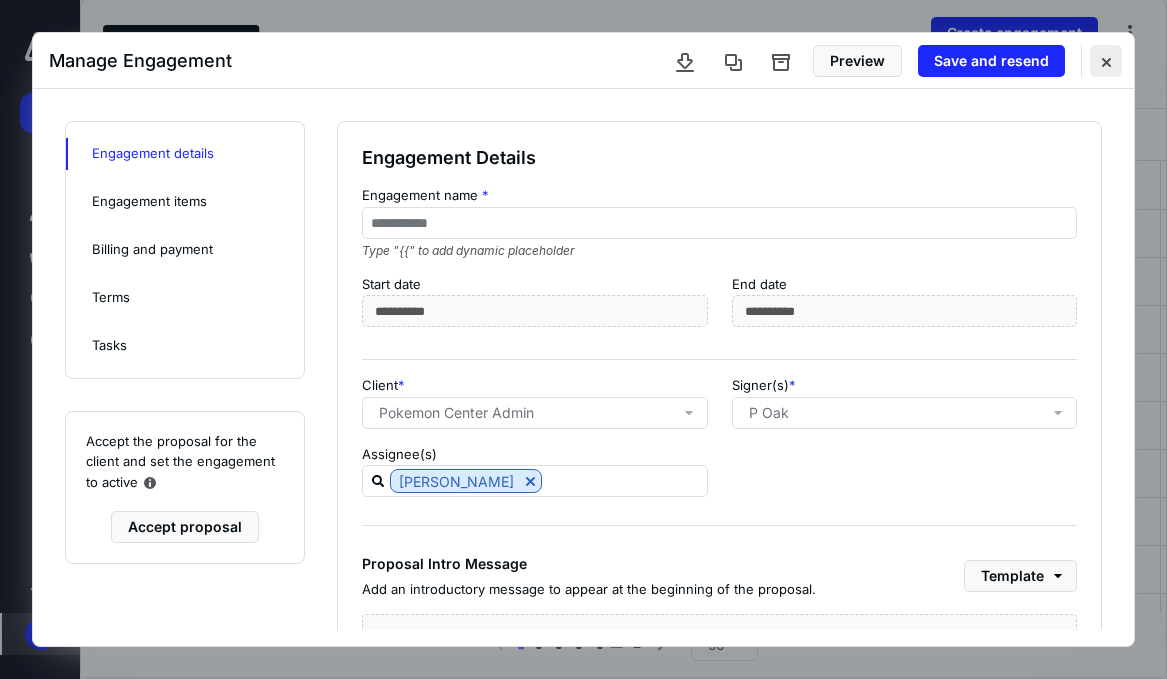 click at bounding box center [1106, 61] 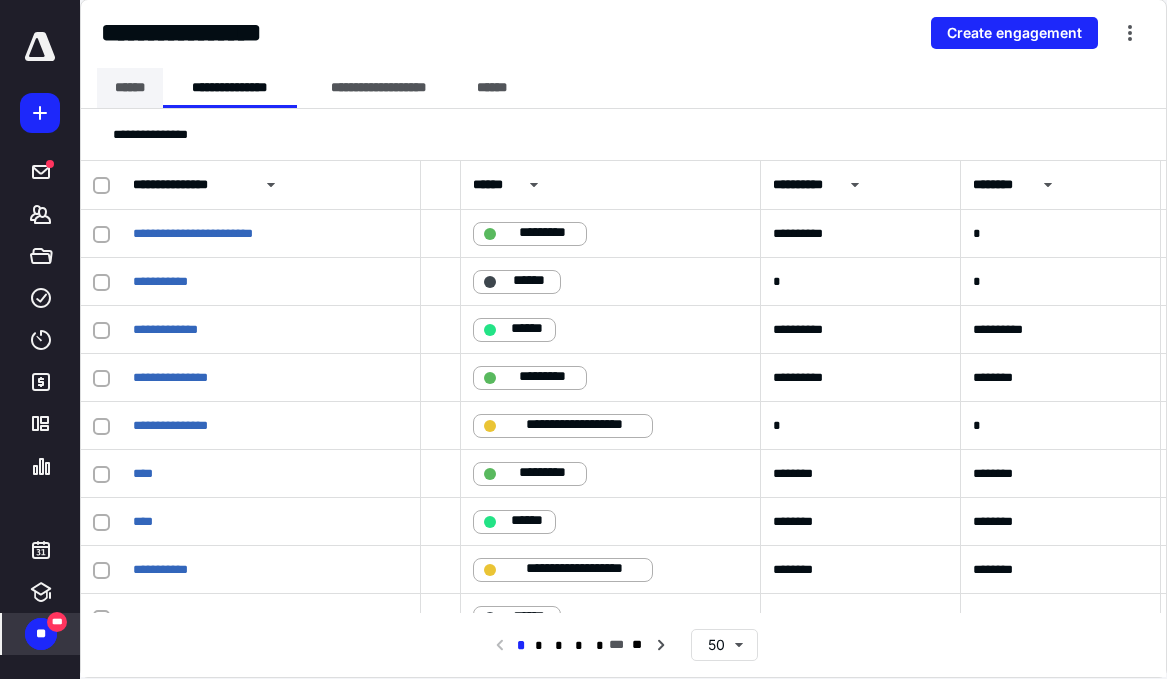 click on "******" at bounding box center (130, 88) 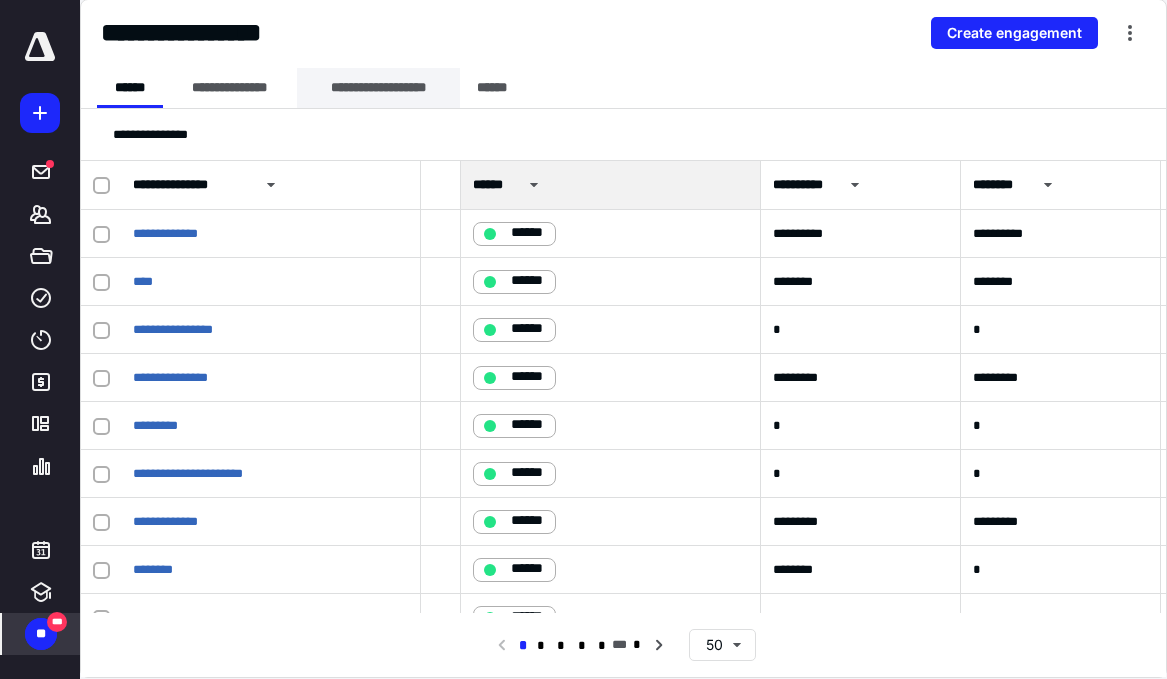 click on "**********" at bounding box center [378, 88] 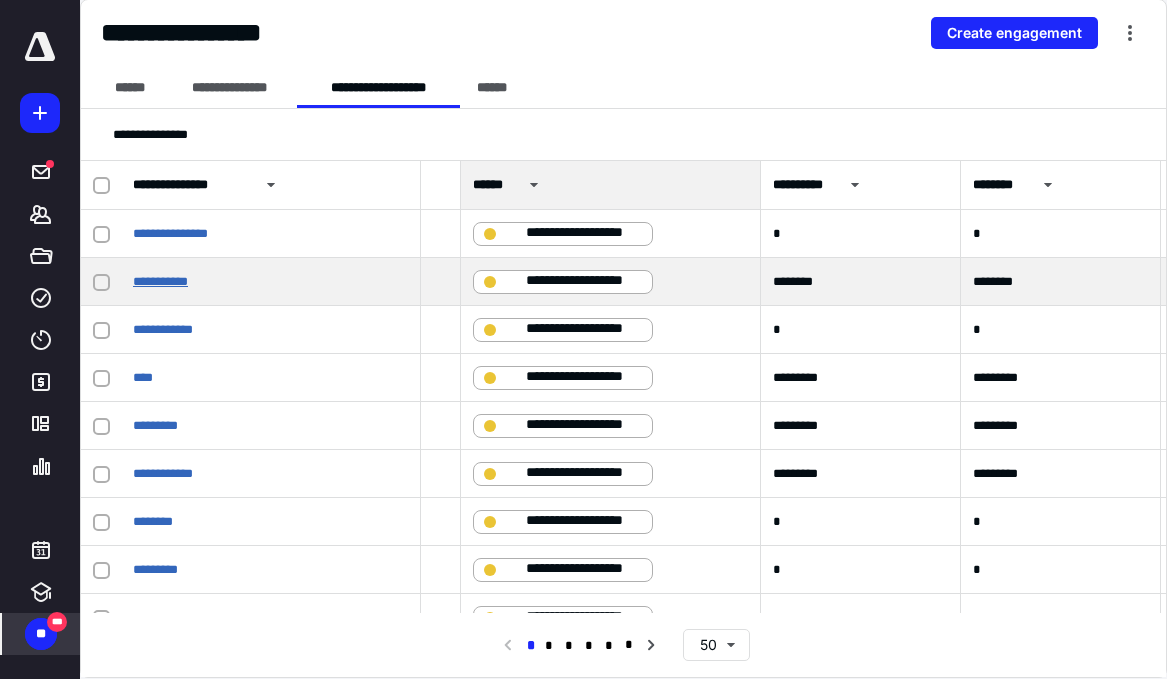 click on "**********" at bounding box center (160, 281) 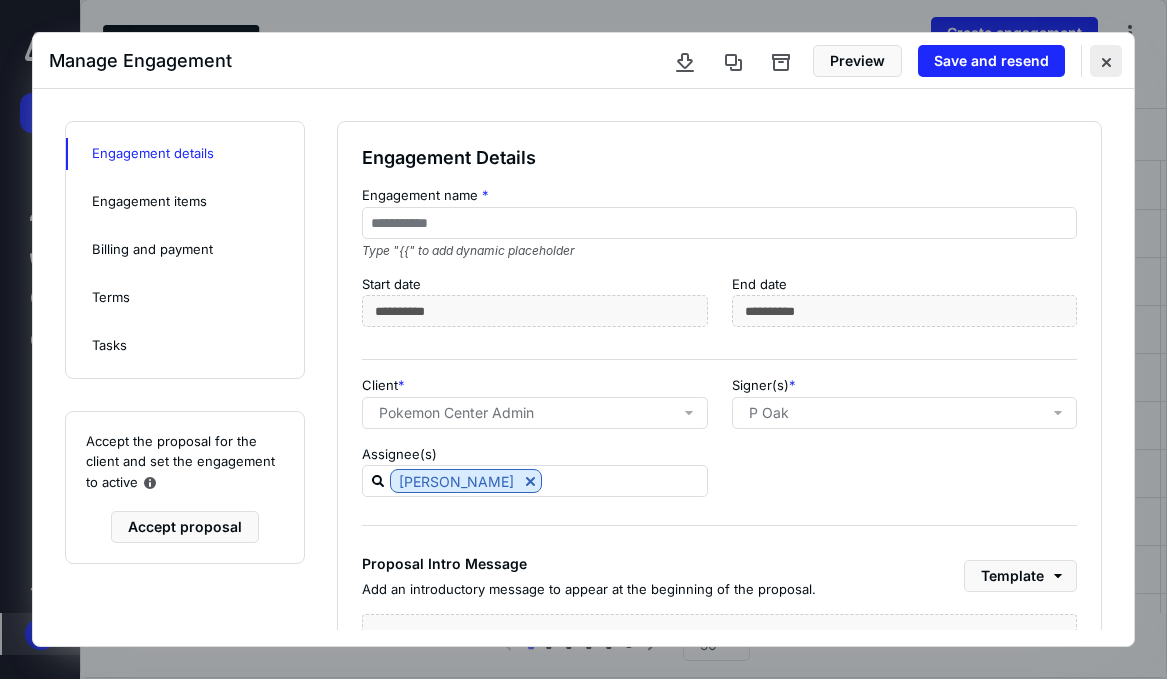 click at bounding box center (1106, 61) 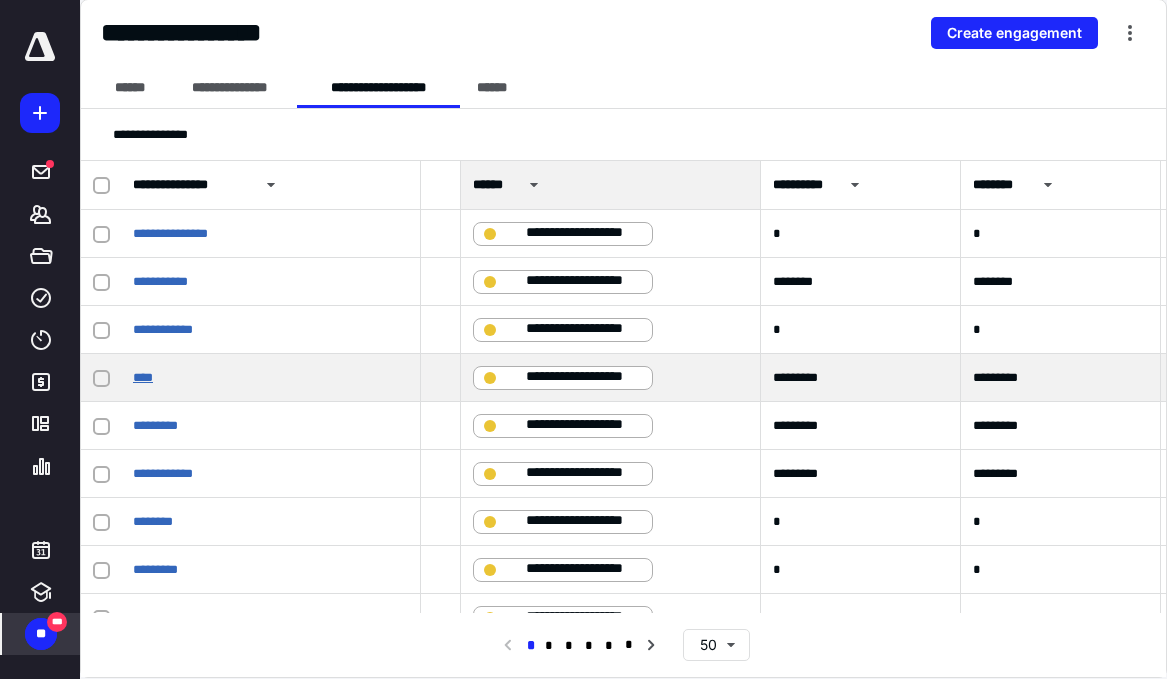 click on "****" at bounding box center (143, 377) 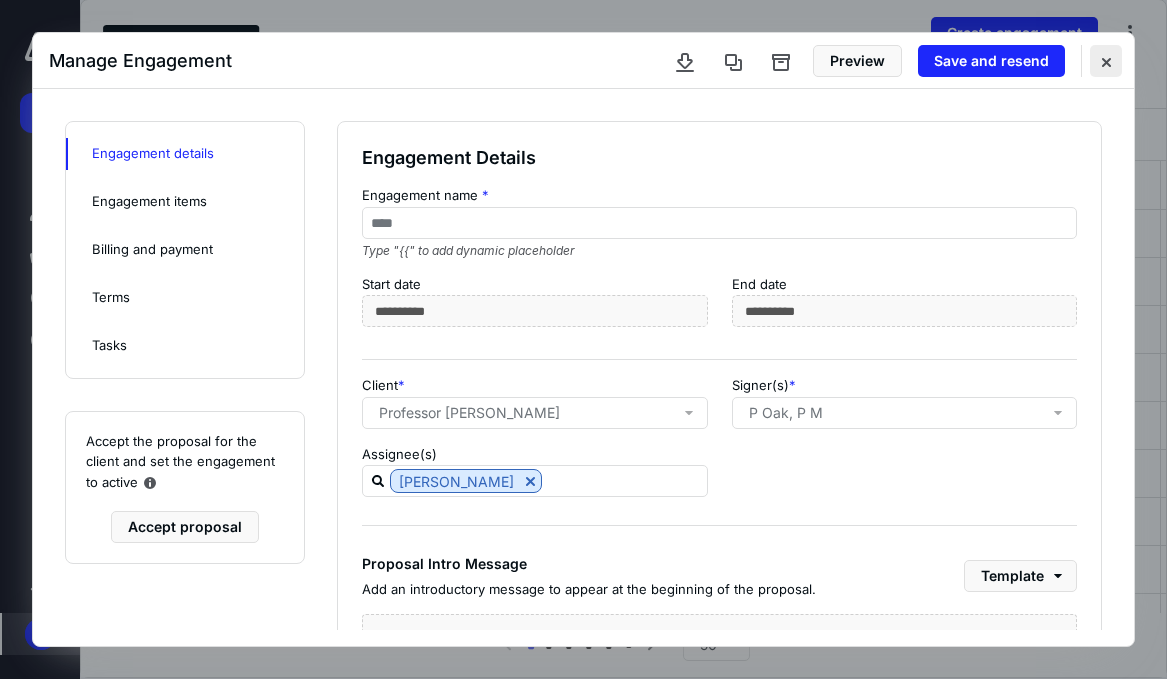 click at bounding box center [1106, 61] 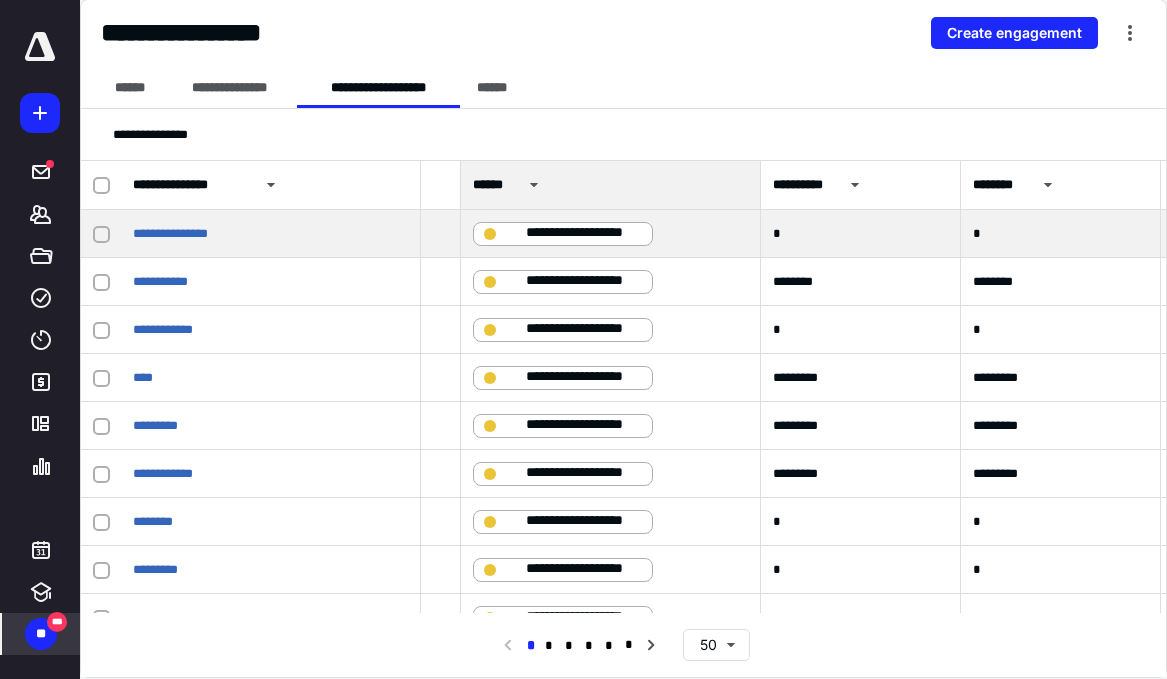 click on "**********" at bounding box center (577, 233) 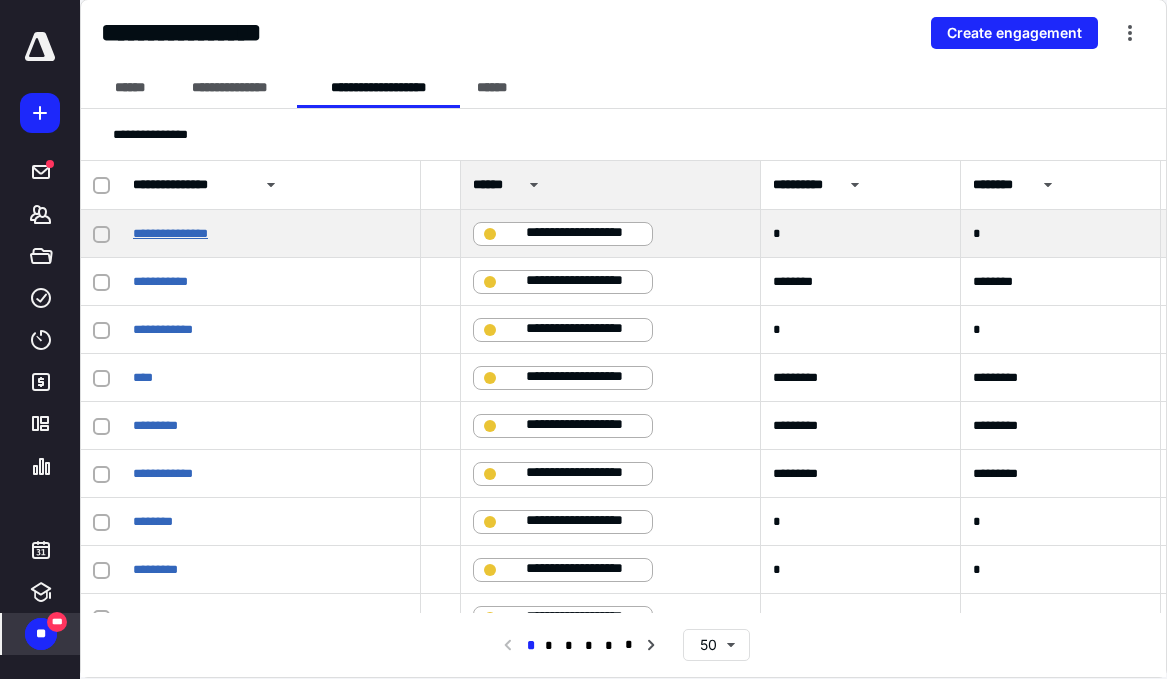 click on "**********" at bounding box center (170, 233) 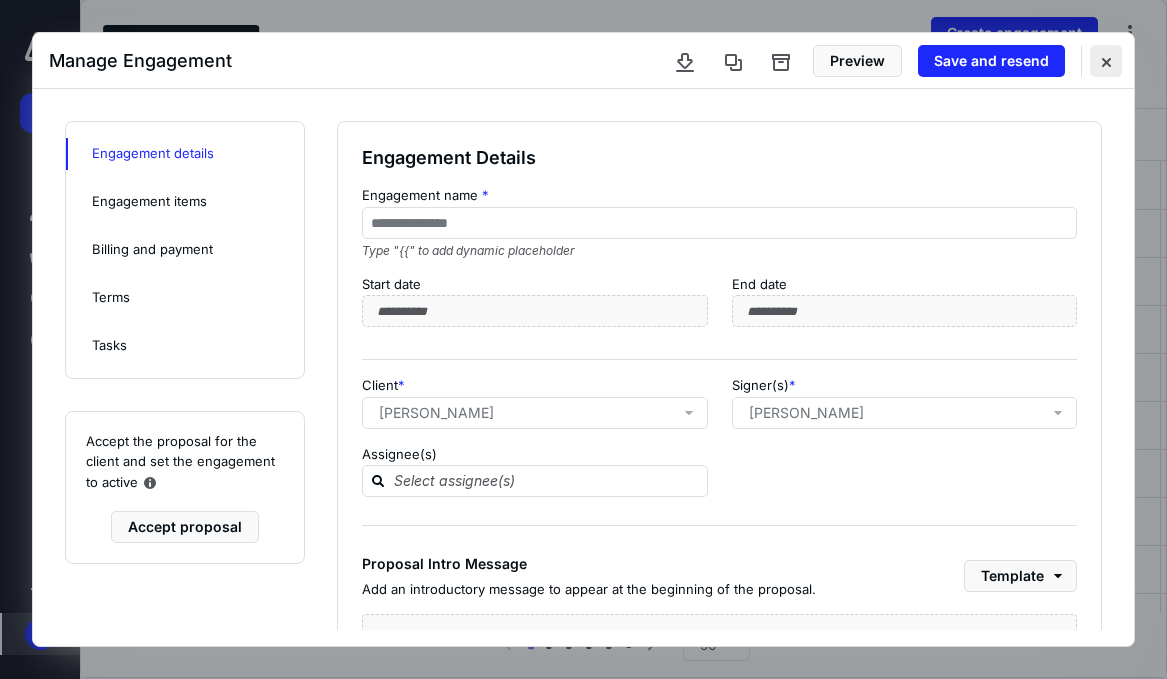 click at bounding box center [1106, 61] 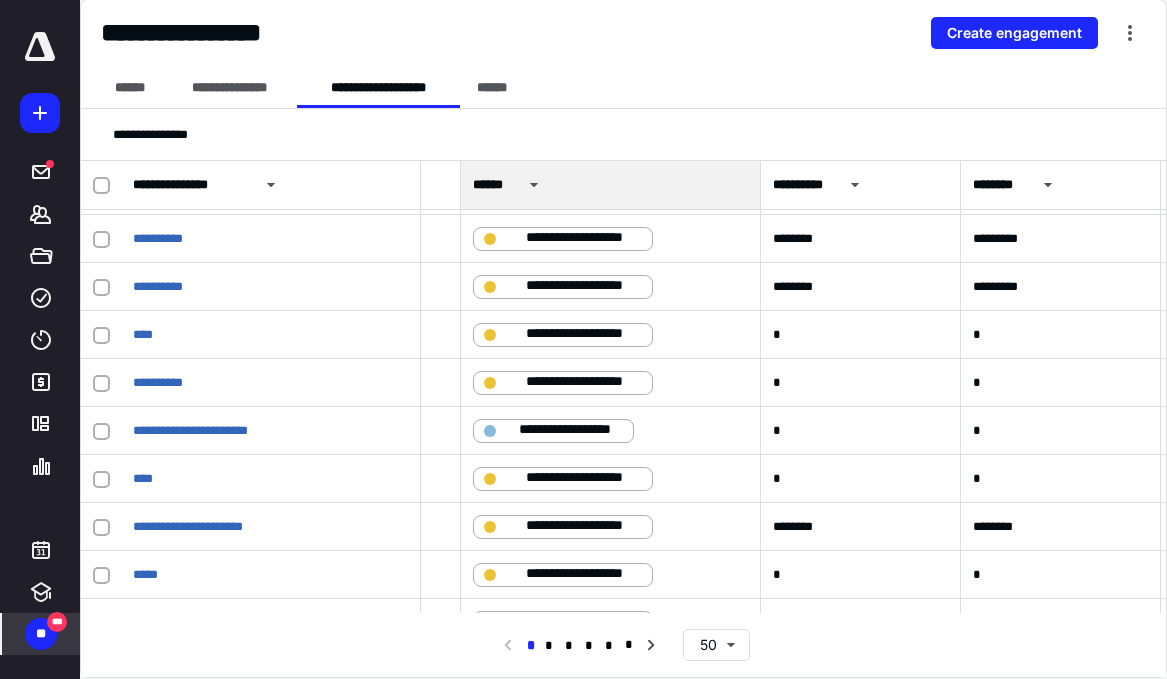 scroll, scrollTop: 1589, scrollLeft: 760, axis: both 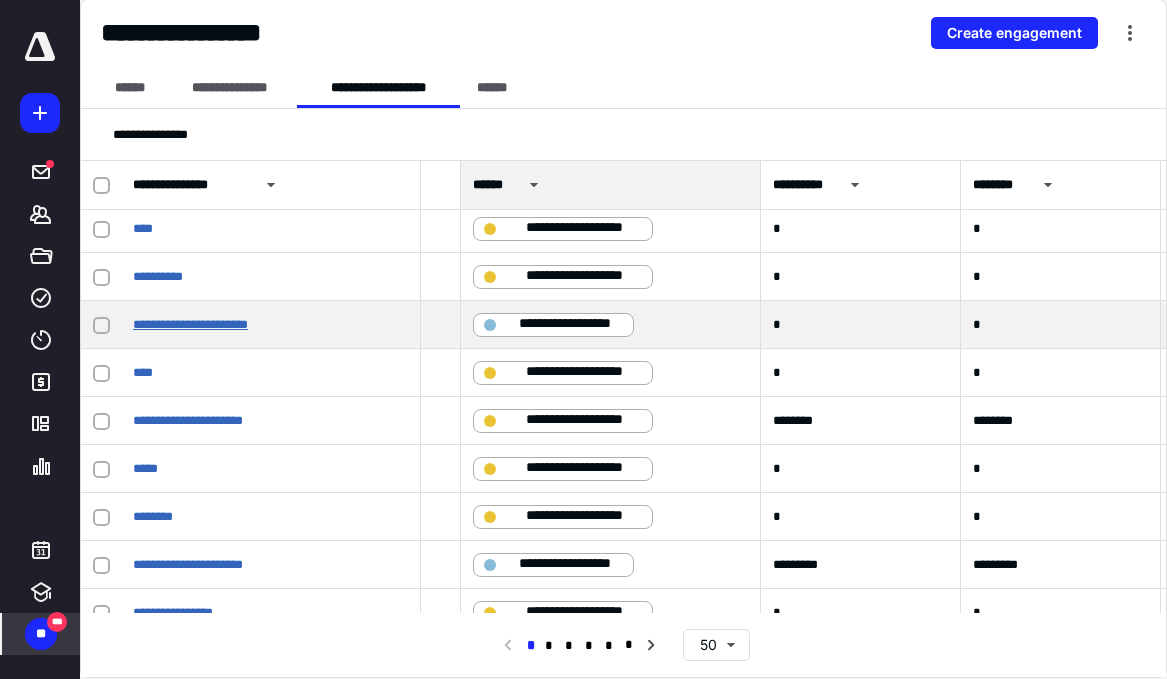 click on "**********" at bounding box center (190, 324) 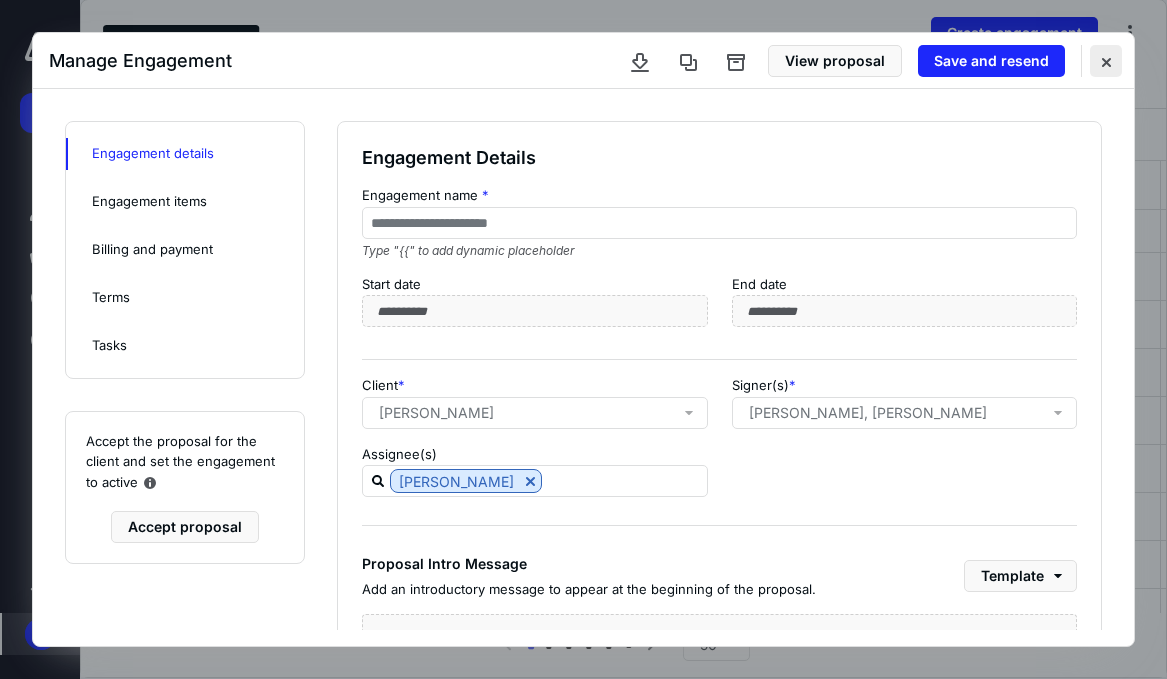 click at bounding box center [1106, 61] 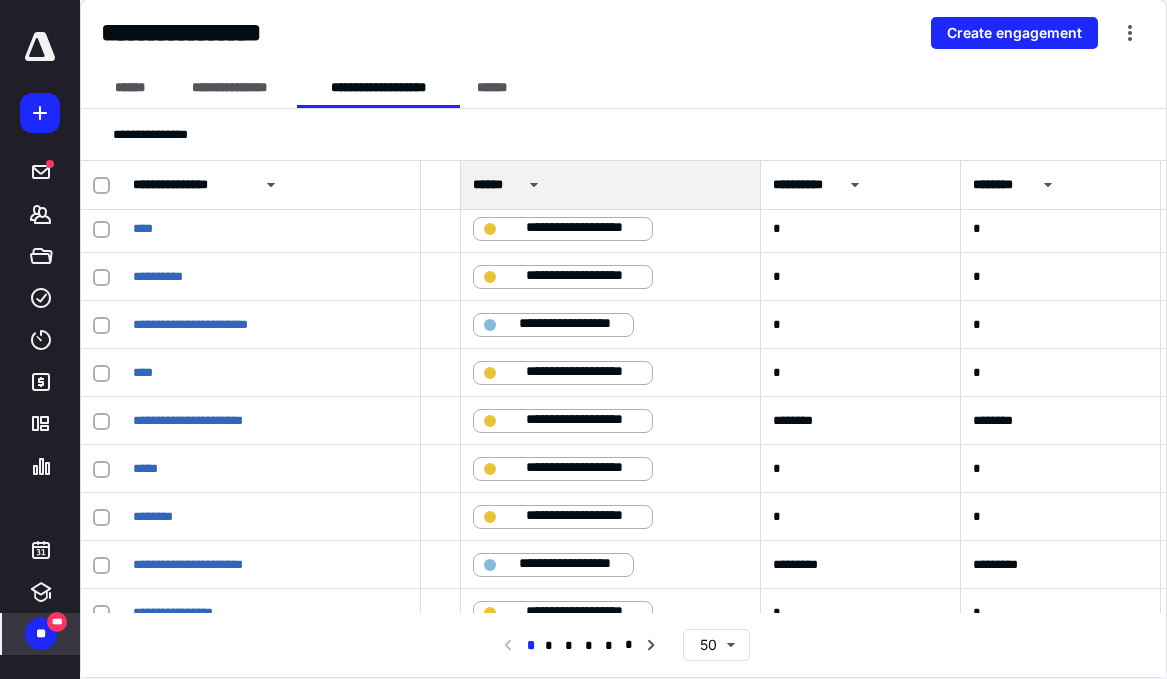 click on "** ***" at bounding box center [41, 634] 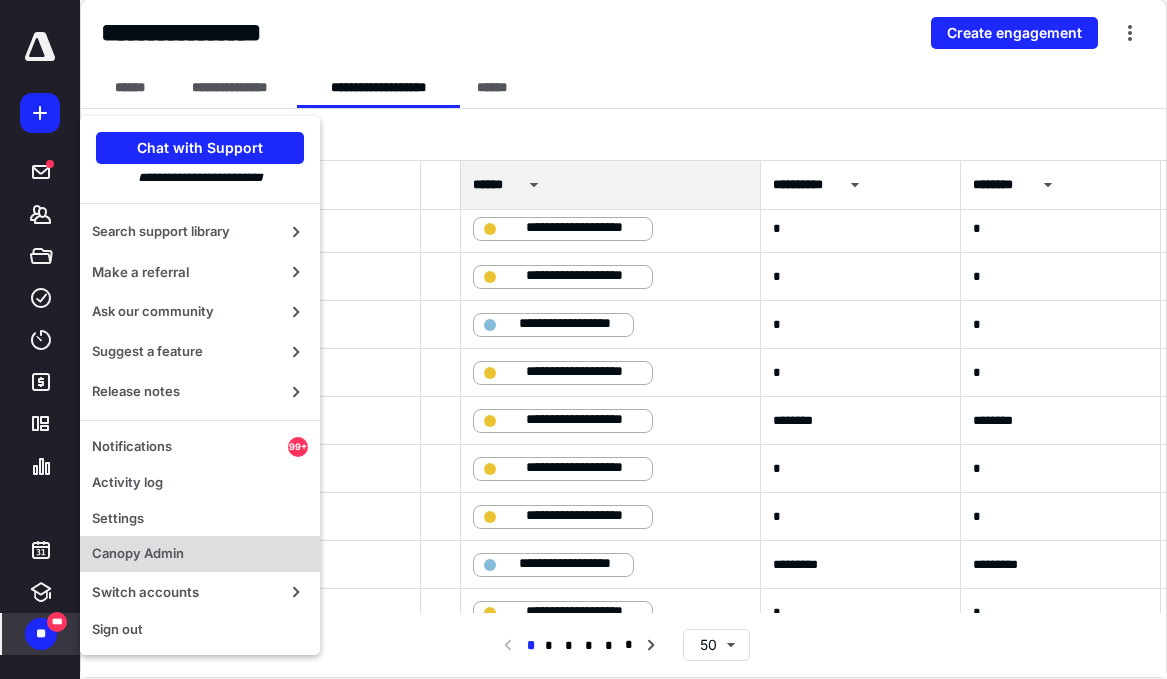 click on "Canopy Admin" at bounding box center (200, 554) 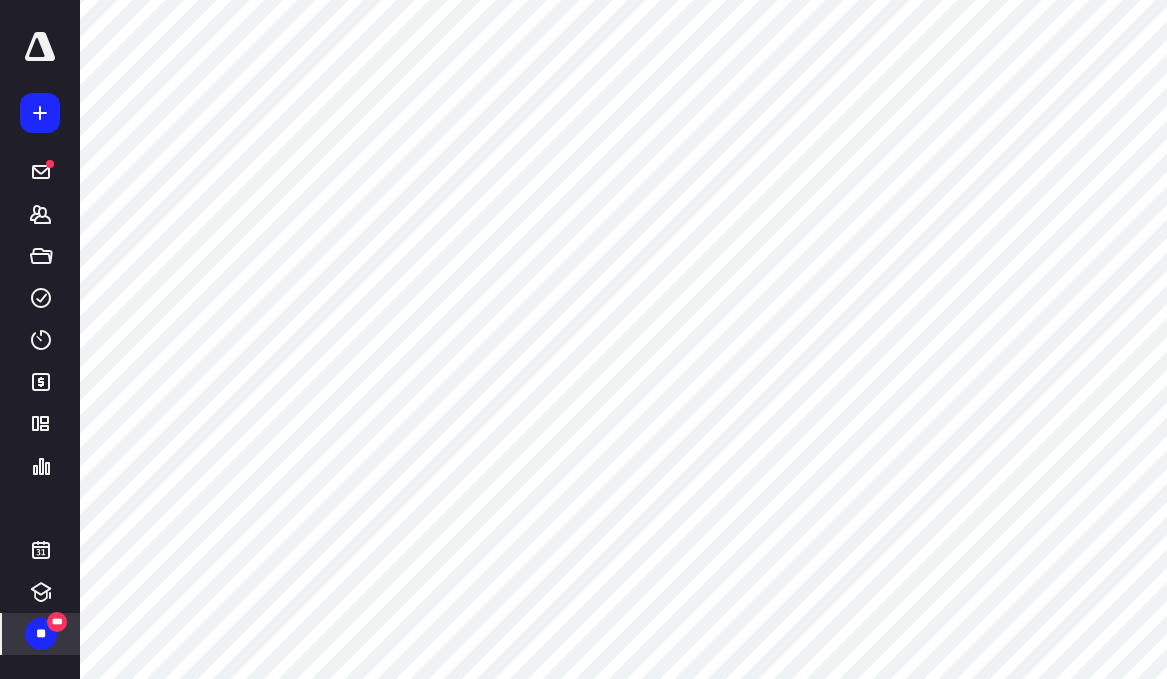 click on "**" at bounding box center [41, 634] 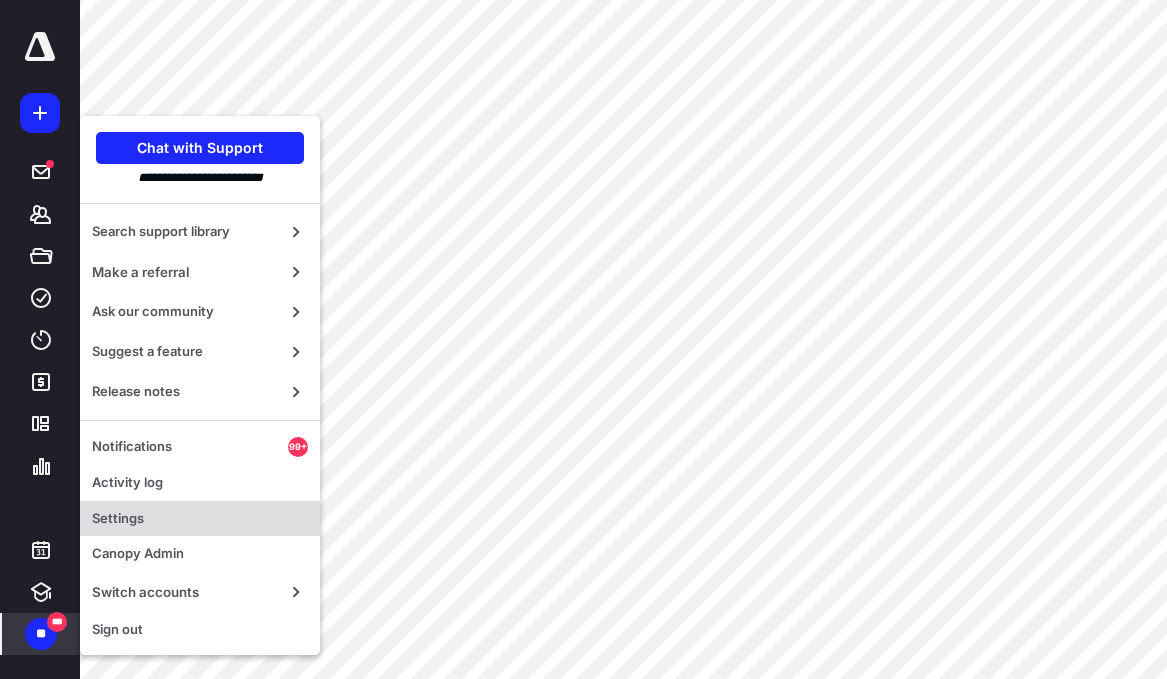 click on "Settings" at bounding box center [200, 519] 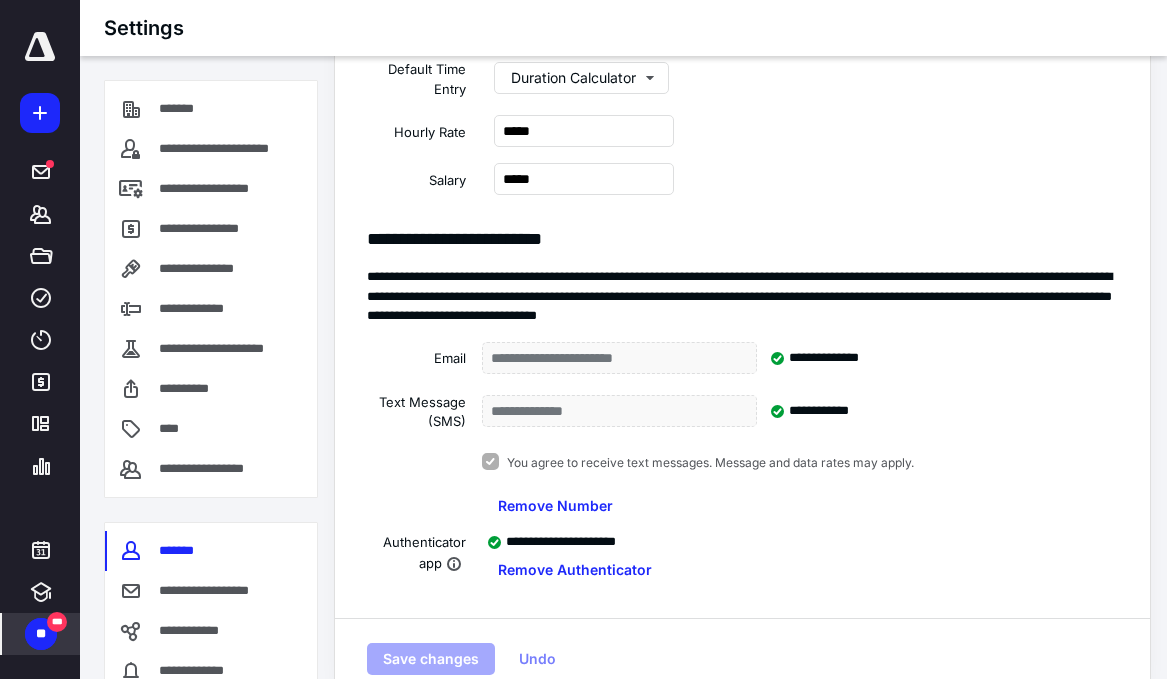 scroll, scrollTop: 954, scrollLeft: 0, axis: vertical 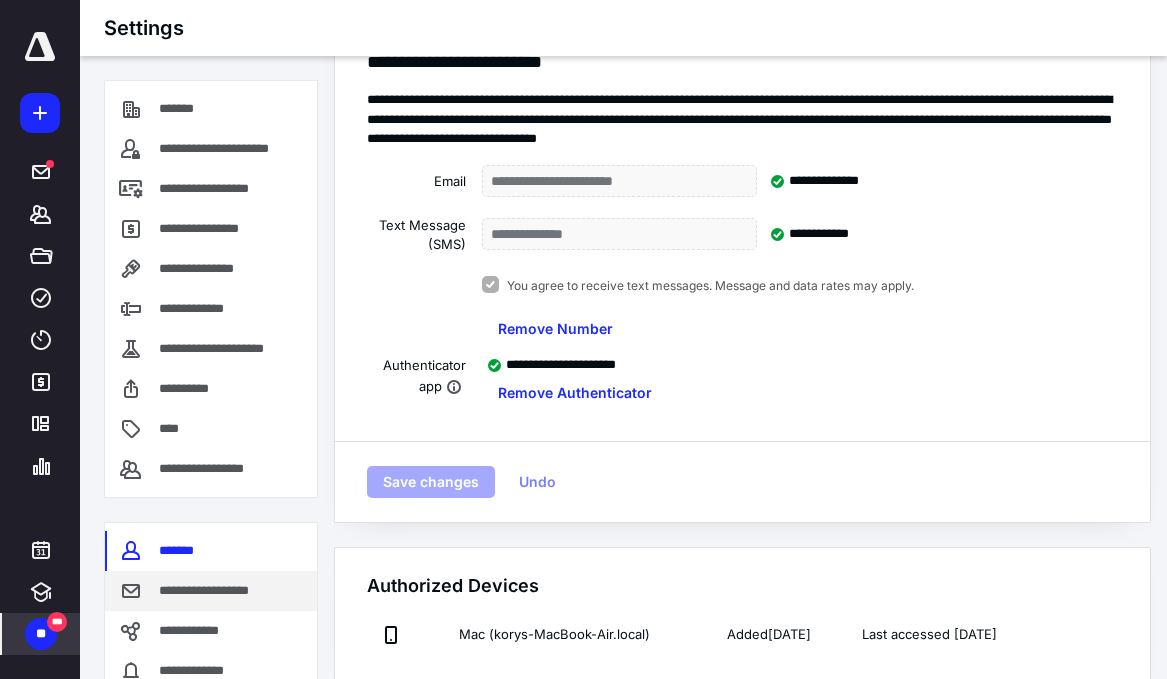 click on "**********" at bounding box center (218, 591) 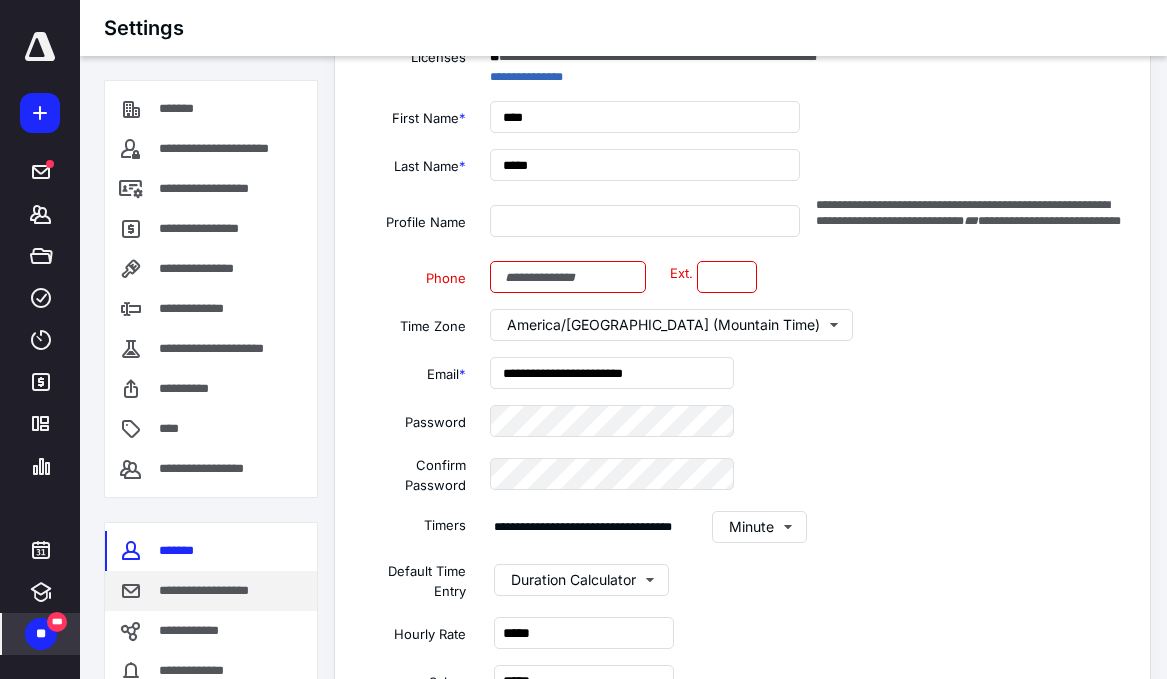 scroll, scrollTop: 0, scrollLeft: 0, axis: both 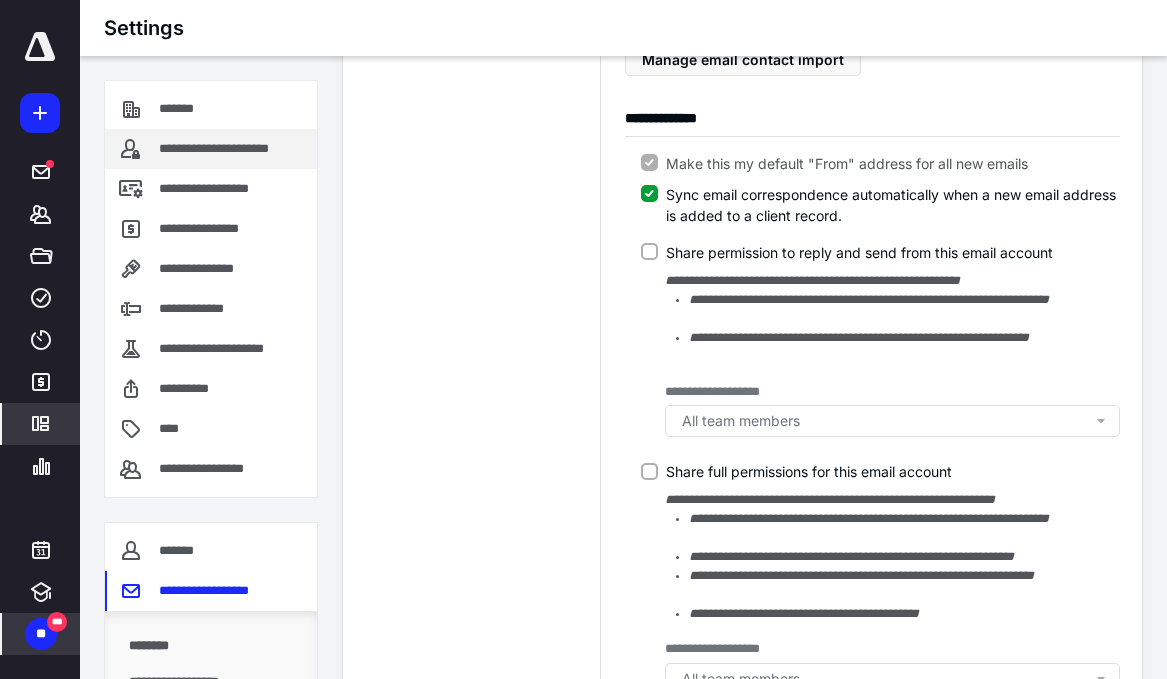 click on "**********" at bounding box center (234, 149) 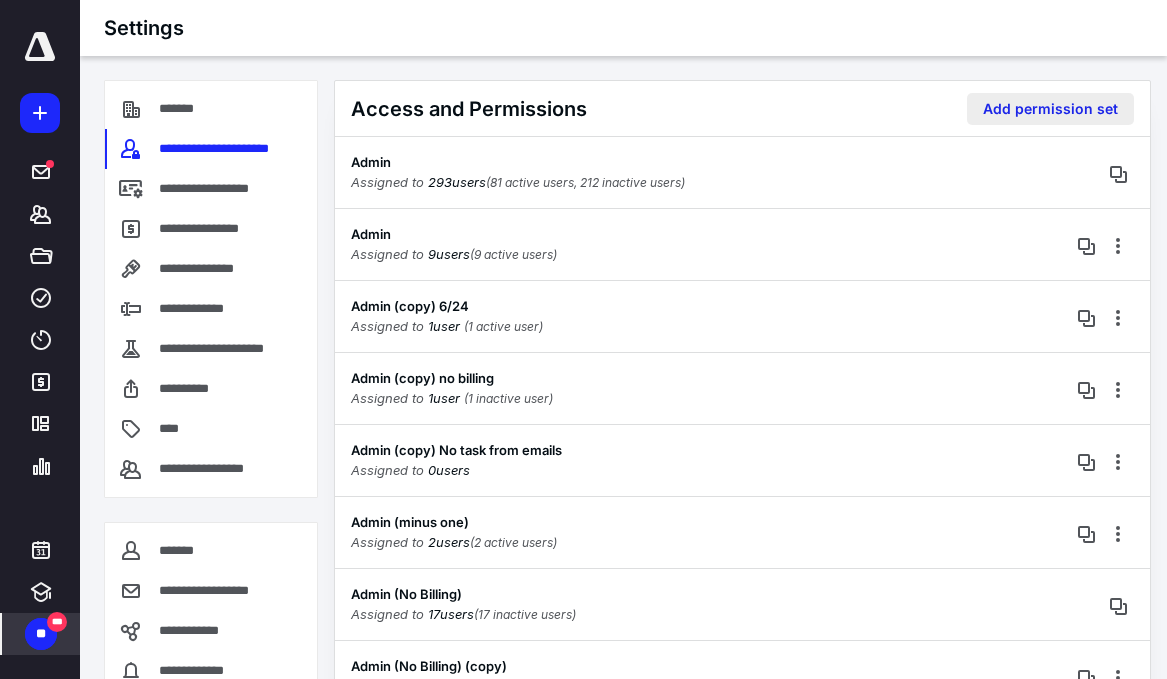 click on "Add permission set" at bounding box center [1050, 109] 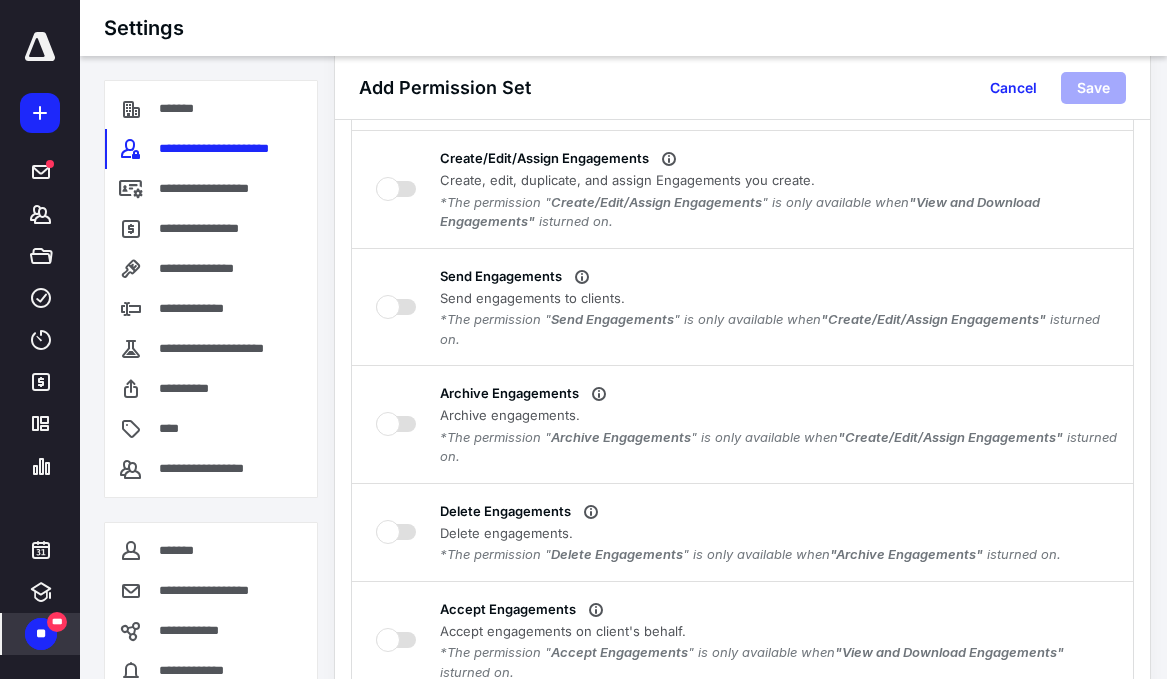 scroll, scrollTop: 3423, scrollLeft: 0, axis: vertical 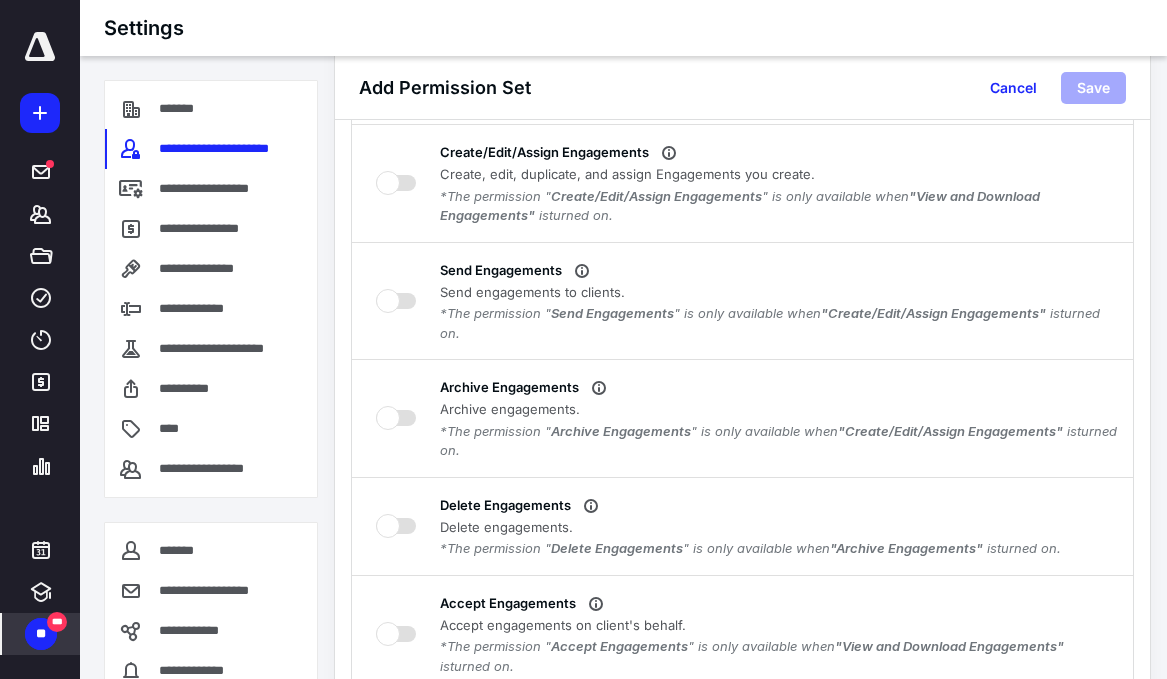 click on "**" at bounding box center [41, 634] 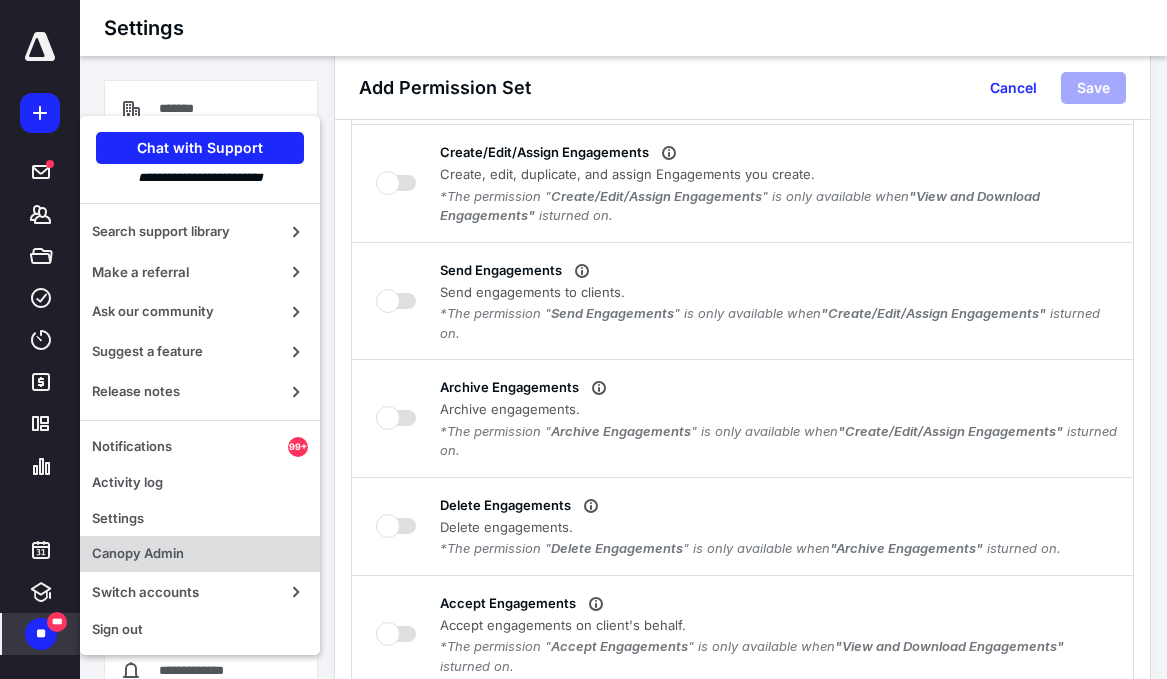click on "Canopy Admin" at bounding box center [200, 554] 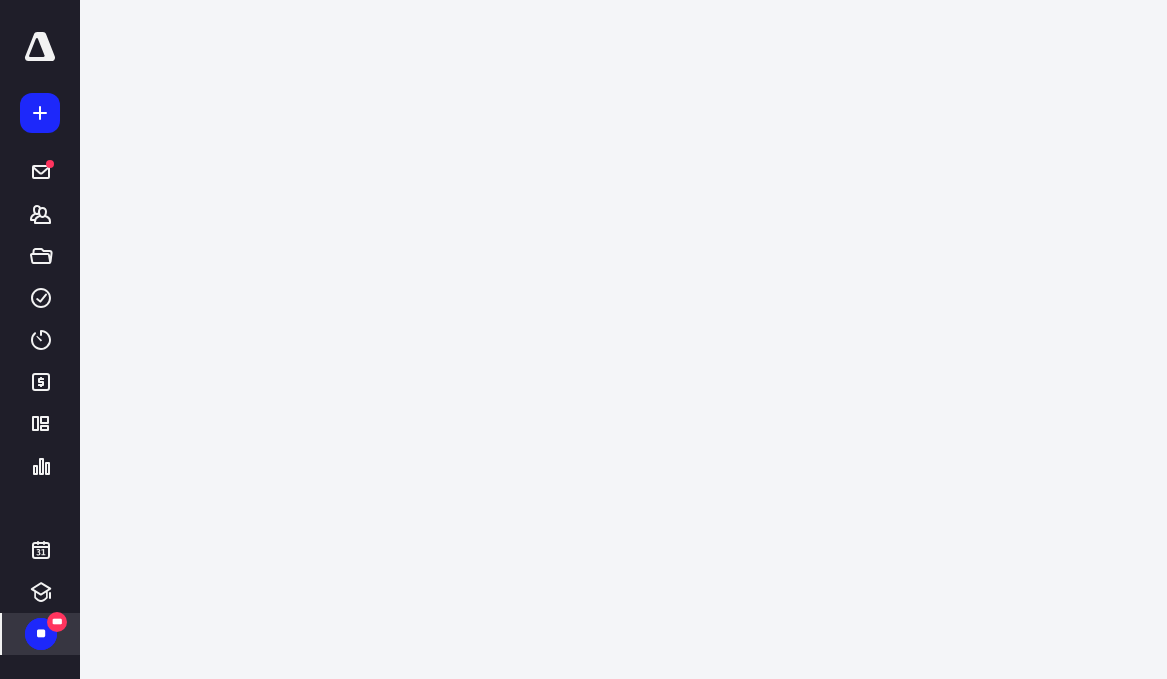 scroll, scrollTop: 0, scrollLeft: 0, axis: both 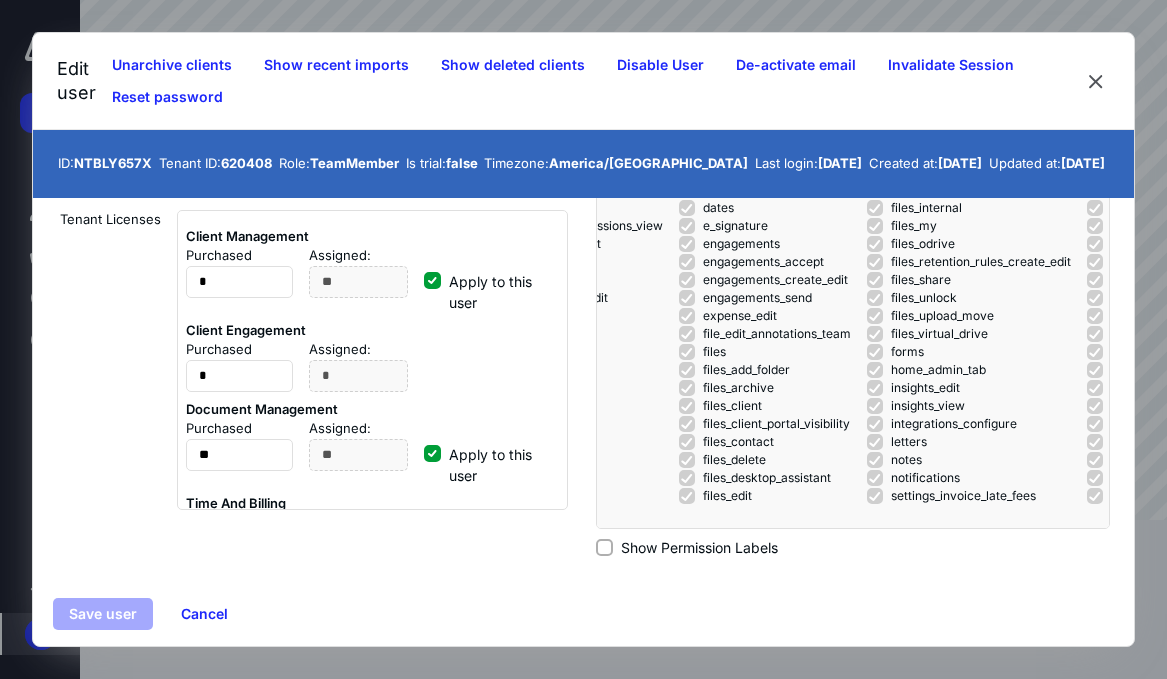 click on "Show Permission Labels" at bounding box center [604, 547] 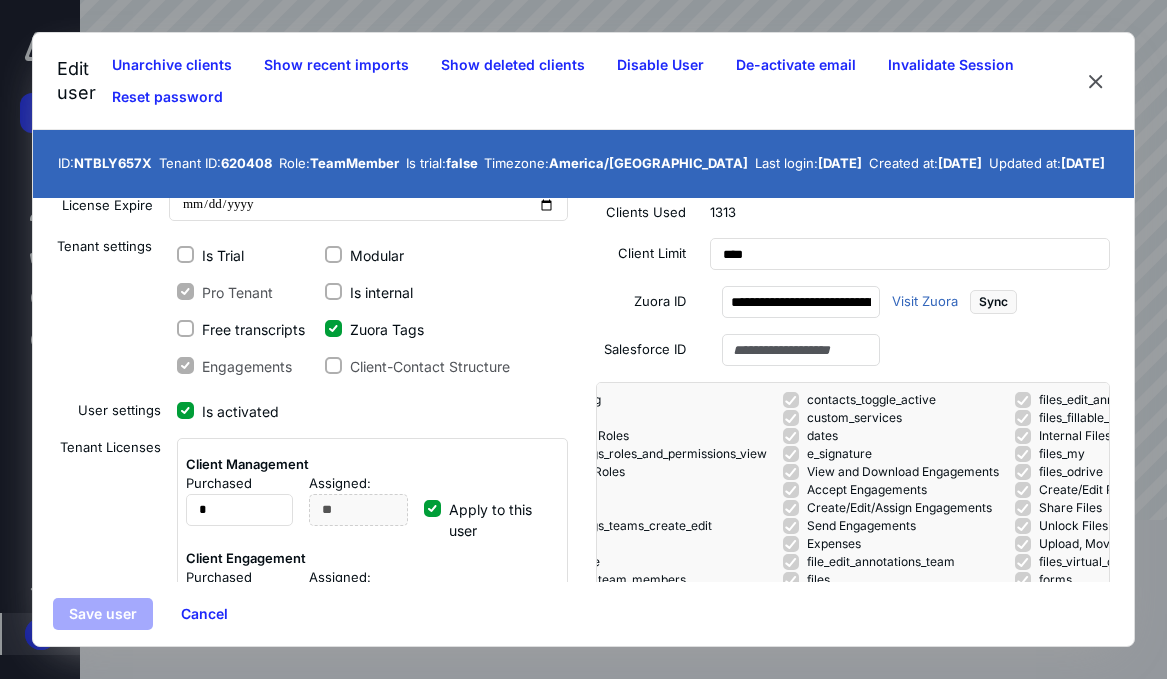 scroll, scrollTop: 197, scrollLeft: 0, axis: vertical 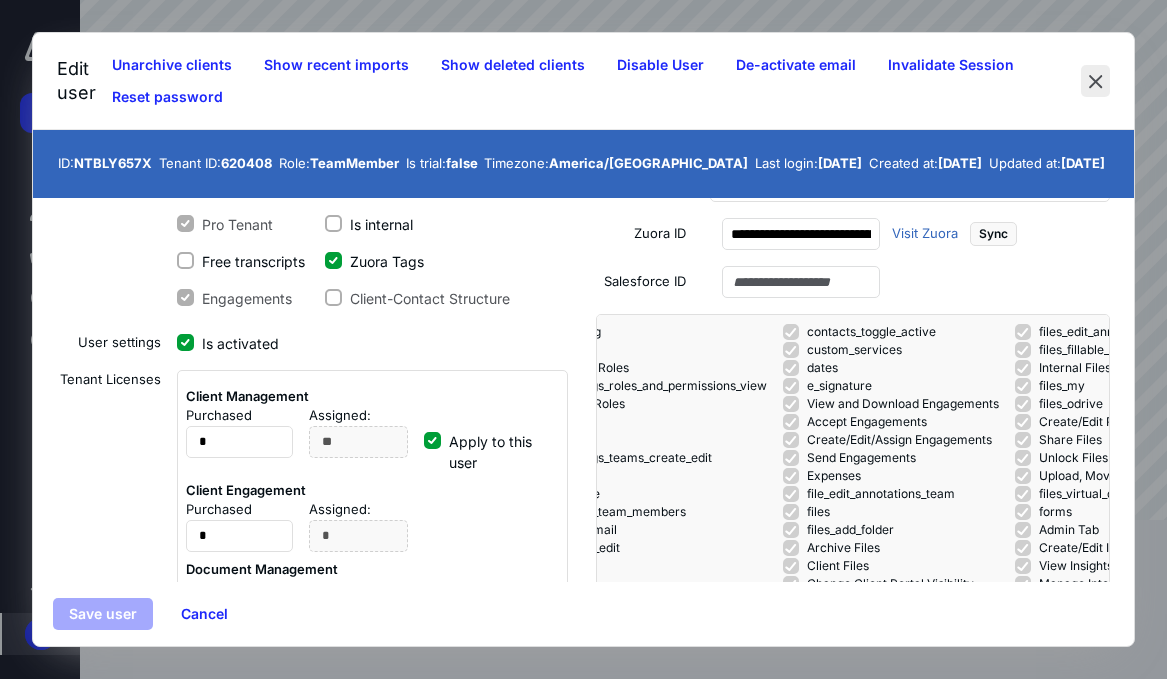 click at bounding box center (1095, 81) 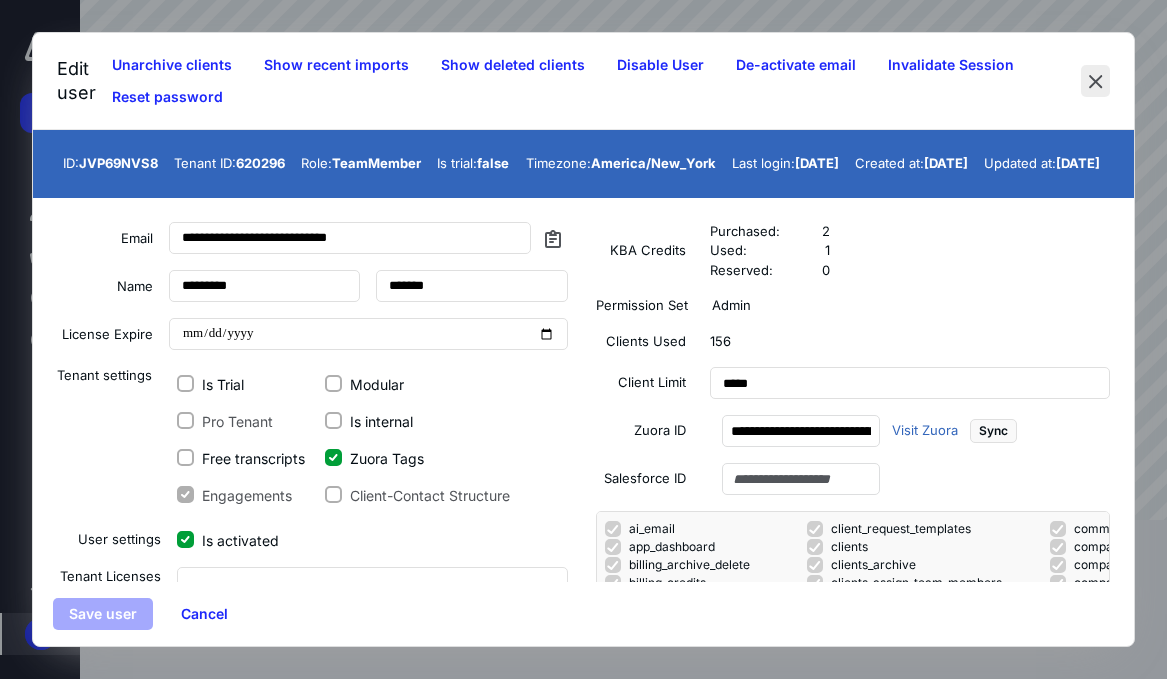 click at bounding box center [1095, 81] 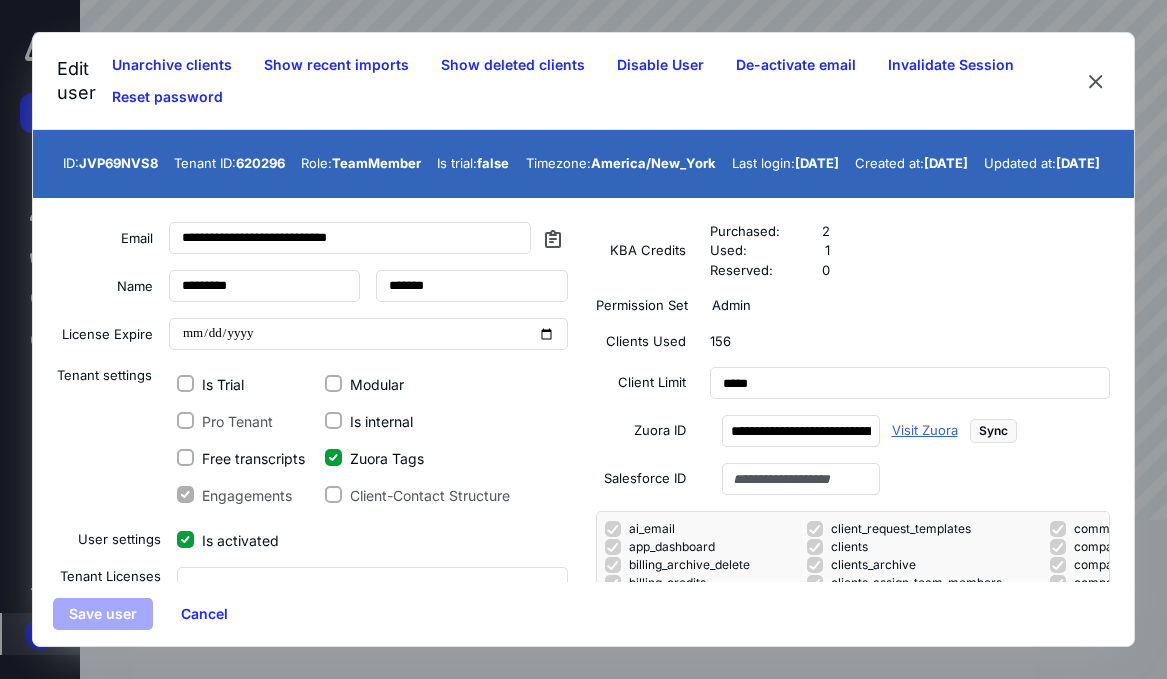 click on "Visit Zuora" at bounding box center [925, 431] 